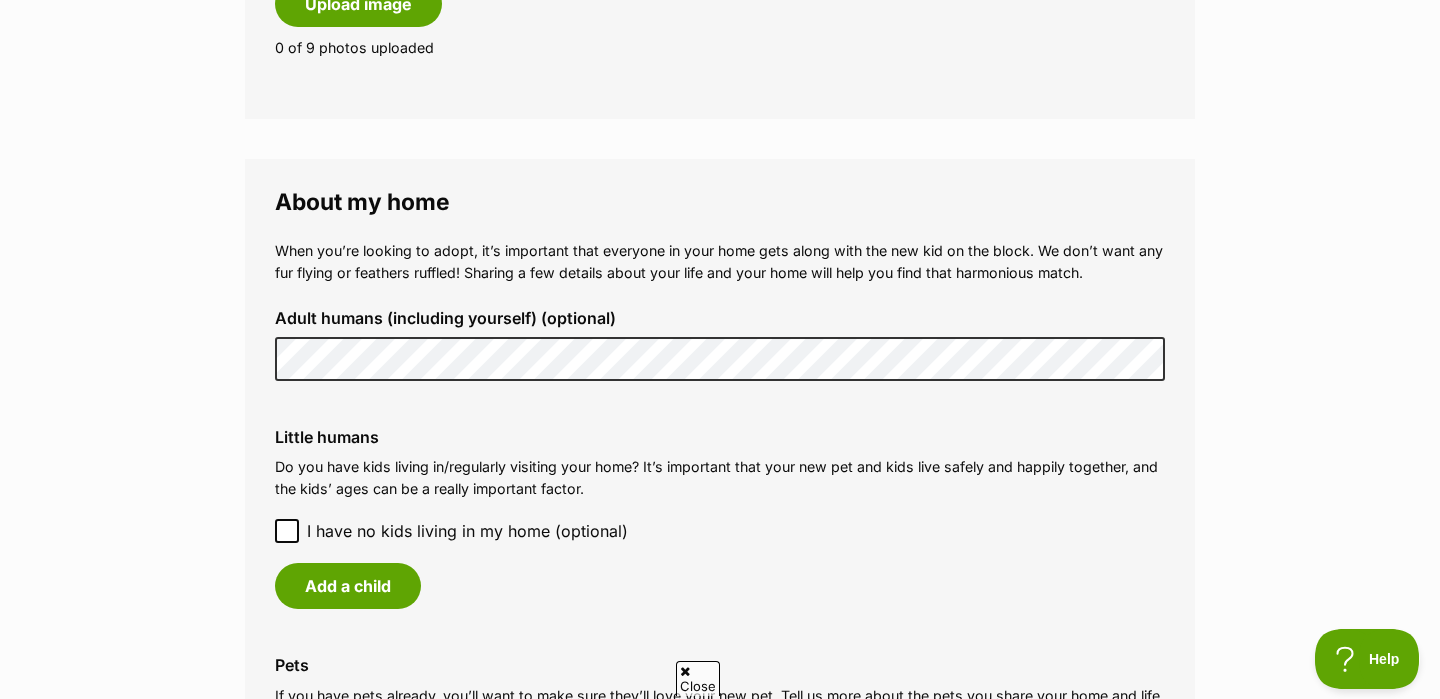scroll, scrollTop: 1438, scrollLeft: 0, axis: vertical 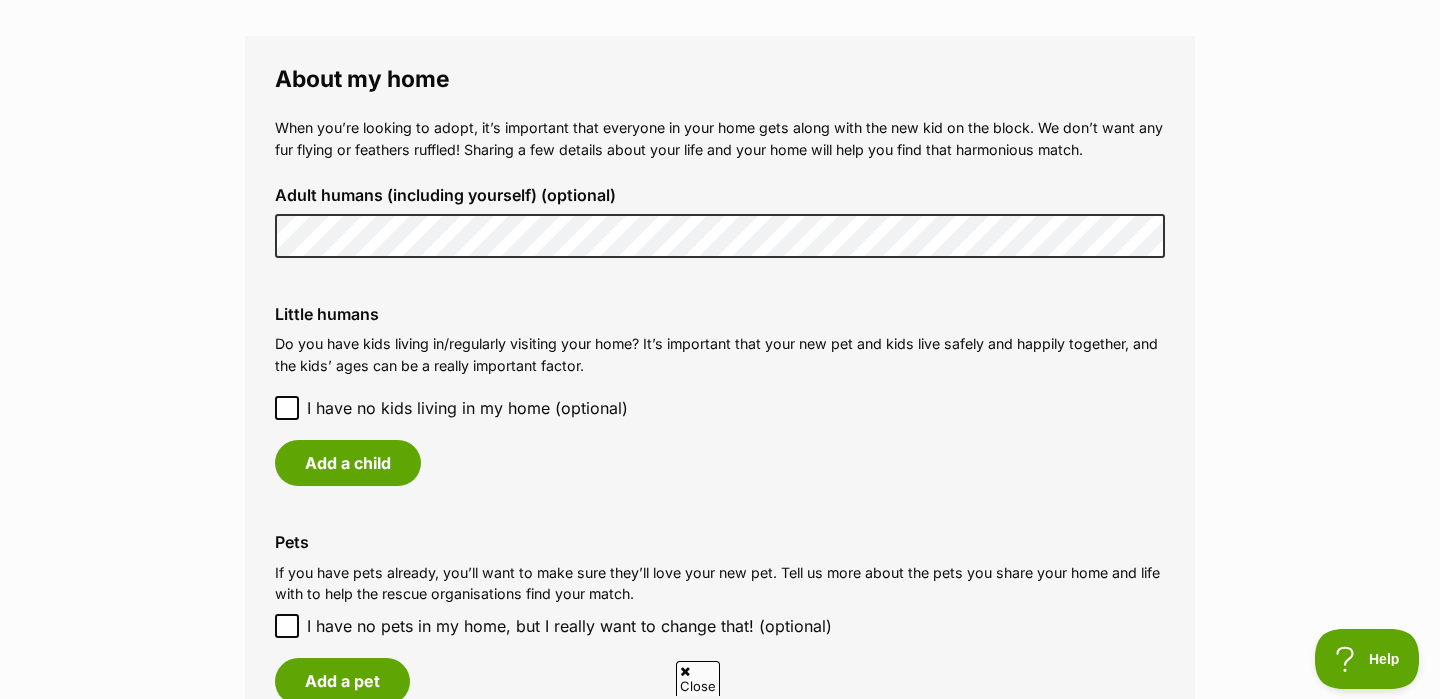 click 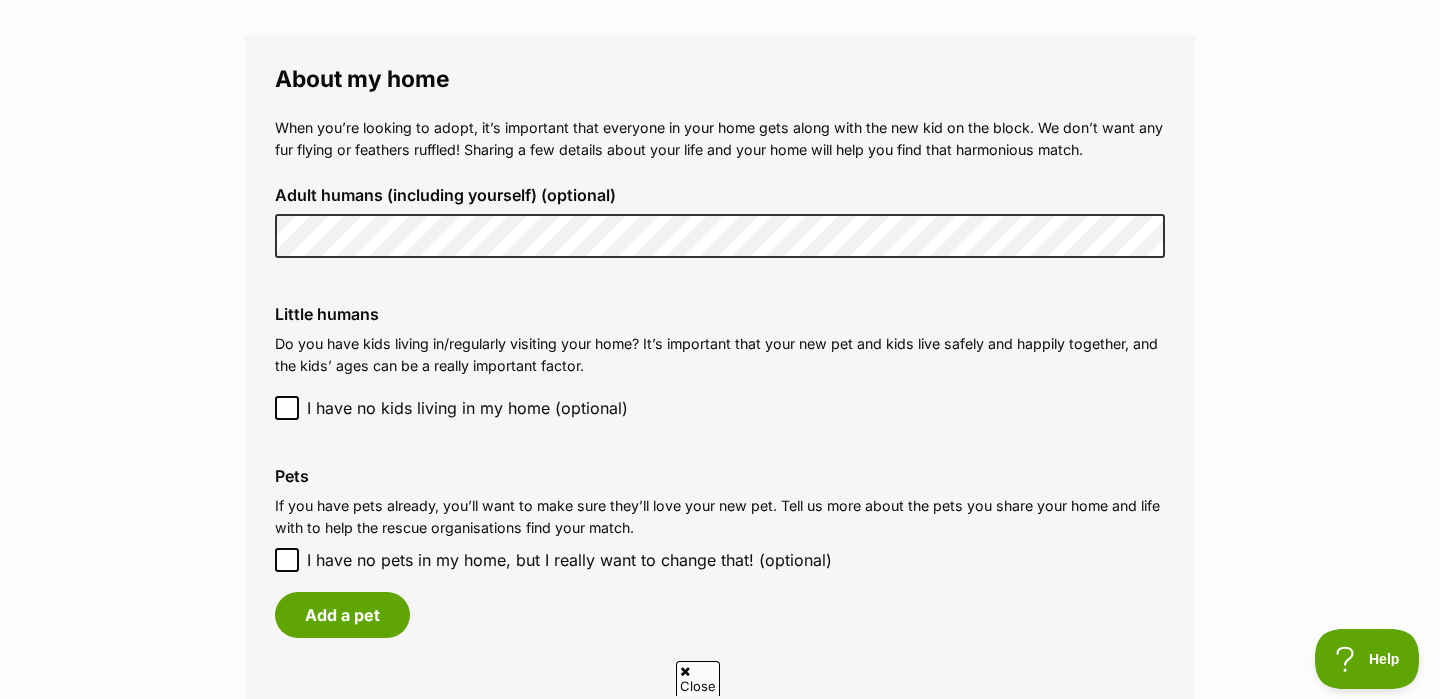 click on "Pets
If you have pets already, you’ll want to make sure they’ll love your new pet. Tell us more about the pets you share your home and life with to help the rescue organisations find your match.
I have no pets in my home, but I really want to change that! (optional)
Add a pet" at bounding box center (720, 552) 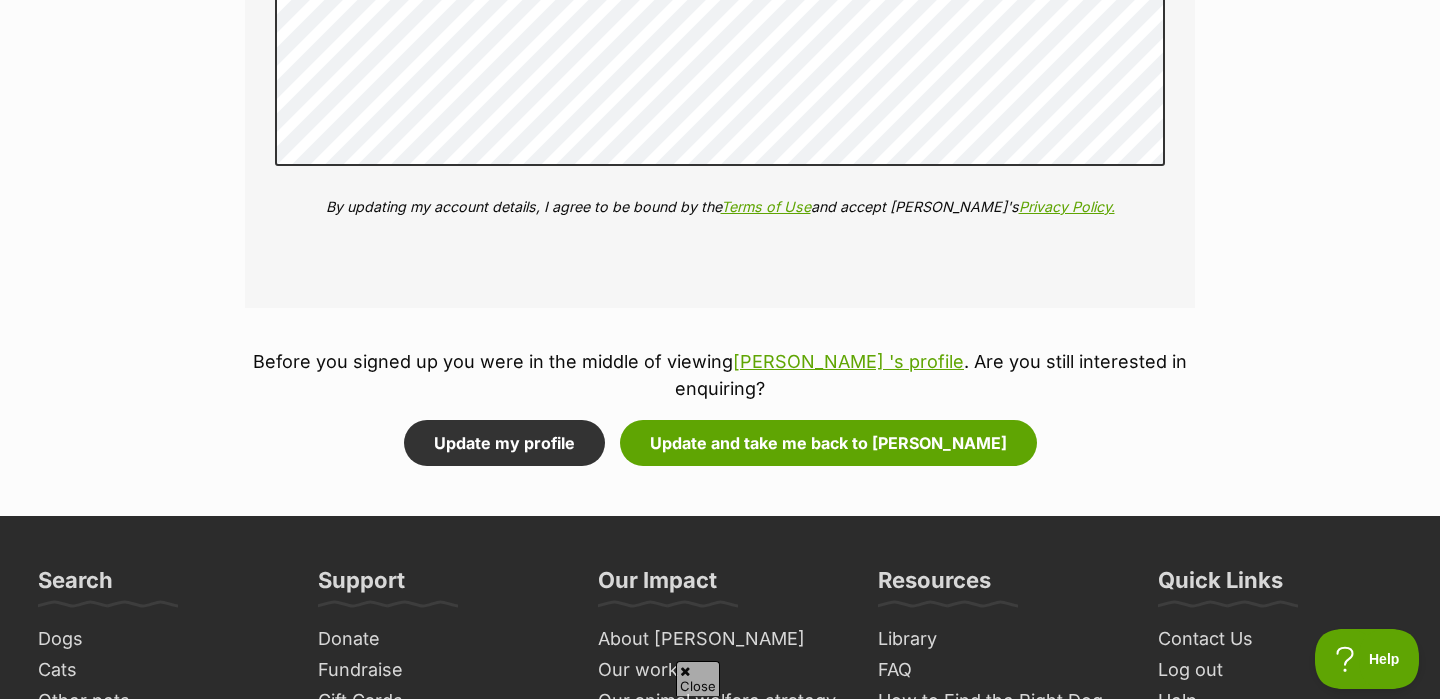 scroll, scrollTop: 2445, scrollLeft: 0, axis: vertical 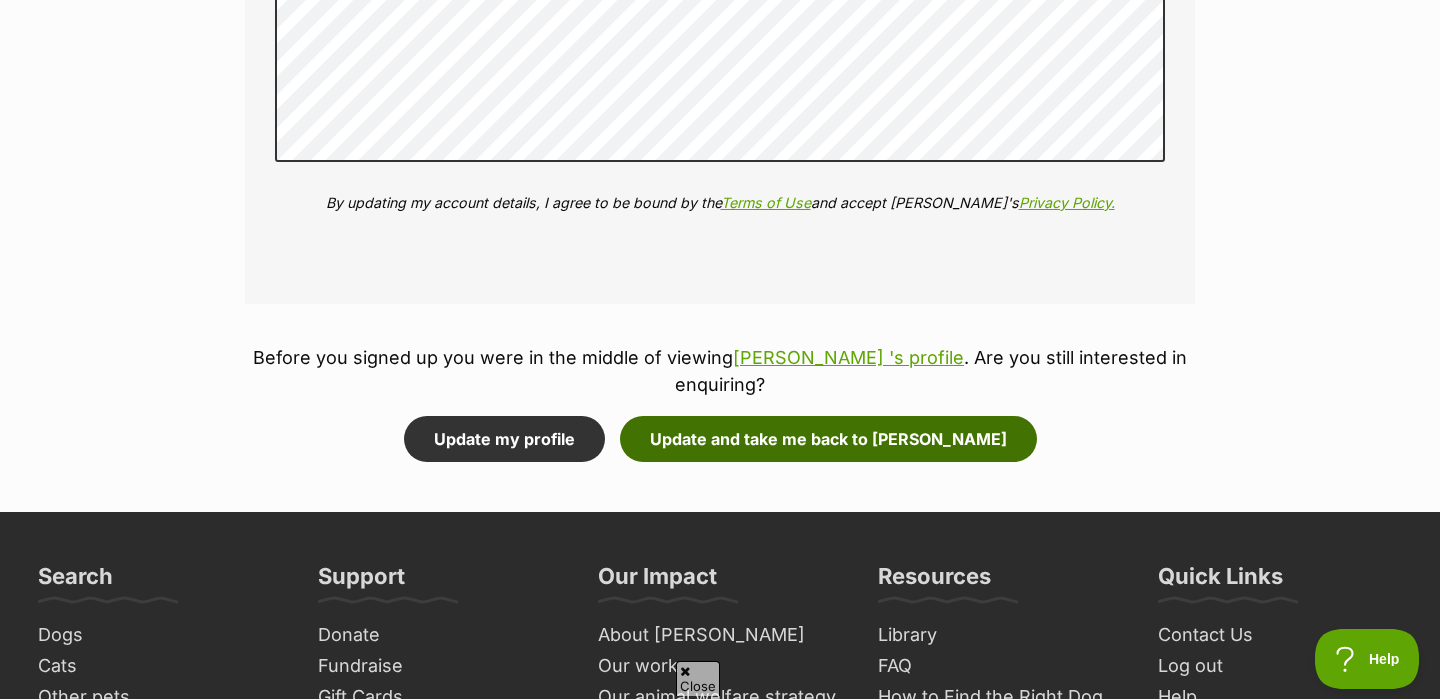 click on "Update and take me back to Lizzy" at bounding box center [828, 439] 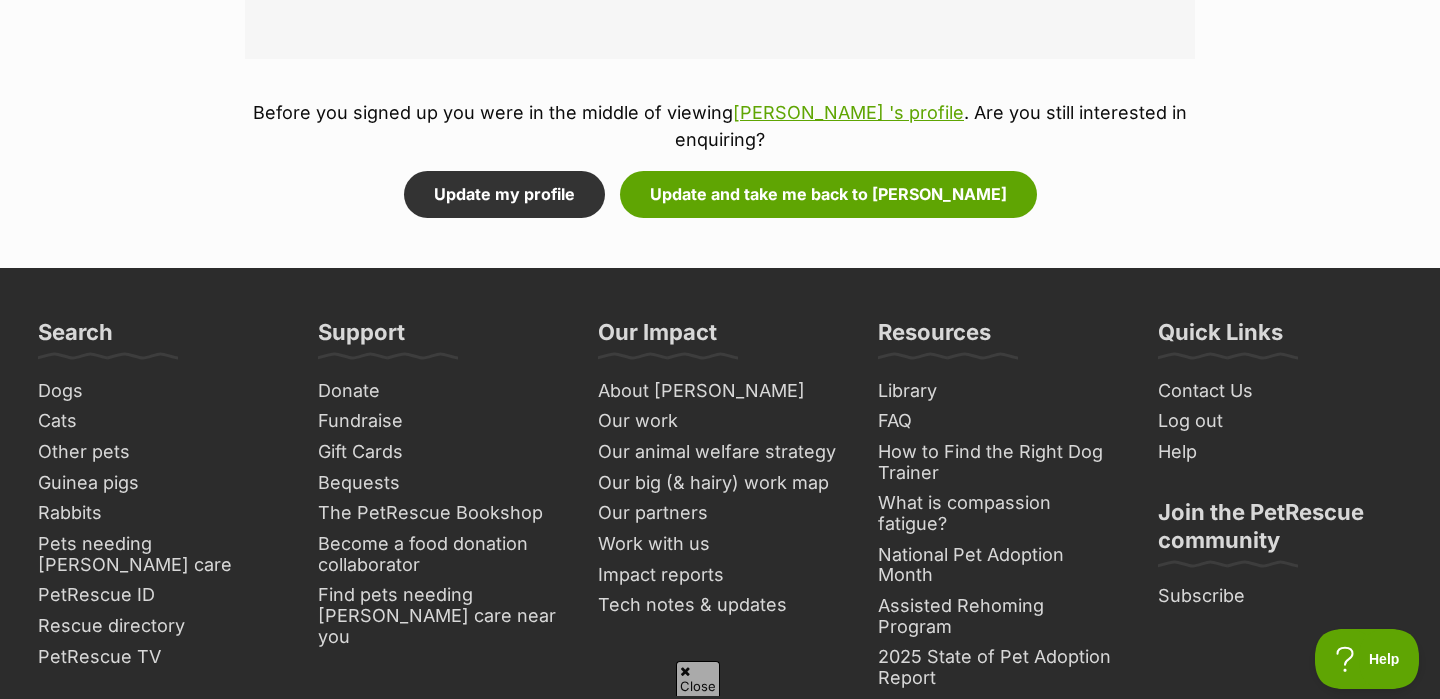 scroll, scrollTop: 2703, scrollLeft: 0, axis: vertical 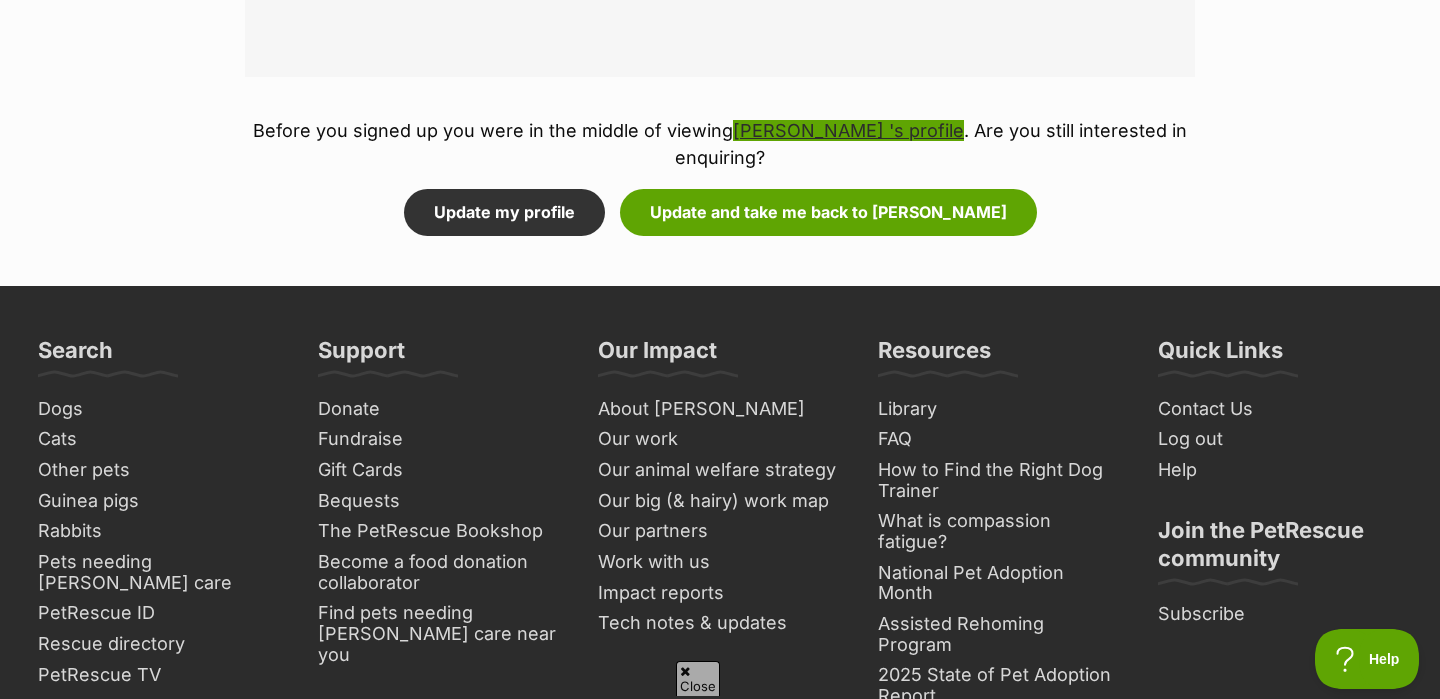 click on "Lizzy 's profile" at bounding box center (848, 130) 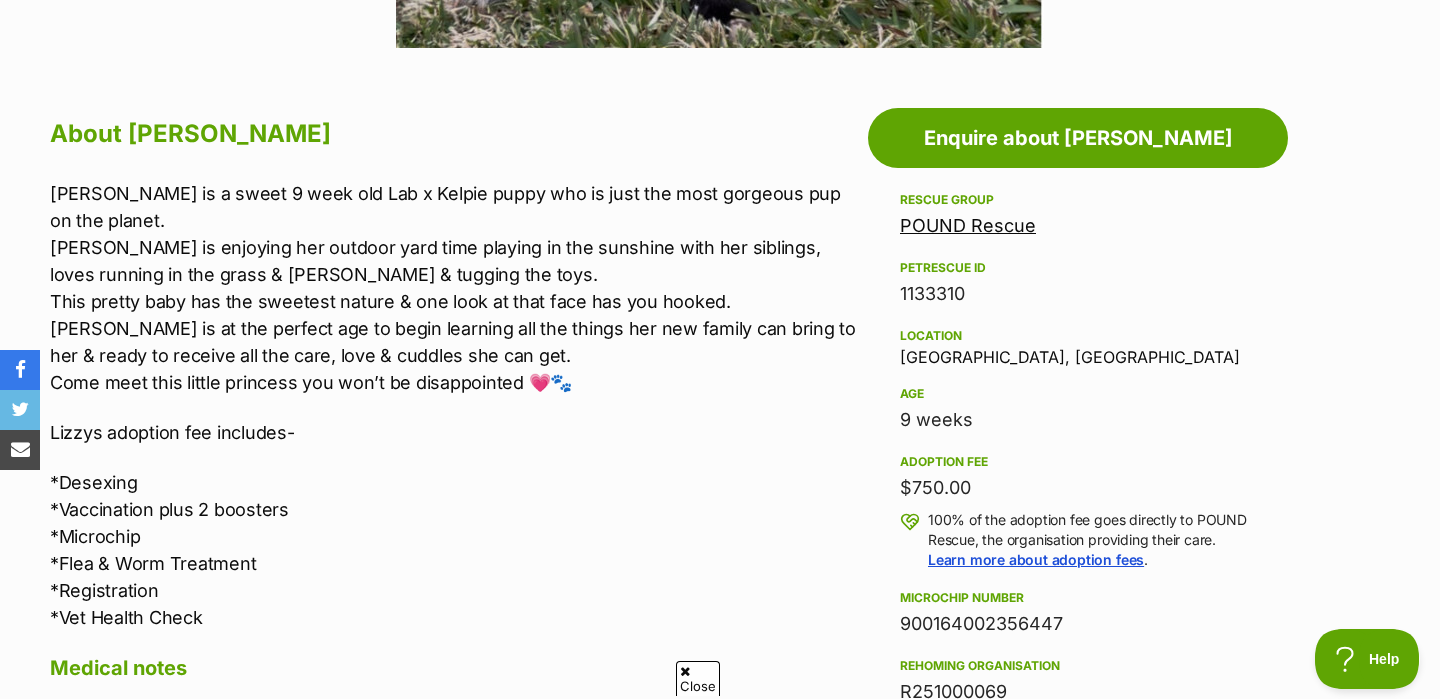 scroll, scrollTop: 1003, scrollLeft: 0, axis: vertical 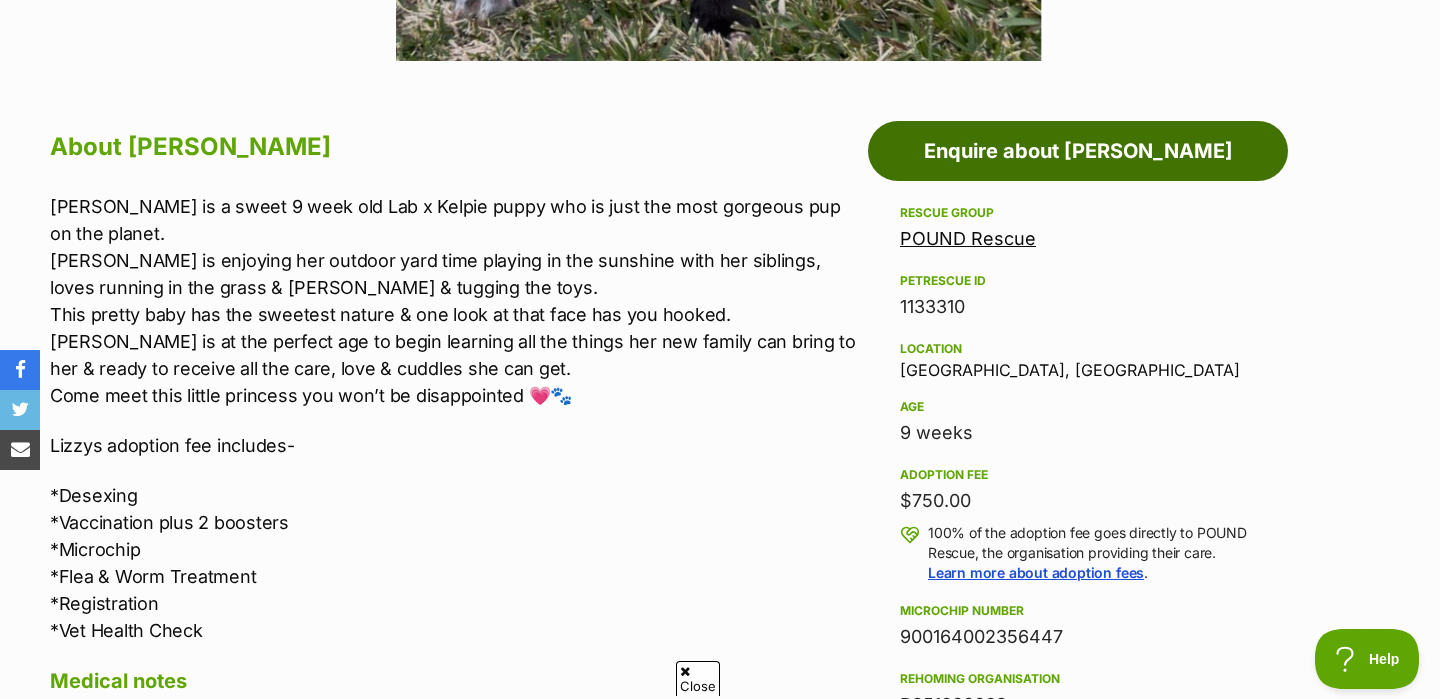click on "Enquire about [PERSON_NAME]" at bounding box center (1078, 151) 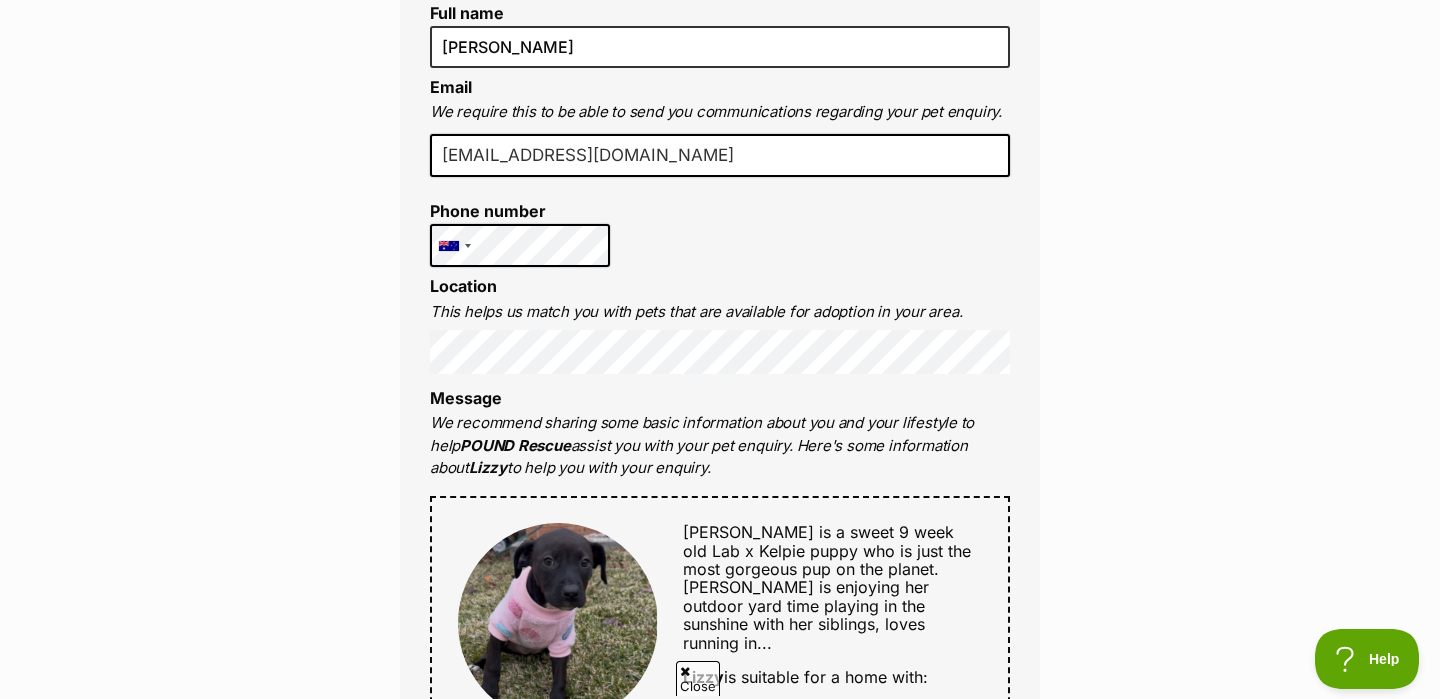 scroll, scrollTop: 592, scrollLeft: 0, axis: vertical 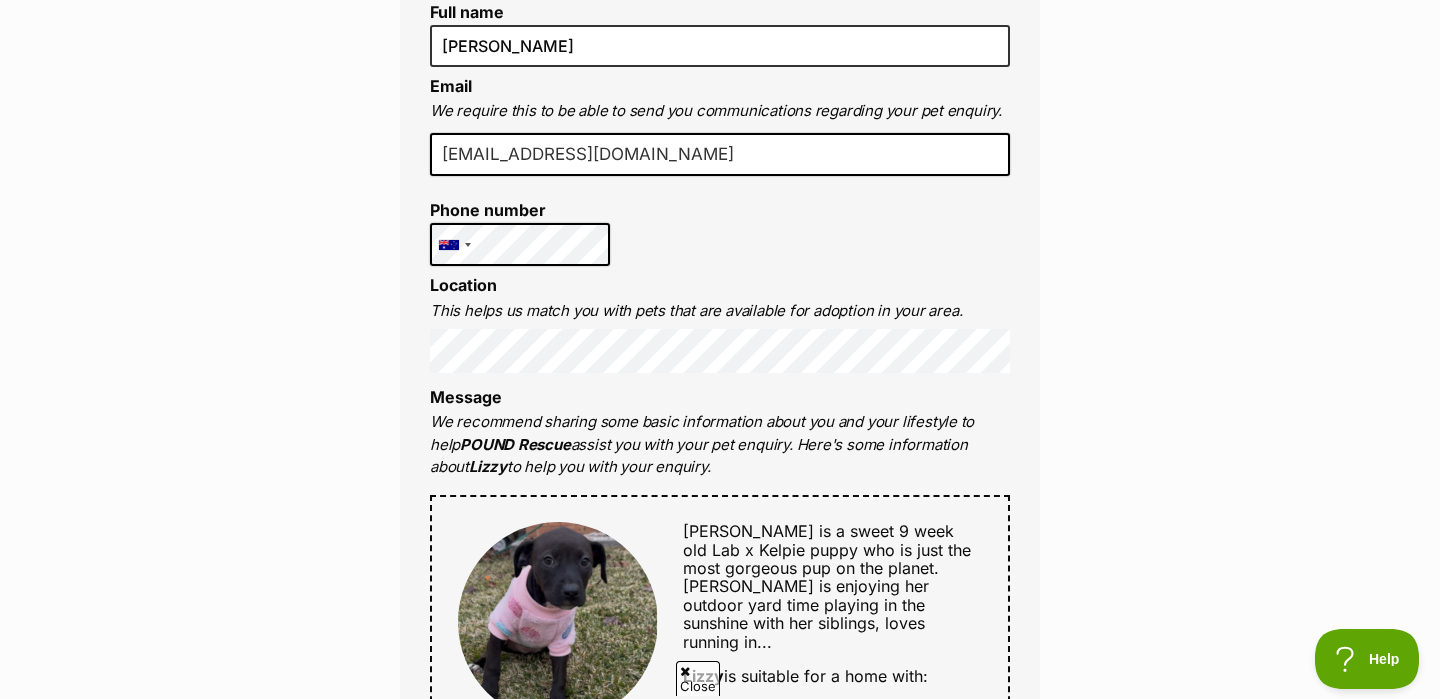 click on "Enquire about  Lizzy
Want to increase your chances of a successful enquiry?
Update your adopter profile now!
Full name Jana Seroukas
Email
We require this to be able to send you communications regarding your pet enquiry.
jananicoleseroukas@gmail.com
Phone number United States +1 United Kingdom +44 Afghanistan (‫افغانستان‬‎) +93 Albania (Shqipëri) +355 Algeria (‫الجزائر‬‎) +213 American Samoa +1684 Andorra +376 Angola +244 Anguilla +1264 Antigua and Barbuda +1268 Argentina +54 Armenia (Հայաստան) +374 Aruba +297 Australia +61 Austria (Österreich) +43 Azerbaijan (Azərbaycan) +994 Bahamas +1242 Bahrain (‫البحرين‬‎) +973 Bangladesh (বাংলাদেশ) +880 Barbados +1246 Belarus (Беларусь) +375 Belgium (België) +32 Belize +501 Benin (Bénin) +229 Bermuda +1441 Bhutan (འབྲུག) +975 Bolivia +591 Bosnia and Herzegovina (Босна и Херцеговина) +387 Botswana +267 Brazil (Brasil)" at bounding box center (720, 657) 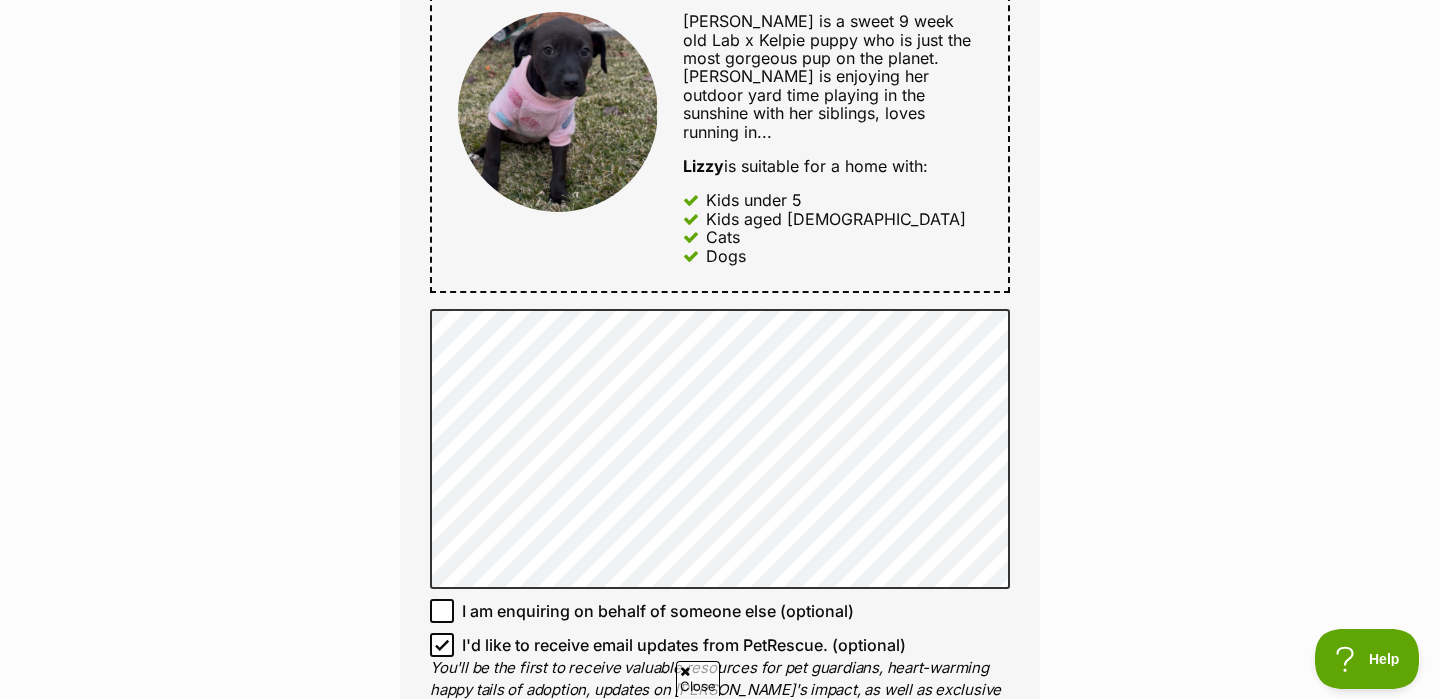 scroll, scrollTop: 1219, scrollLeft: 0, axis: vertical 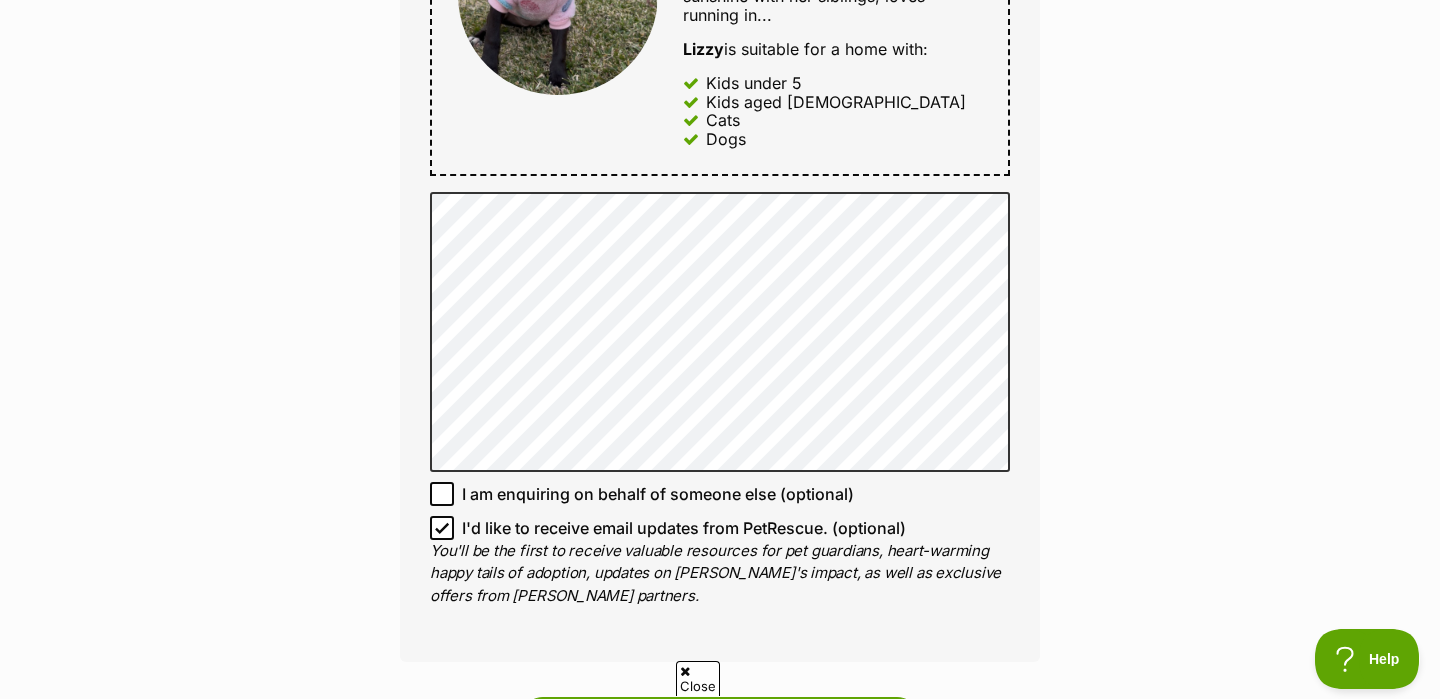click 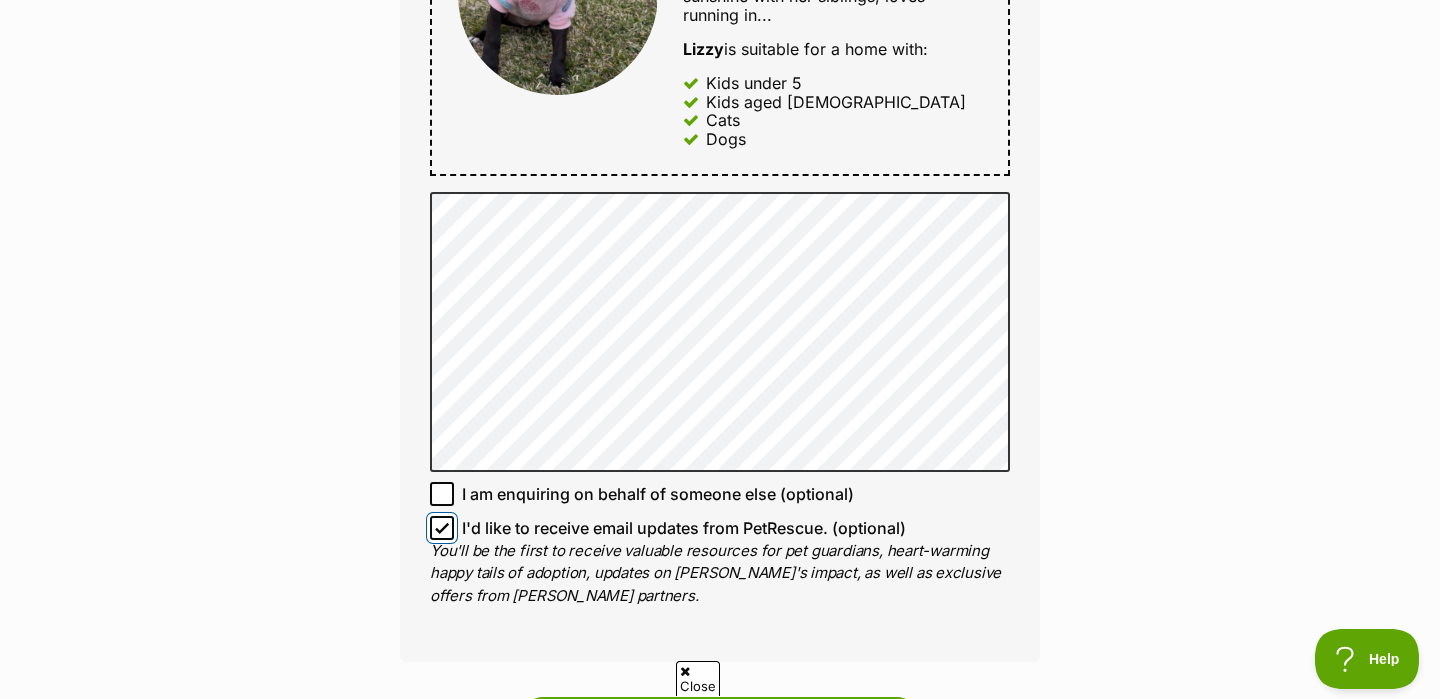 click on "I'd like to receive email updates from PetRescue. (optional)" at bounding box center (442, 528) 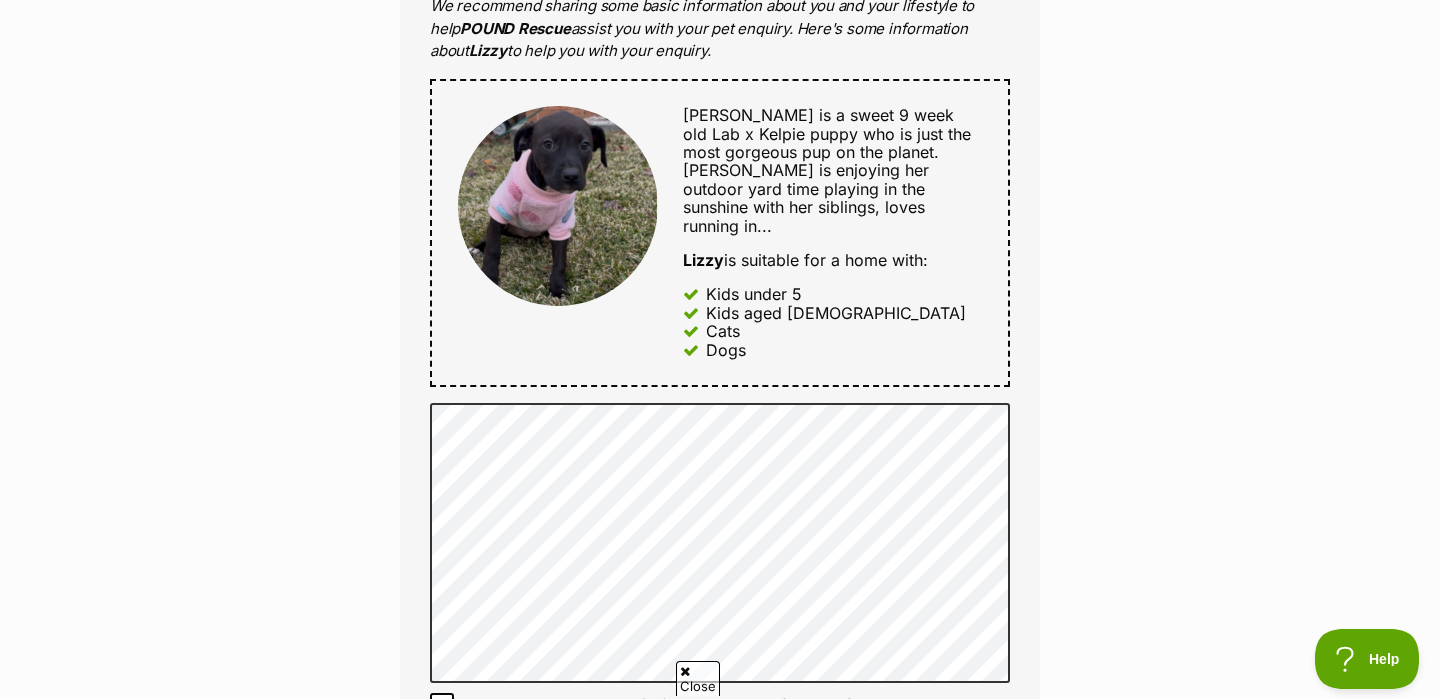 scroll, scrollTop: 1005, scrollLeft: 0, axis: vertical 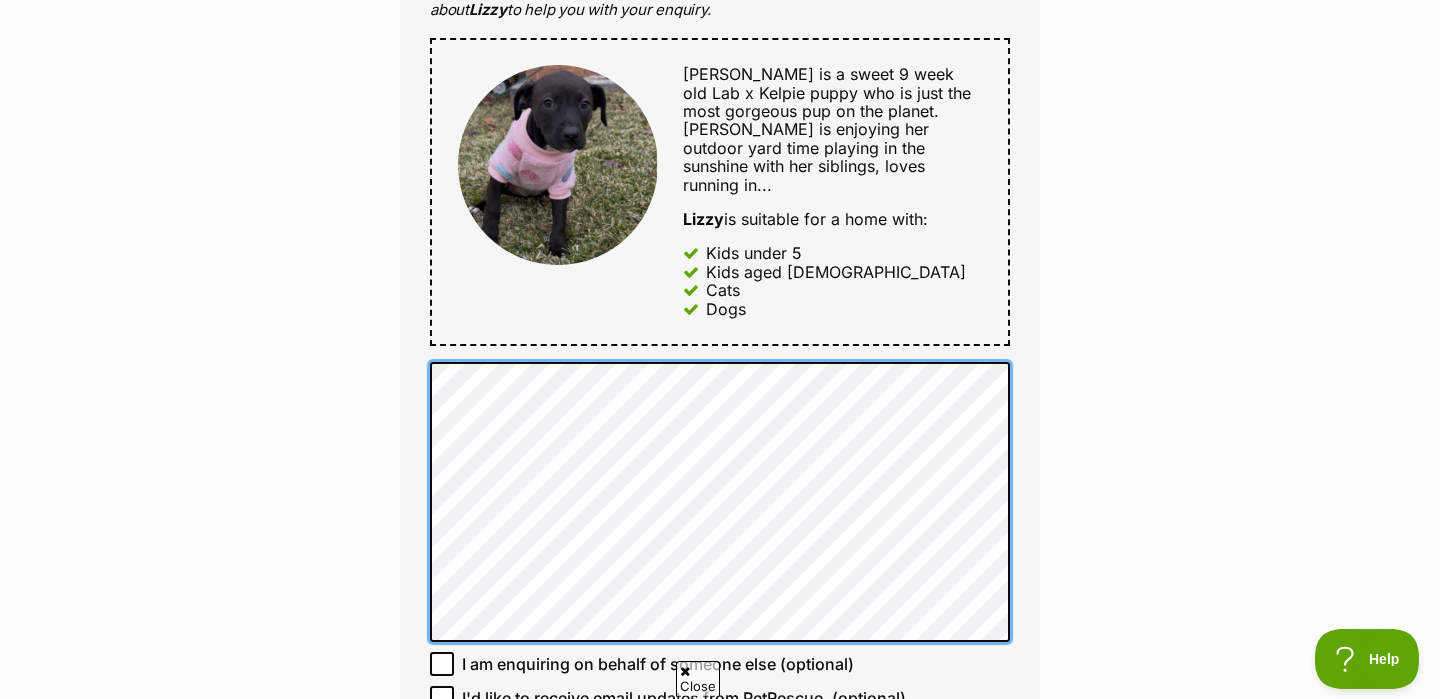 click on "Enquire about  Lizzy
Want to increase your chances of a successful enquiry?
Update your adopter profile now!
Full name Jana Seroukas
Email
We require this to be able to send you communications regarding your pet enquiry.
jananicoleseroukas@gmail.com
Phone number United States +1 United Kingdom +44 Afghanistan (‫افغانستان‬‎) +93 Albania (Shqipëri) +355 Algeria (‫الجزائر‬‎) +213 American Samoa +1684 Andorra +376 Angola +244 Anguilla +1264 Antigua and Barbuda +1268 Argentina +54 Armenia (Հայաստան) +374 Aruba +297 Australia +61 Austria (Österreich) +43 Azerbaijan (Azərbaycan) +994 Bahamas +1242 Bahrain (‫البحرين‬‎) +973 Bangladesh (বাংলাদেশ) +880 Barbados +1246 Belarus (Беларусь) +375 Belgium (België) +32 Belize +501 Benin (Bénin) +229 Bermuda +1441 Bhutan (འབྲུག) +975 Bolivia +591 Bosnia and Herzegovina (Босна и Херцеговина) +387 Botswana +267 Brazil (Brasil)" at bounding box center (720, 200) 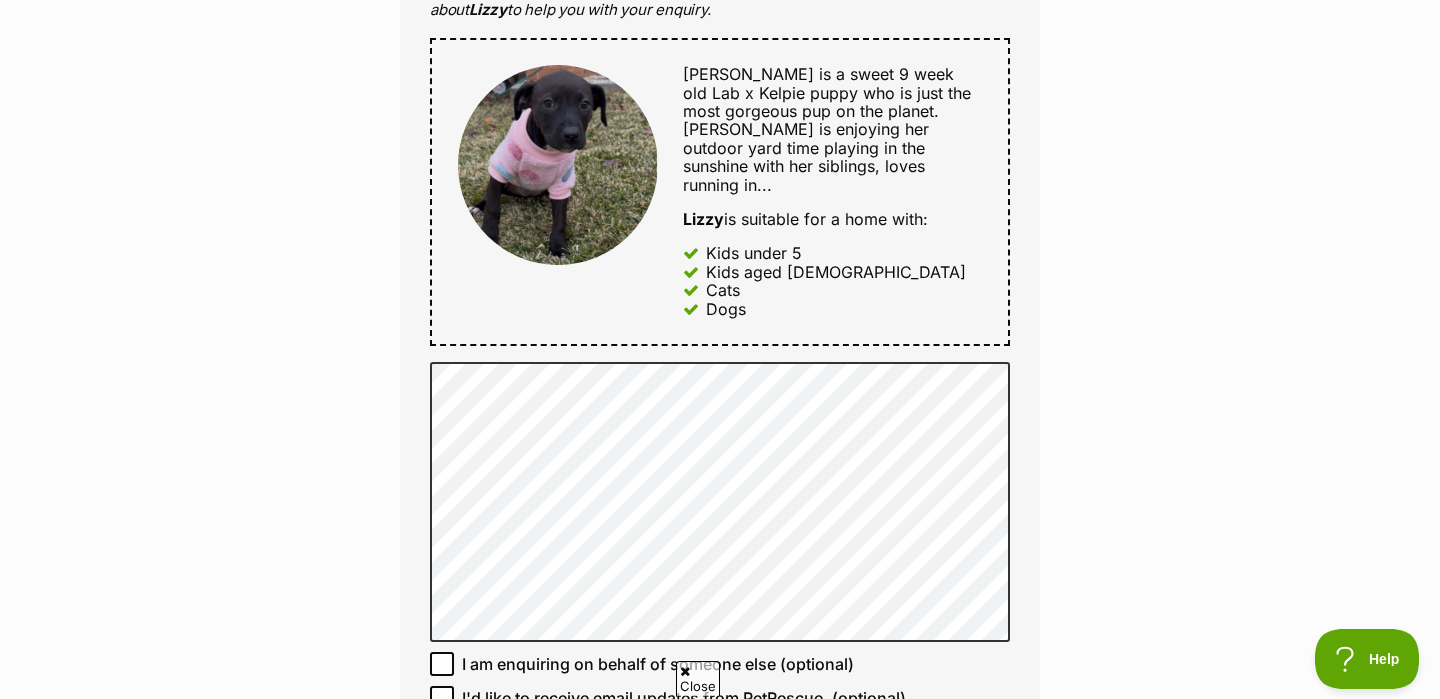click on "Enquire about  Lizzy
Want to increase your chances of a successful enquiry?
Update your adopter profile now!
Full name Jana Seroukas
Email
We require this to be able to send you communications regarding your pet enquiry.
jananicoleseroukas@gmail.com
Phone number United States +1 United Kingdom +44 Afghanistan (‫افغانستان‬‎) +93 Albania (Shqipëri) +355 Algeria (‫الجزائر‬‎) +213 American Samoa +1684 Andorra +376 Angola +244 Anguilla +1264 Antigua and Barbuda +1268 Argentina +54 Armenia (Հայաստան) +374 Aruba +297 Australia +61 Austria (Österreich) +43 Azerbaijan (Azərbaycan) +994 Bahamas +1242 Bahrain (‫البحرين‬‎) +973 Bangladesh (বাংলাদেশ) +880 Barbados +1246 Belarus (Беларусь) +375 Belgium (België) +32 Belize +501 Benin (Bénin) +229 Bermuda +1441 Bhutan (འབྲུག) +975 Bolivia +591 Bosnia and Herzegovina (Босна и Херцеговина) +387 Botswana +267 Brazil (Brasil)" at bounding box center (720, 200) 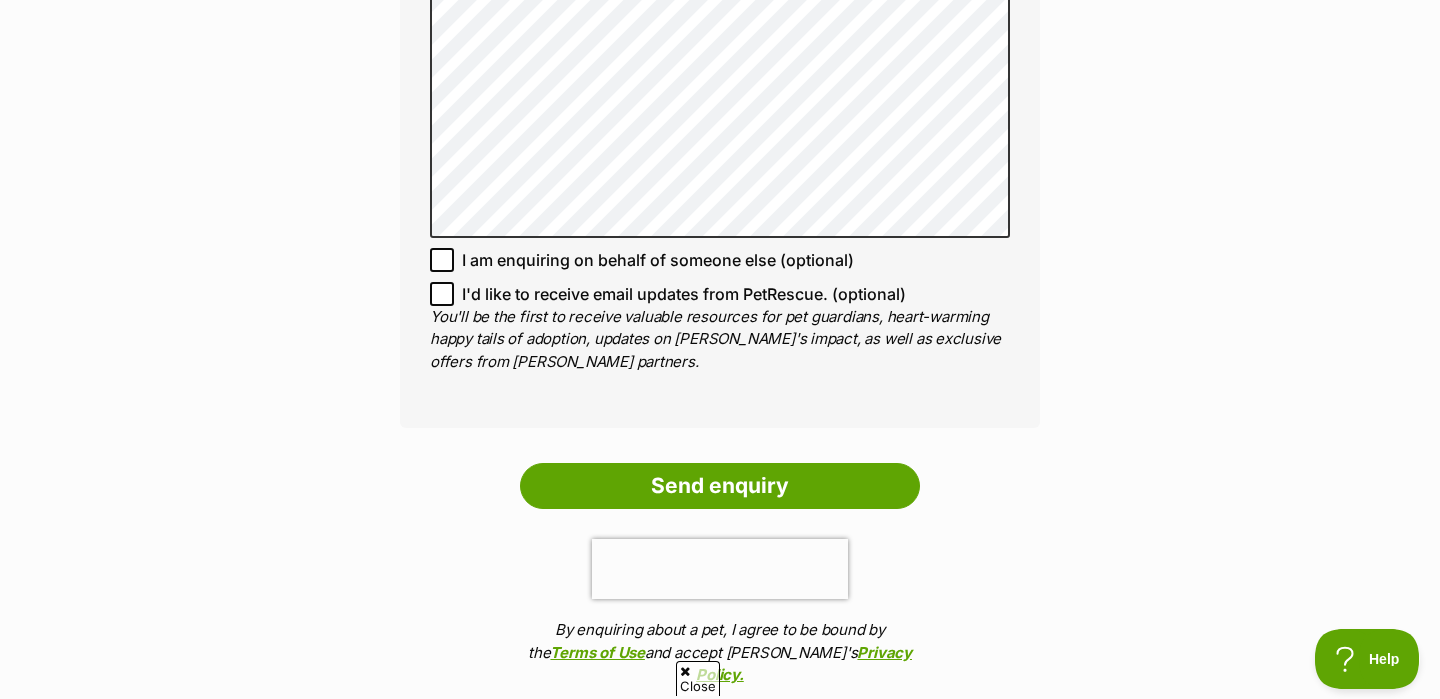 scroll, scrollTop: 1452, scrollLeft: 0, axis: vertical 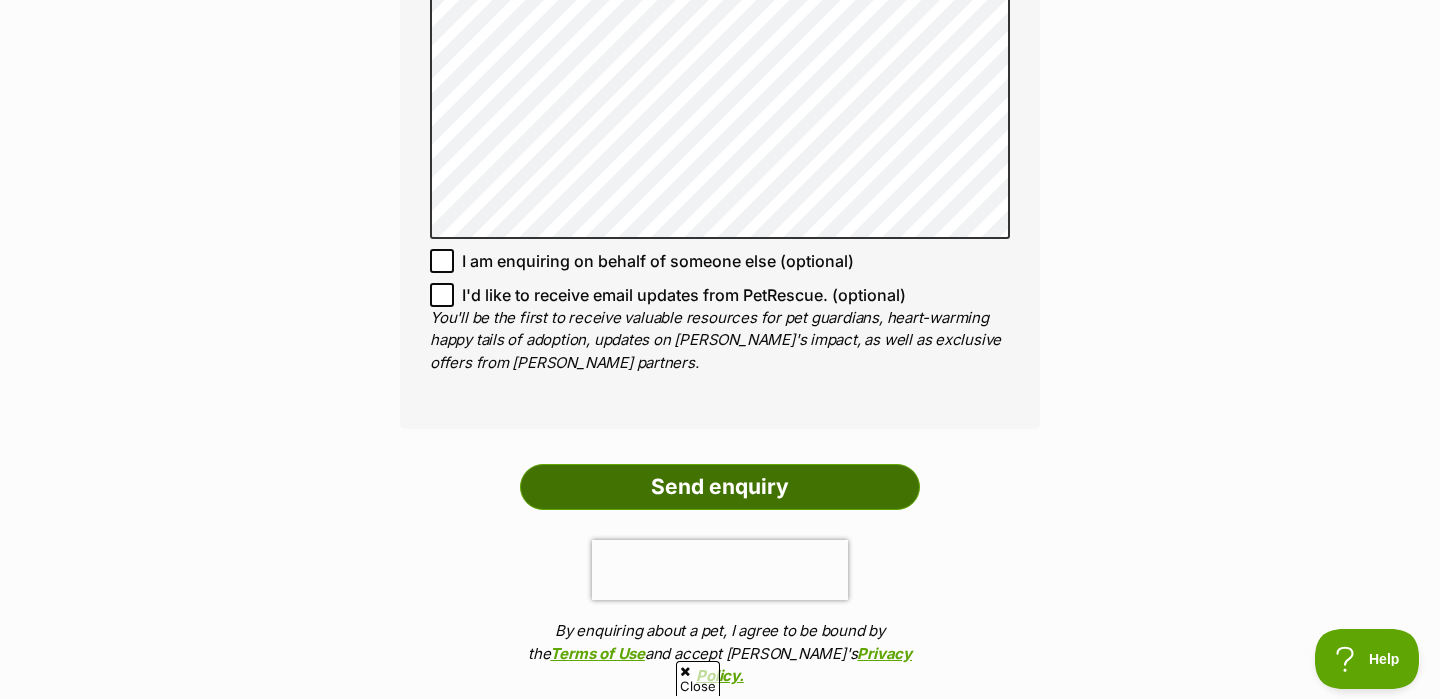 click on "Send enquiry" at bounding box center [720, 487] 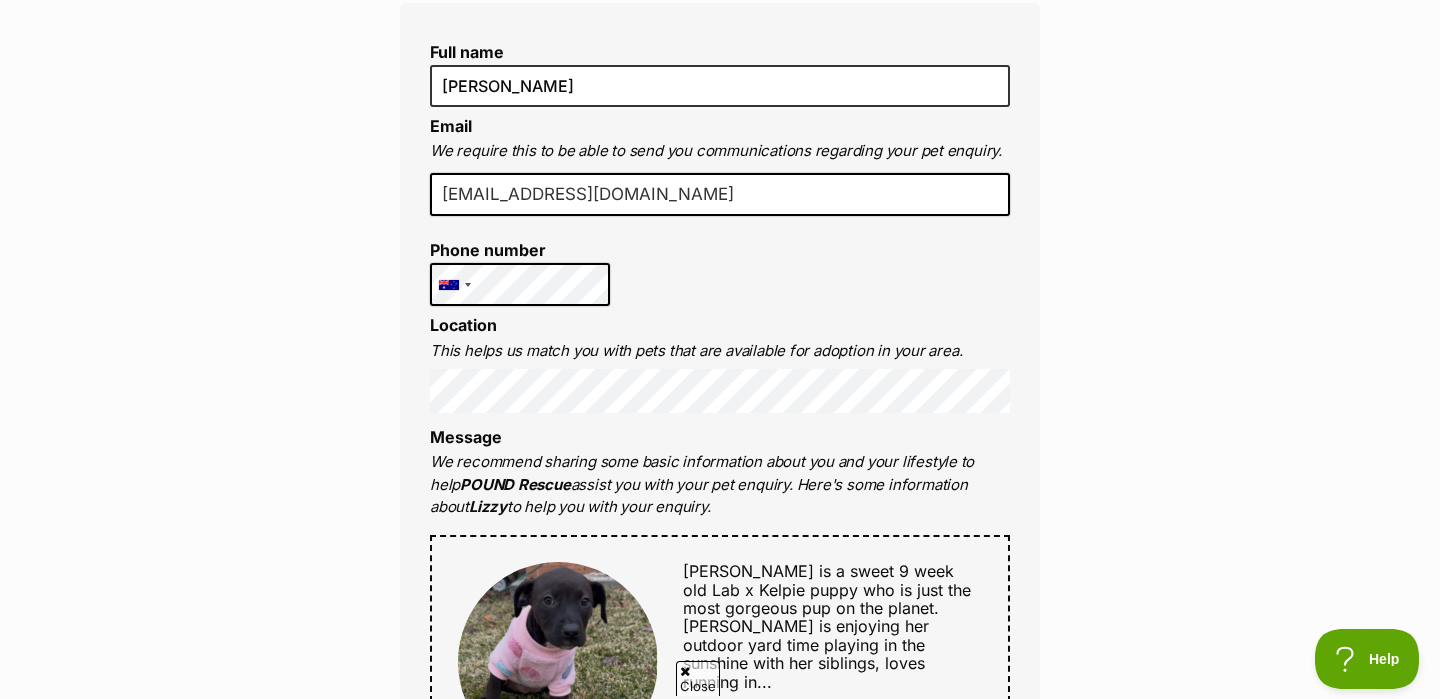 scroll, scrollTop: 516, scrollLeft: 0, axis: vertical 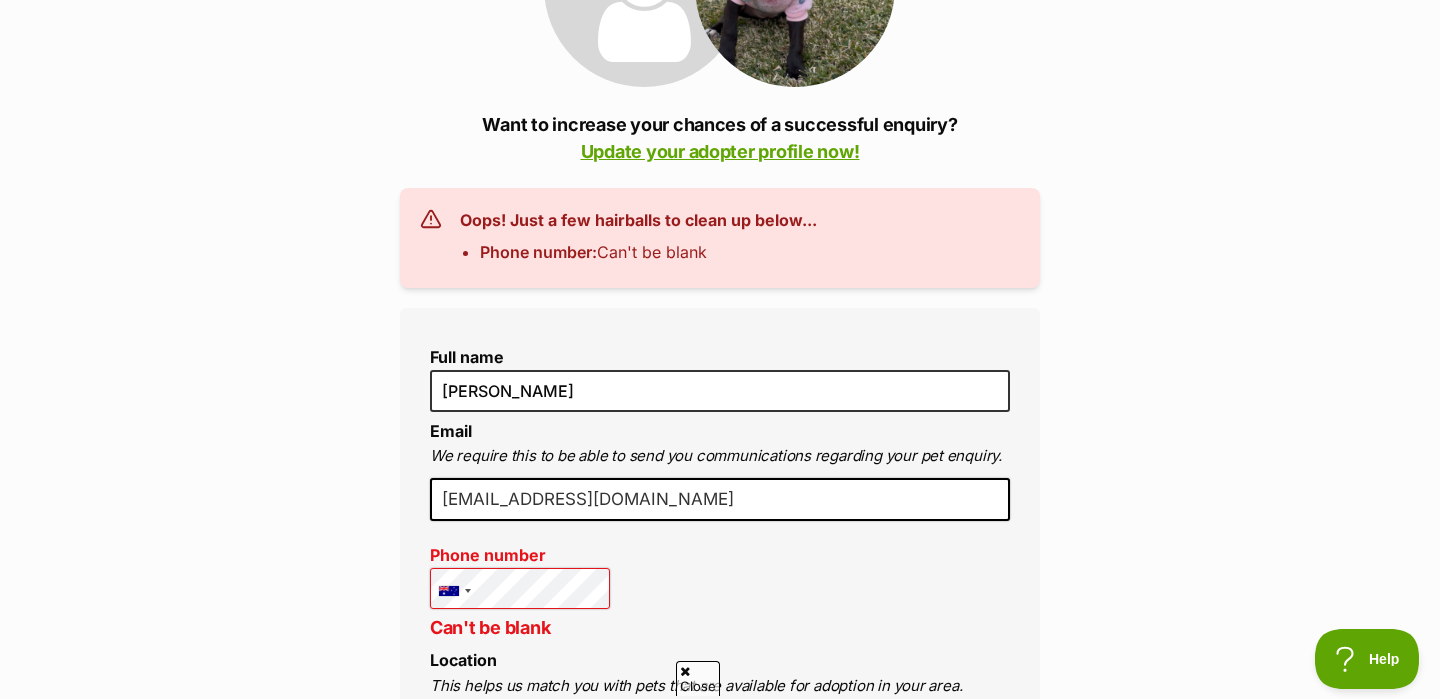 click on "Enquire about  Lizzy
Want to increase your chances of a successful enquiry?
Update your adopter profile now!
Oops! Just a few hairballs to clean up below...
Phone number:
Can't be blank
Full name Jana Seroukas
Email
We require this to be able to send you communications regarding your pet enquiry.
jananicoleseroukas@gmail.com
Phone number United States +1 United Kingdom +44 Afghanistan (‫افغانستان‬‎) +93 Albania (Shqipëri) +355 Algeria (‫الجزائر‬‎) +213 American Samoa +1684 Andorra +376 Angola +244 Anguilla +1264 Antigua and Barbuda +1268 Argentina +54 Armenia (Հայաստան) +374 Aruba +297 Australia +61 Austria (Österreich) +43 Azerbaijan (Azərbaycan) +994 Bahamas +1242 Bahrain (‫البحرين‬‎) +973 Bangladesh (বাংলাদেশ) +880 Barbados +1246 Belarus (Беларусь) +375 Belgium (België) +32 Belize +501 Benin (Bénin) +229 Bermuda +1441 Bhutan (འབྲུག) +975" at bounding box center (720, 957) 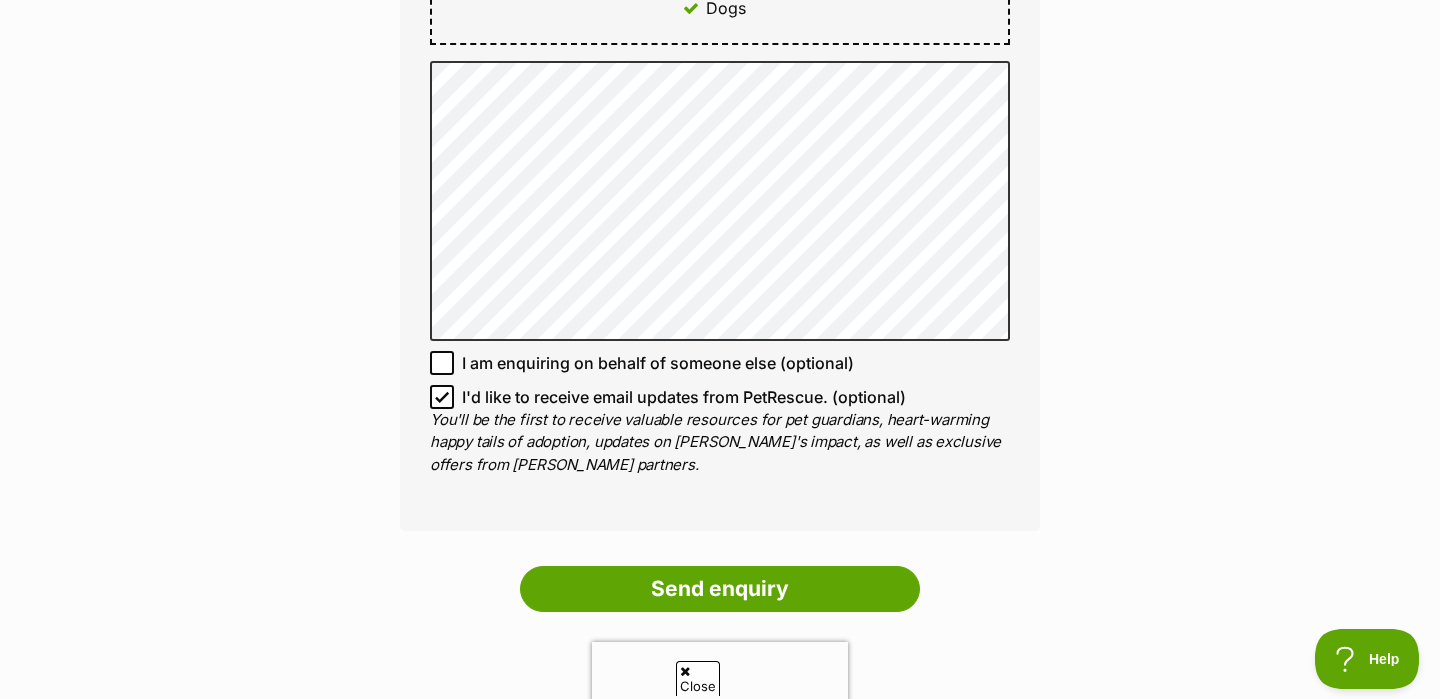 scroll, scrollTop: 1531, scrollLeft: 0, axis: vertical 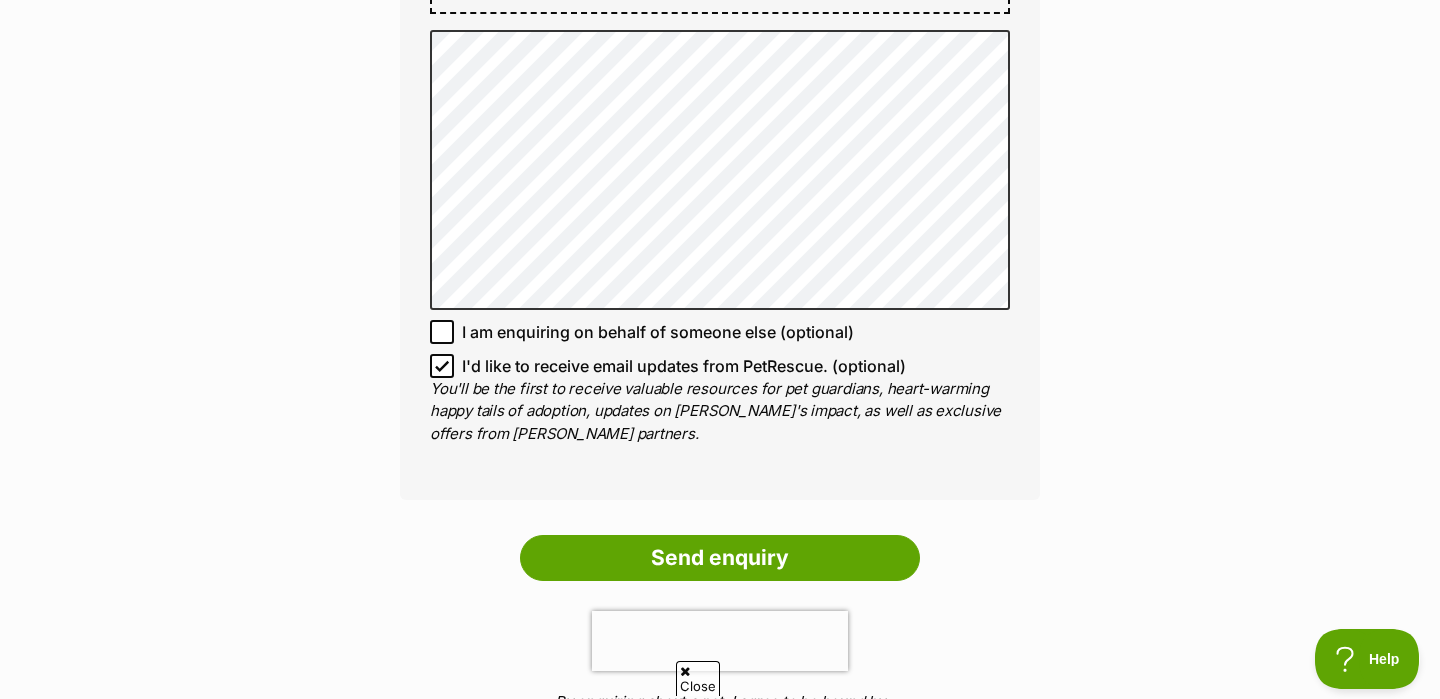 click on "Full name Jana Seroukas
Email
We require this to be able to send you communications regarding your pet enquiry.
jananicoleseroukas@gmail.com
Phone number United States +1 United Kingdom +44 Afghanistan (‫افغانستان‬‎) +93 Albania (Shqipëri) +355 Algeria (‫الجزائر‬‎) +213 American Samoa +1684 Andorra +376 Angola +244 Anguilla +1264 Antigua and Barbuda +1268 Argentina +54 Armenia (Հայաստան) +374 Aruba +297 Australia +61 Austria (Österreich) +43 Azerbaijan (Azərbaycan) +994 Bahamas +1242 Bahrain (‫البحرين‬‎) +973 Bangladesh (বাংলাদেশ) +880 Barbados +1246 Belarus (Беларусь) +375 Belgium (België) +32 Belize +501 Benin (Bénin) +229 Bermuda +1441 Bhutan (འབྲུག) +975 Bolivia +591 Bosnia and Herzegovina (Босна и Херцеговина) +387 Botswana +267 Brazil (Brasil) +55 British Indian Ocean Territory +246 British Virgin Islands +1284 Brunei +673 Bulgaria (България) +359 Burkina Faso +226 +257" at bounding box center [720, -178] 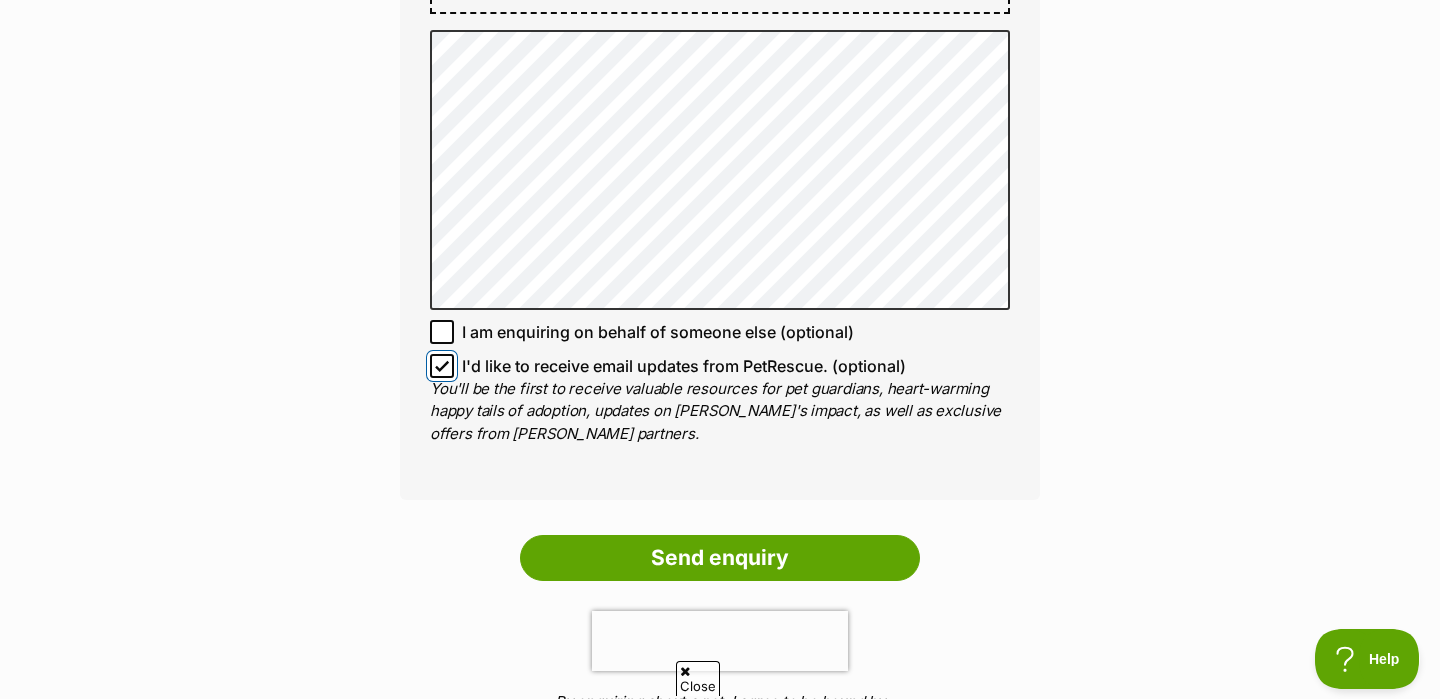 click on "I'd like to receive email updates from PetRescue. (optional)" at bounding box center [442, 366] 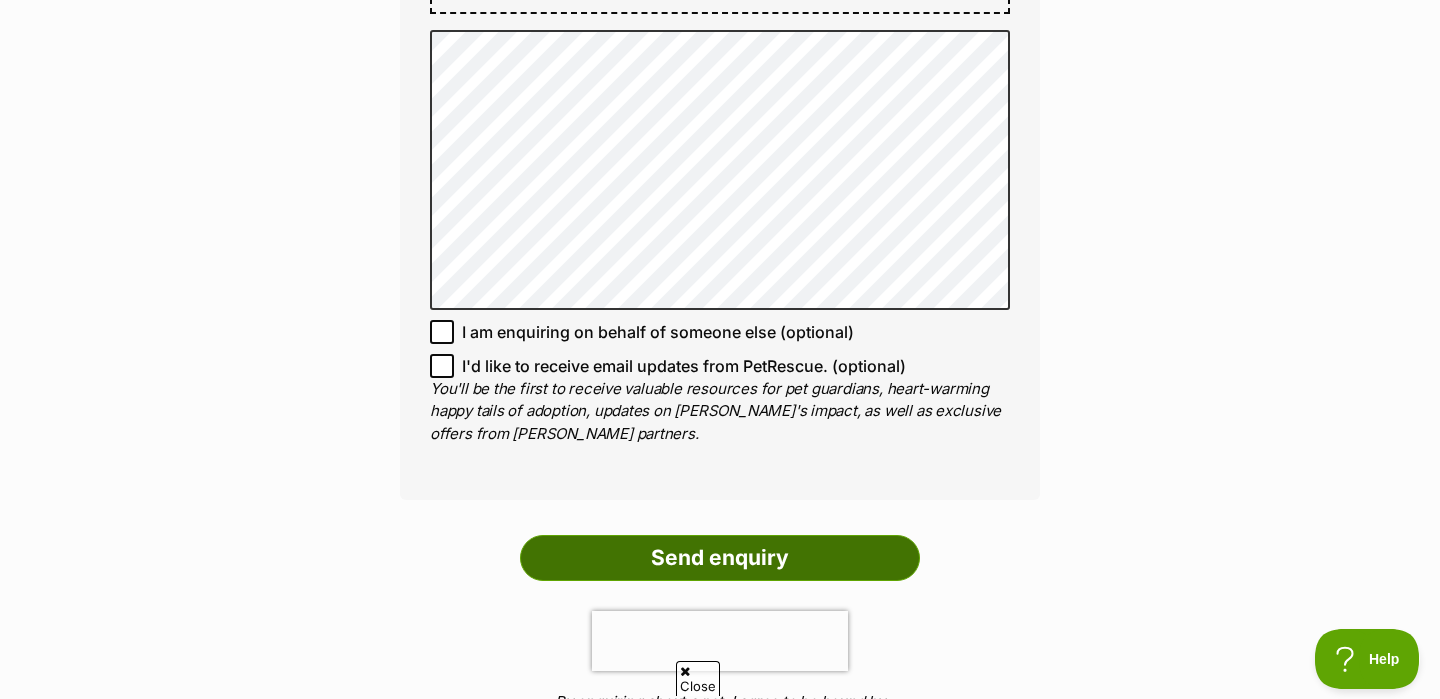 click on "Send enquiry" at bounding box center (720, 558) 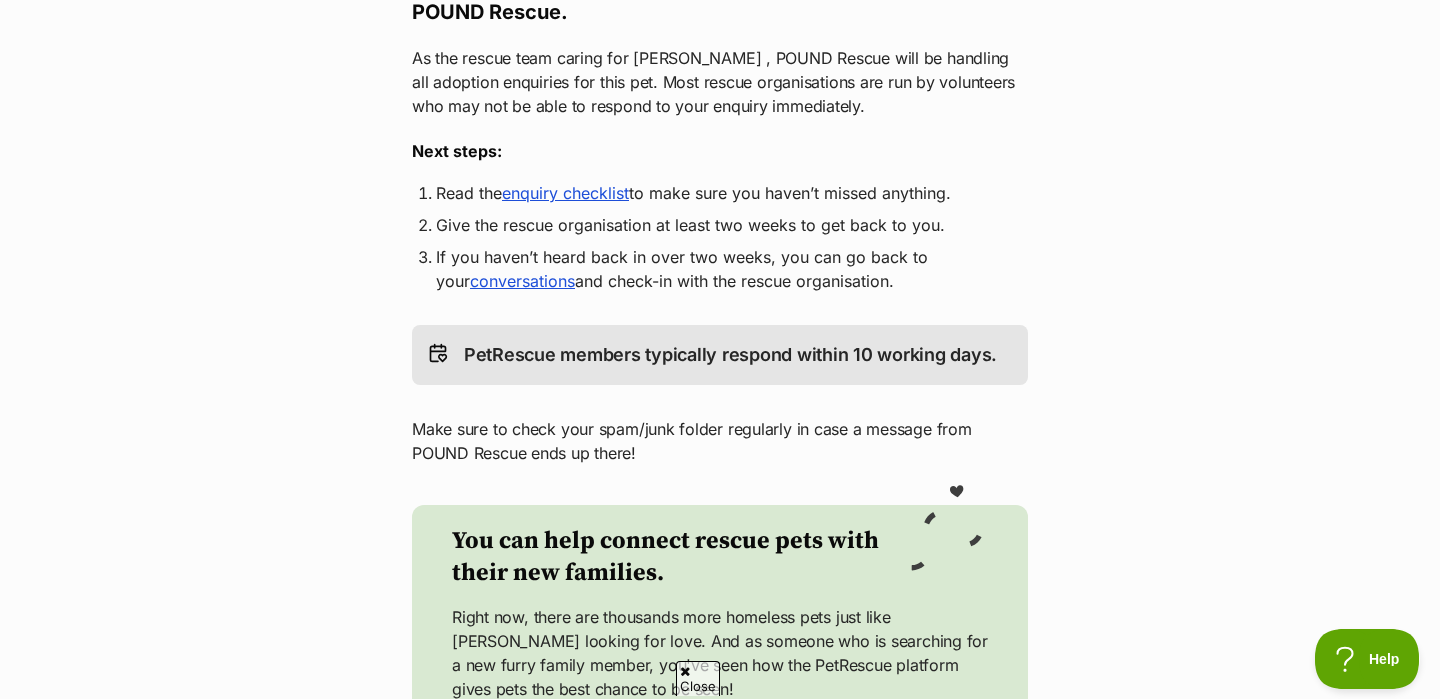 scroll, scrollTop: 392, scrollLeft: 0, axis: vertical 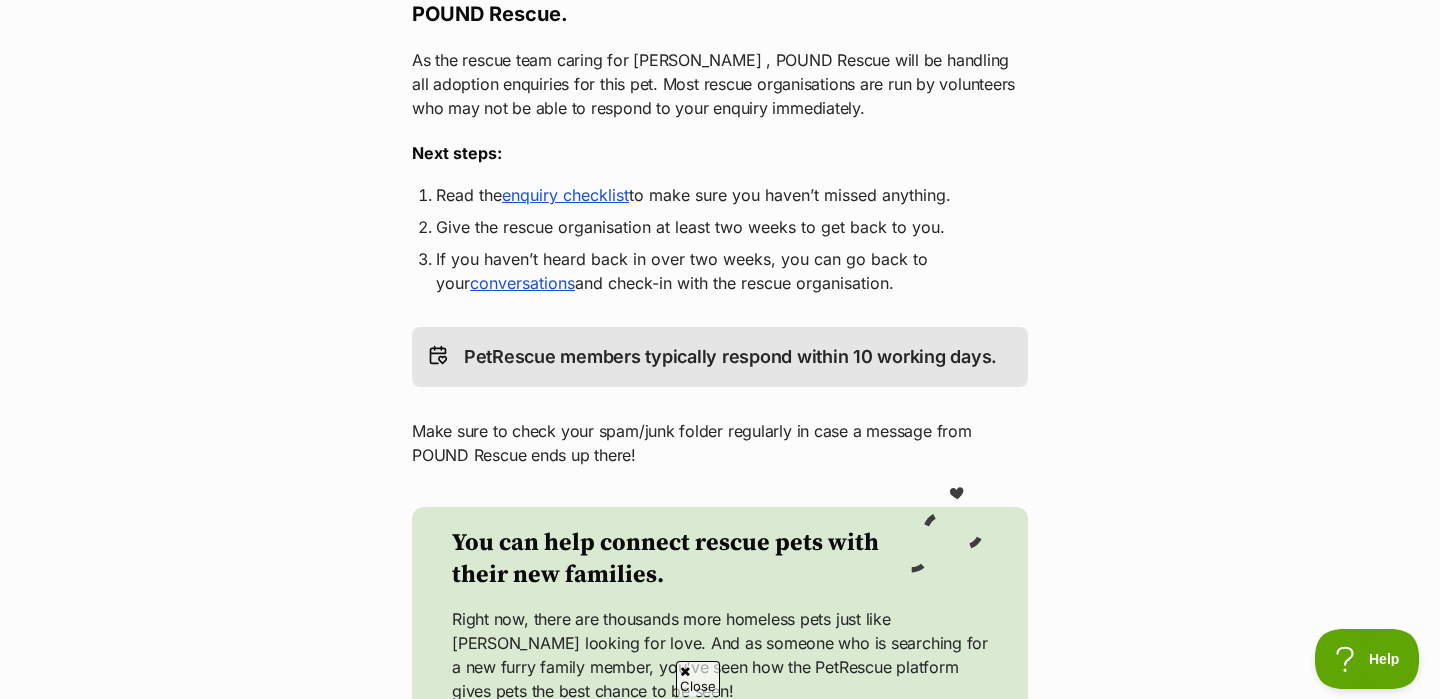 click on "enquiry checklist" at bounding box center [565, 195] 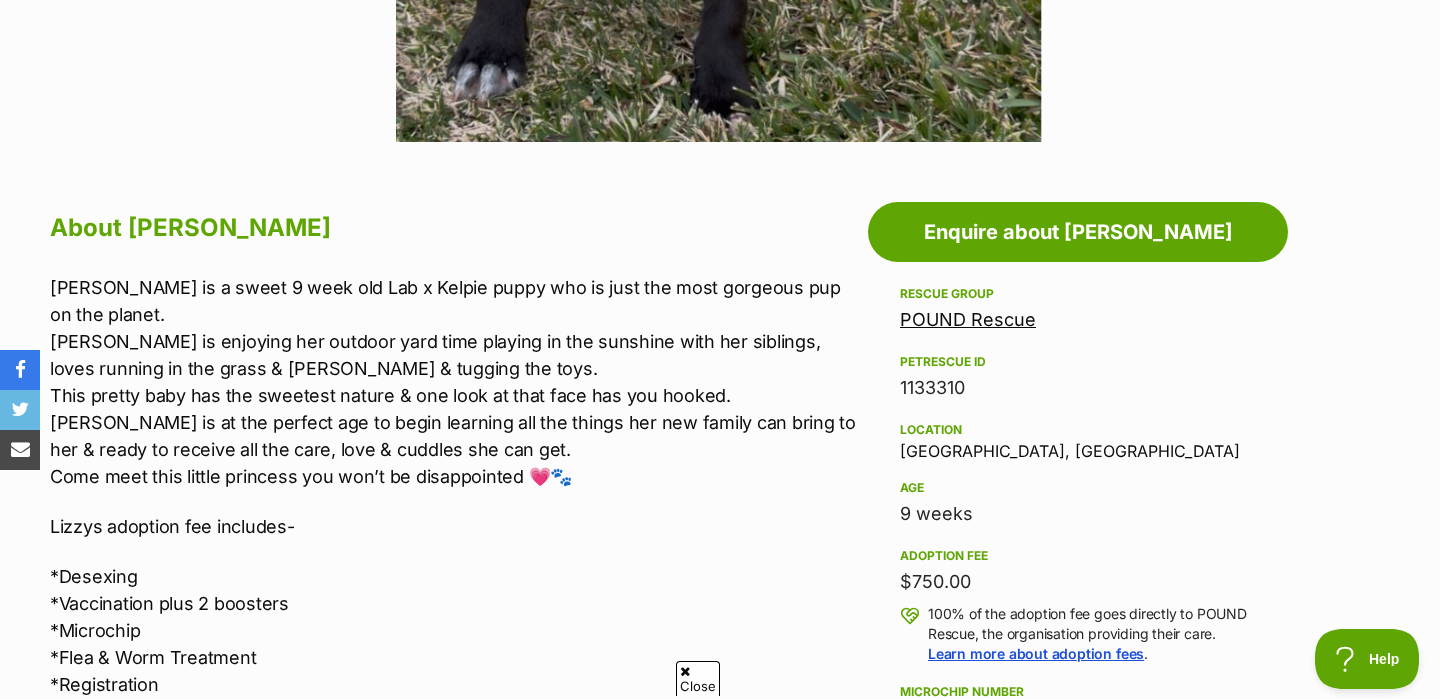 scroll, scrollTop: 928, scrollLeft: 0, axis: vertical 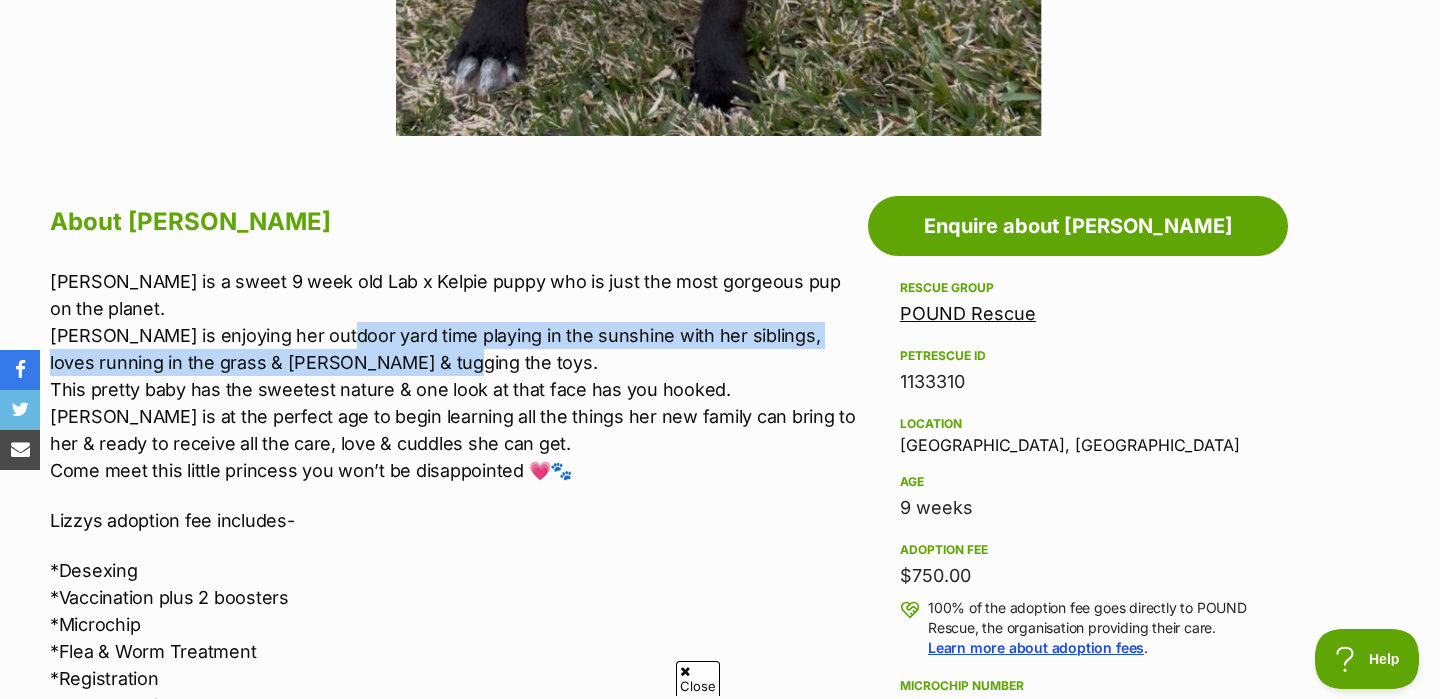 drag, startPoint x: 323, startPoint y: 305, endPoint x: 393, endPoint y: 327, distance: 73.37575 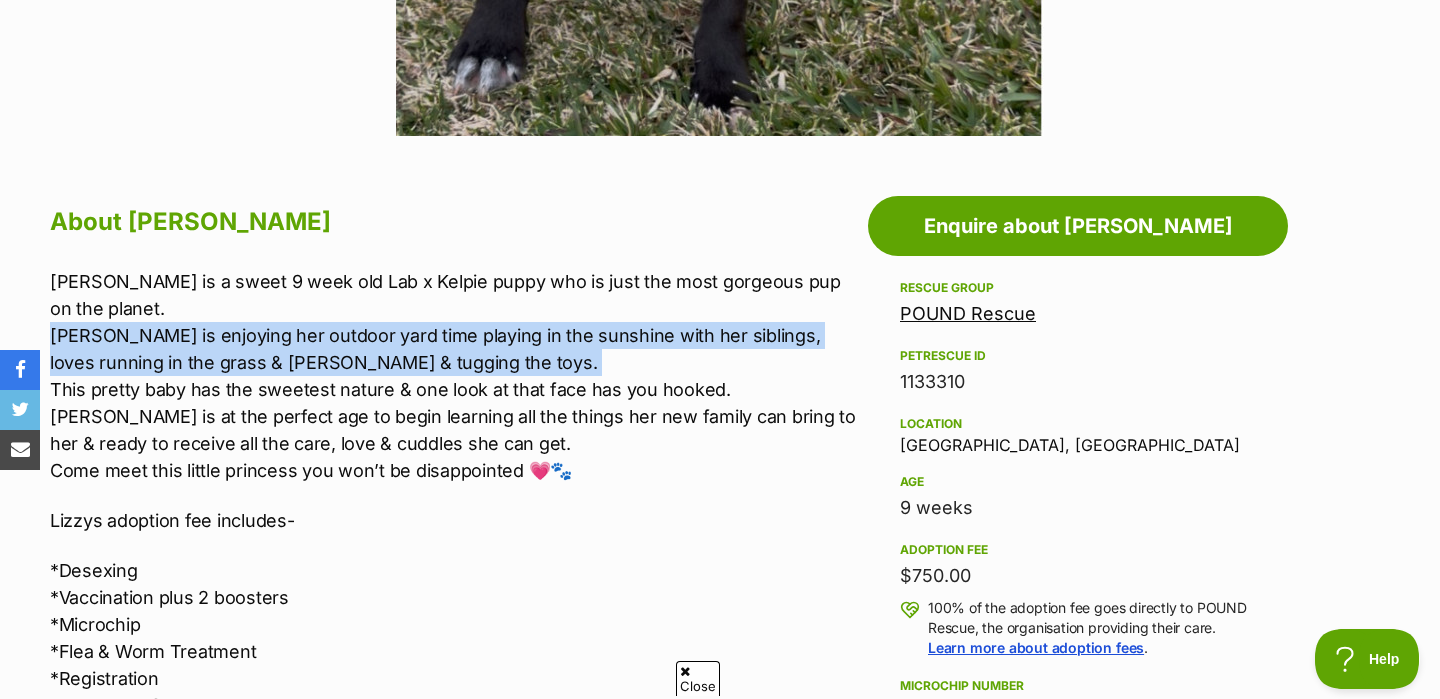 click on "[PERSON_NAME] is a sweet 9 week old Lab x Kelpie puppy who is just the most gorgeous pup on the planet.
[PERSON_NAME] is enjoying her outdoor yard time playing in the sunshine with her siblings, loves running in the grass & chewing & tugging the toys.
This pretty baby has the sweetest nature & one look at that face has you hooked. [PERSON_NAME] is at the perfect age to begin learning all the things her new family can bring to her & ready to receive all the care, love & cuddles she can get.
Come meet this little princess you won’t be disappointed 💗🐾" at bounding box center [454, 376] 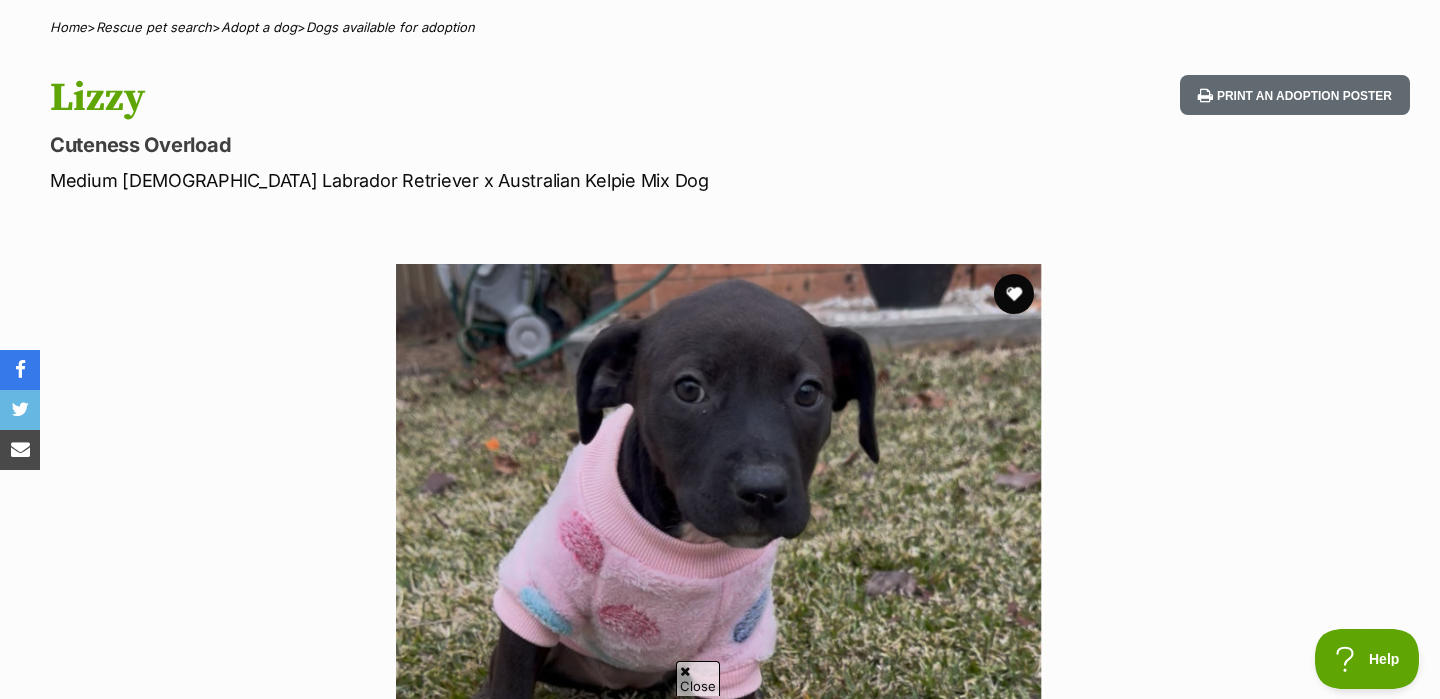scroll, scrollTop: 283, scrollLeft: 0, axis: vertical 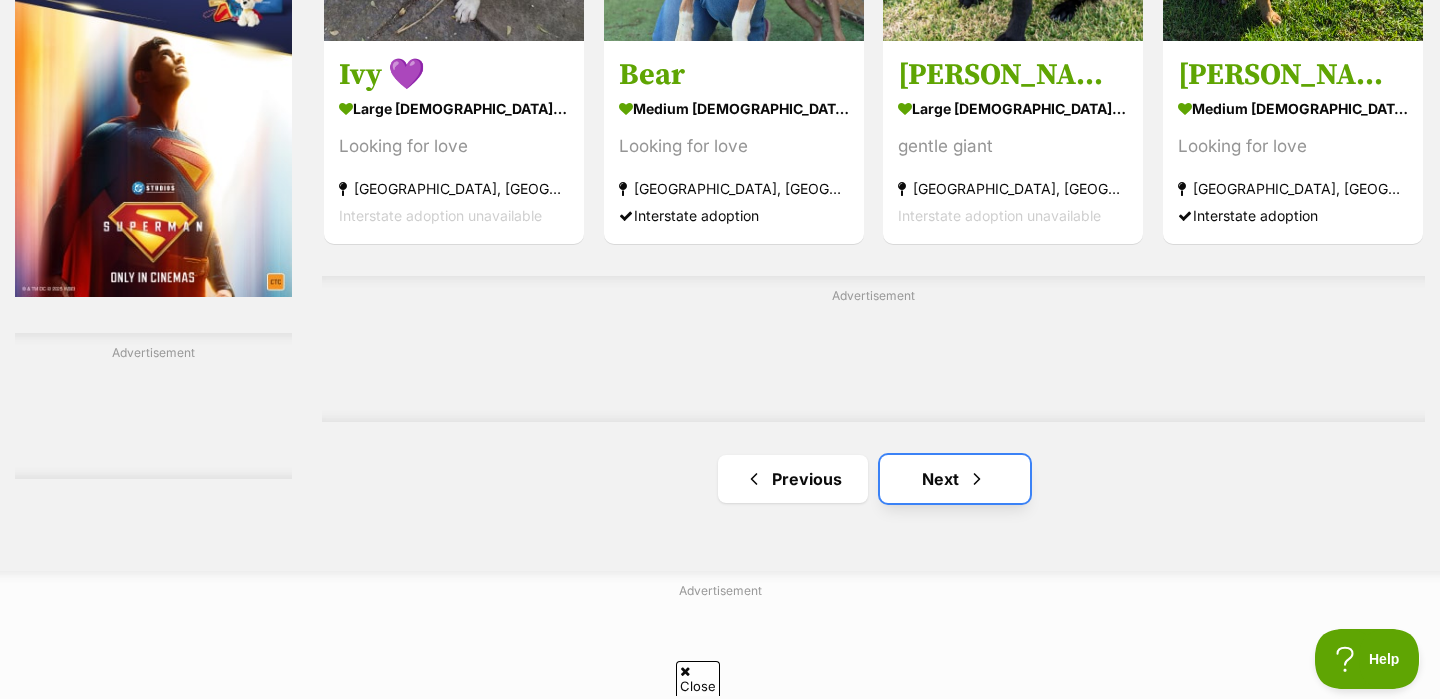 click on "Next" at bounding box center (955, 479) 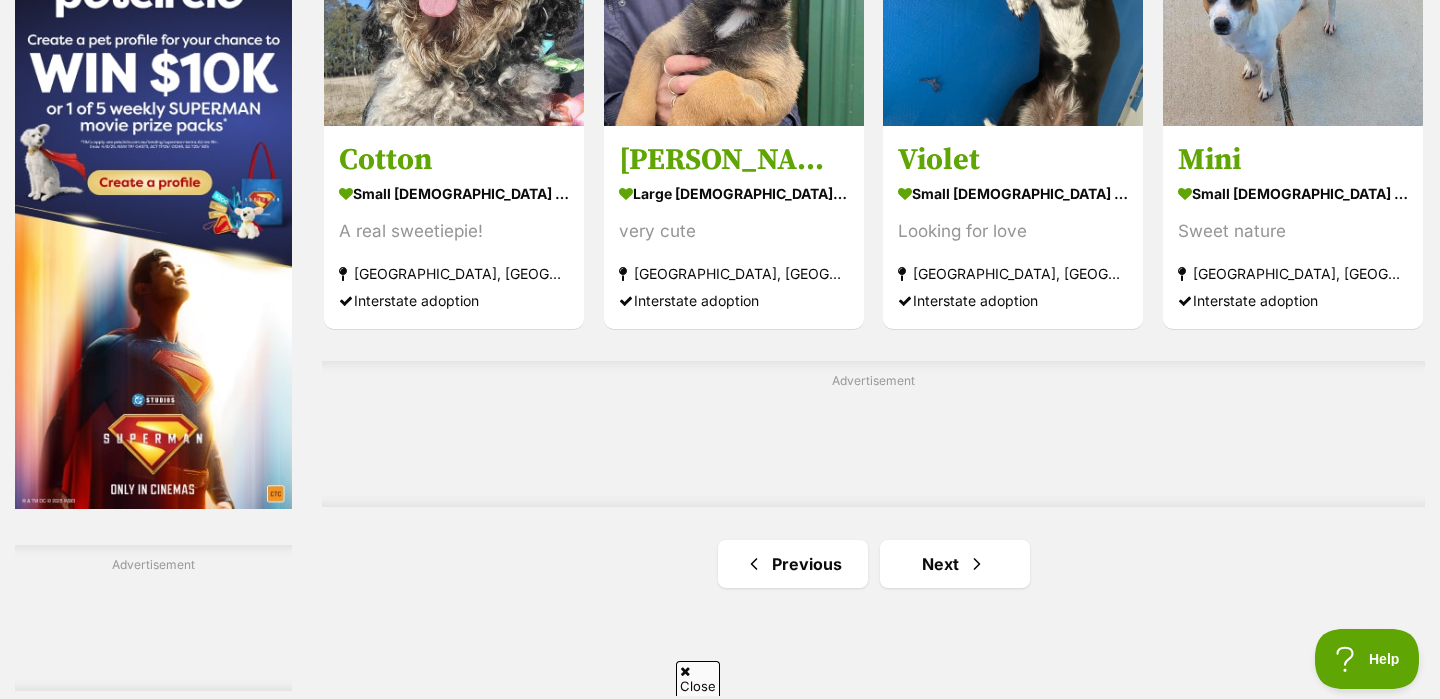 scroll, scrollTop: 3203, scrollLeft: 0, axis: vertical 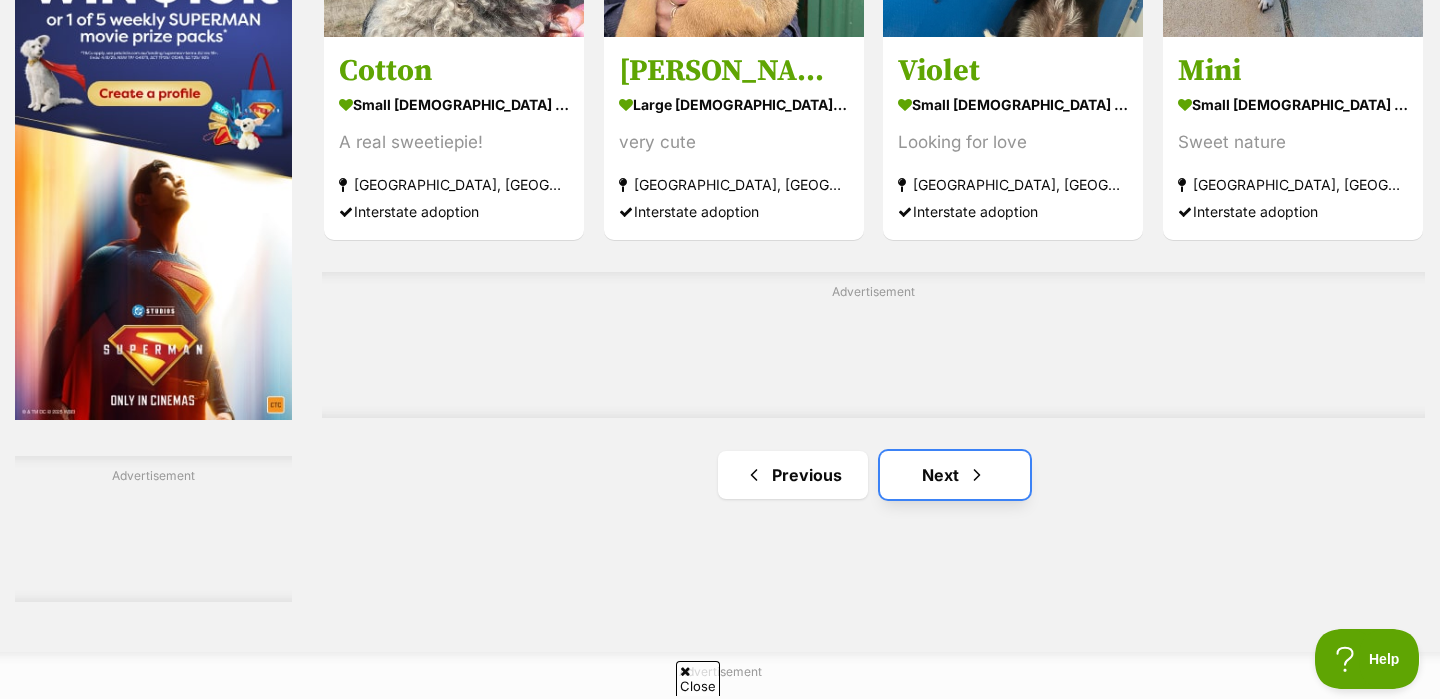 click on "Next" at bounding box center [955, 475] 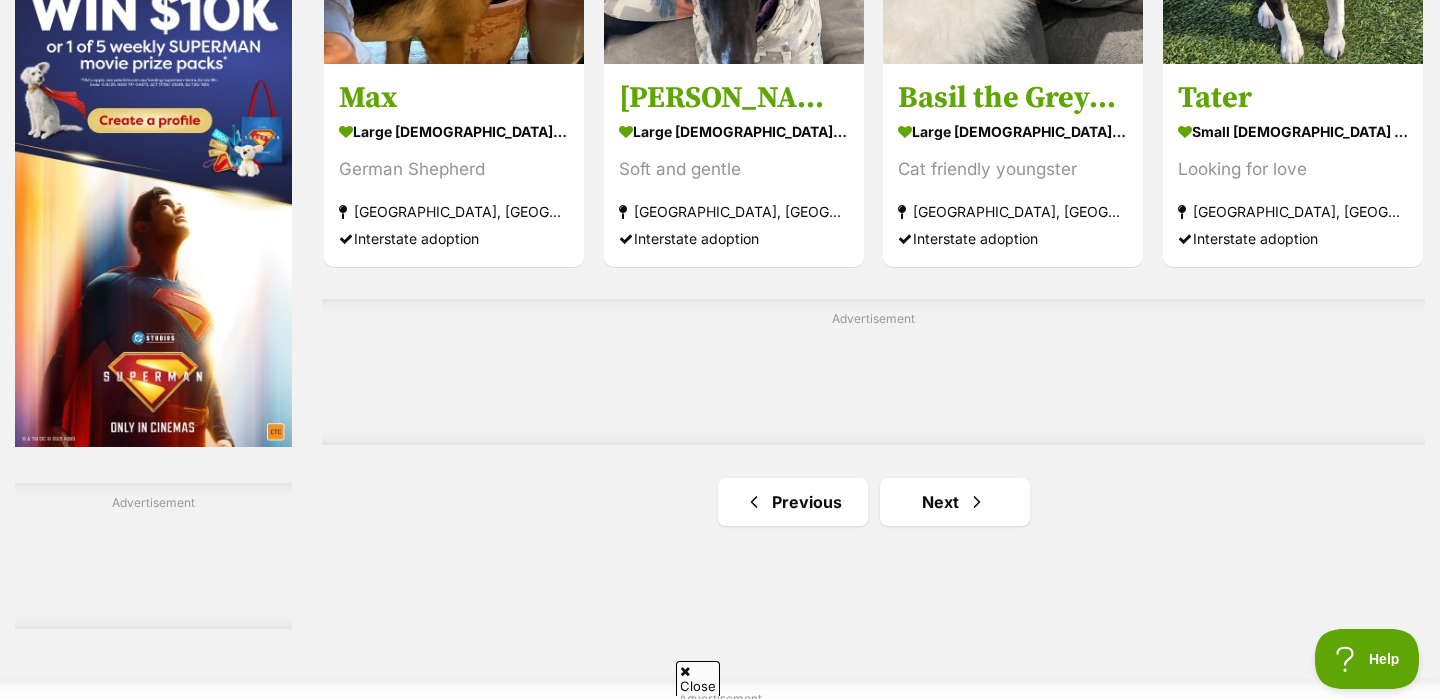 scroll, scrollTop: 3203, scrollLeft: 0, axis: vertical 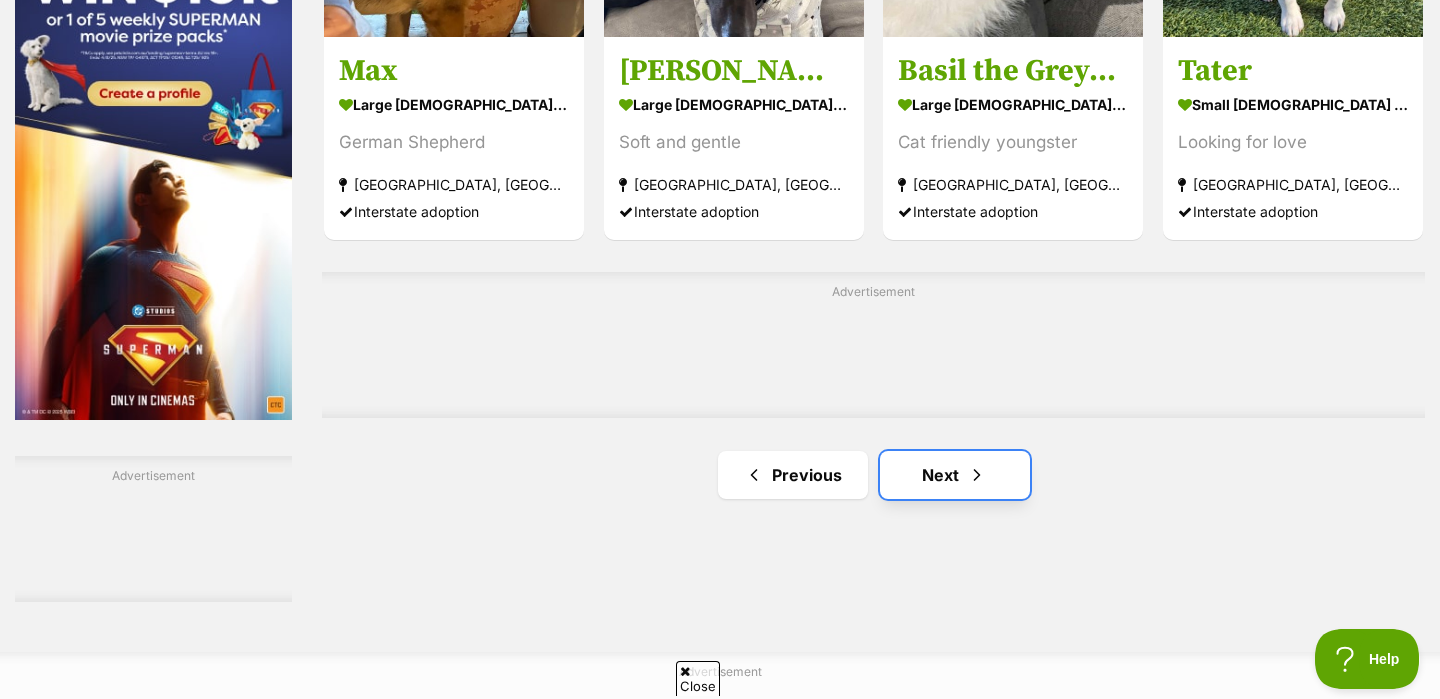 click on "Next" at bounding box center (955, 475) 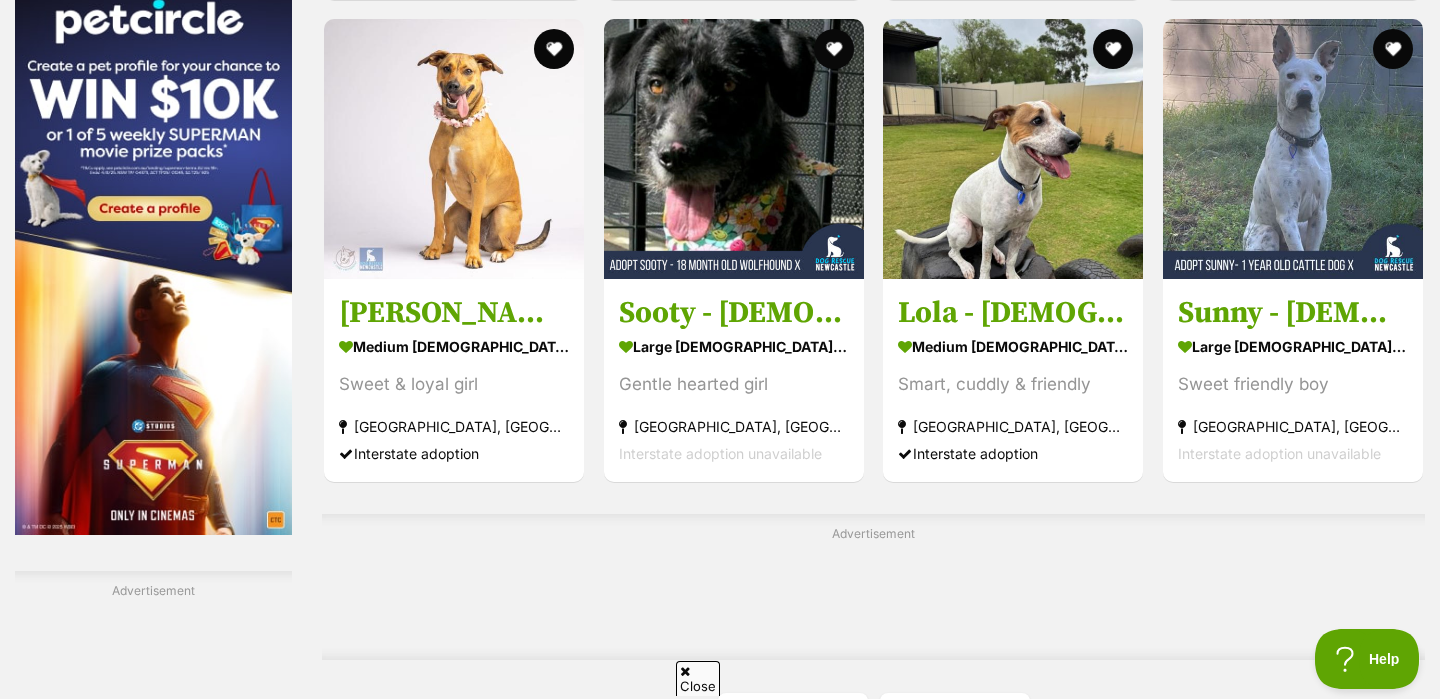 scroll, scrollTop: 3251, scrollLeft: 0, axis: vertical 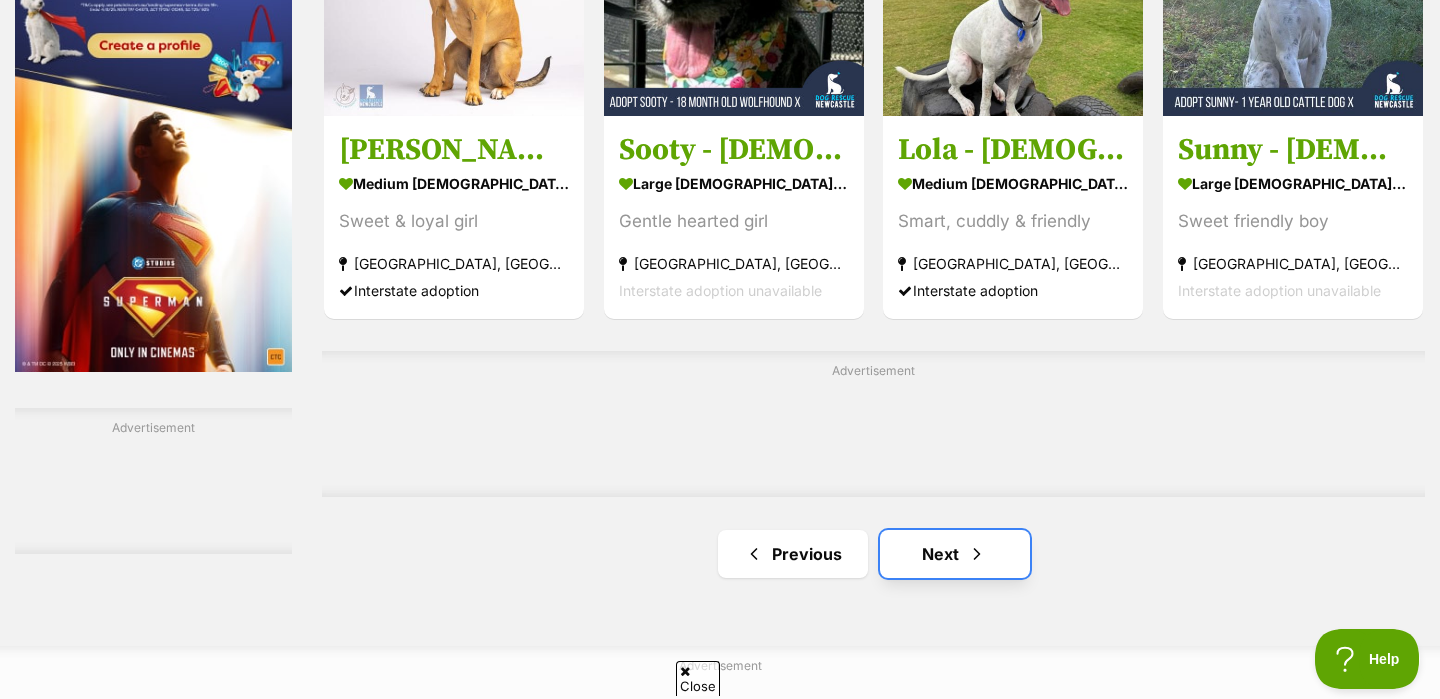 click on "Next" at bounding box center (955, 554) 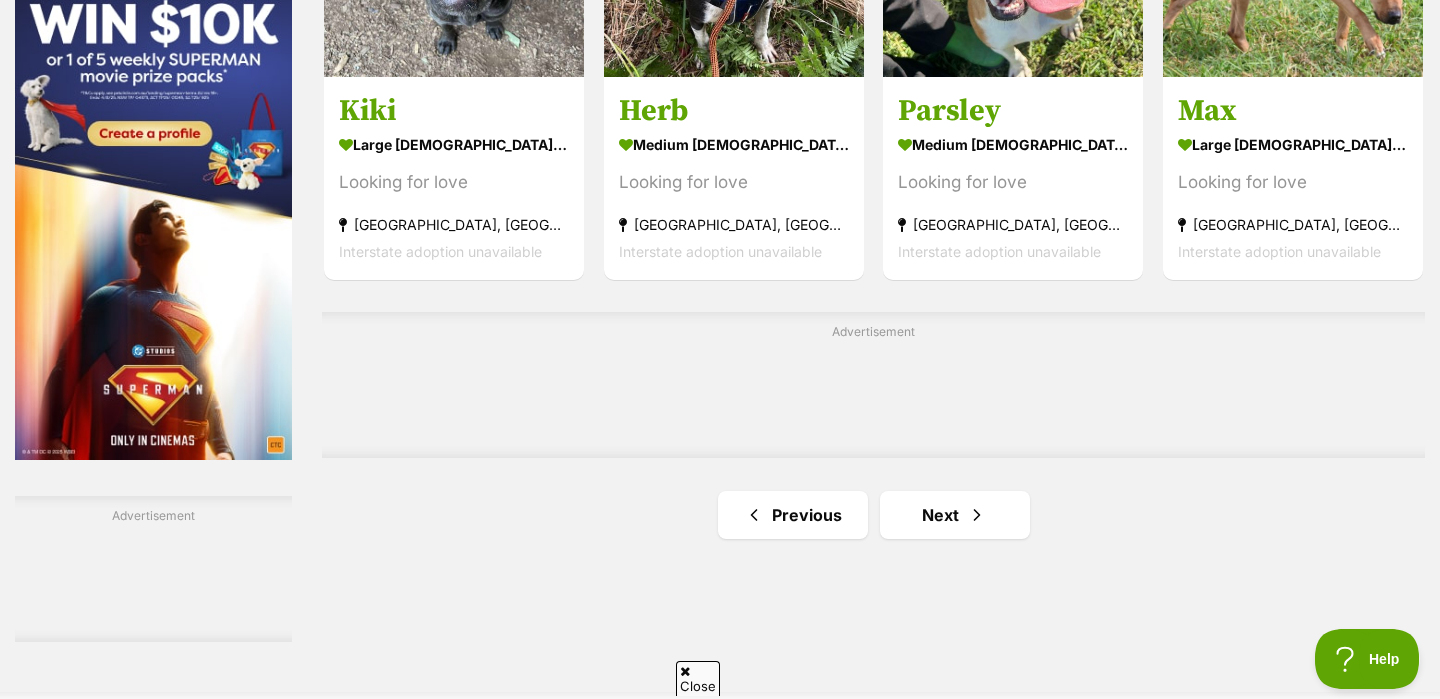 scroll, scrollTop: 3243, scrollLeft: 0, axis: vertical 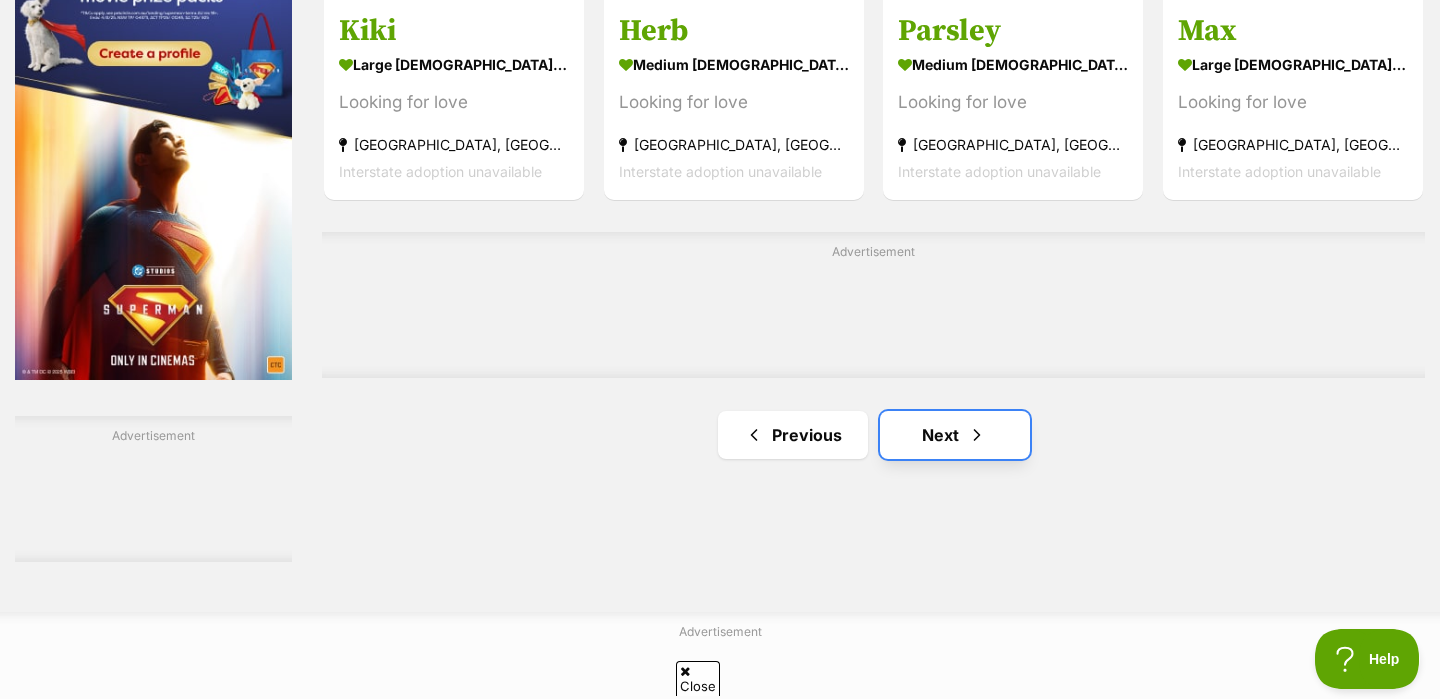 click on "Next" at bounding box center [955, 435] 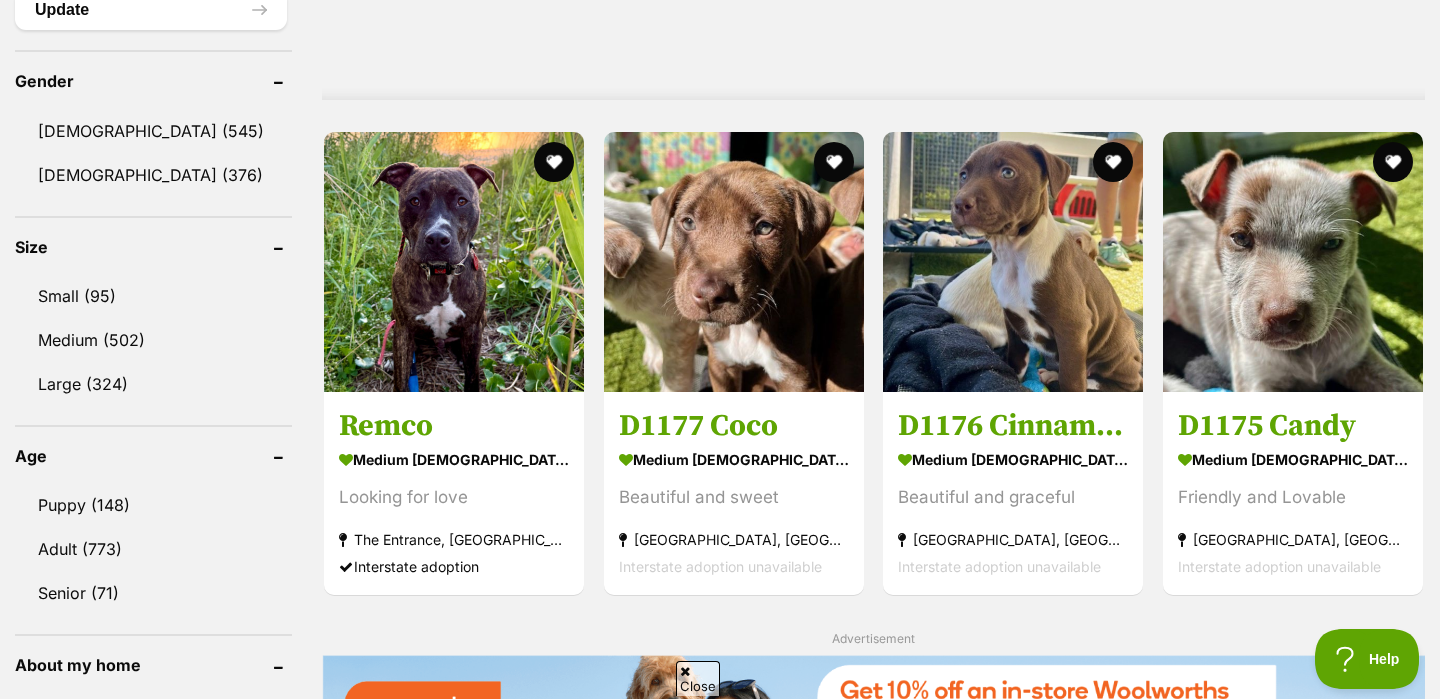 scroll, scrollTop: 1669, scrollLeft: 0, axis: vertical 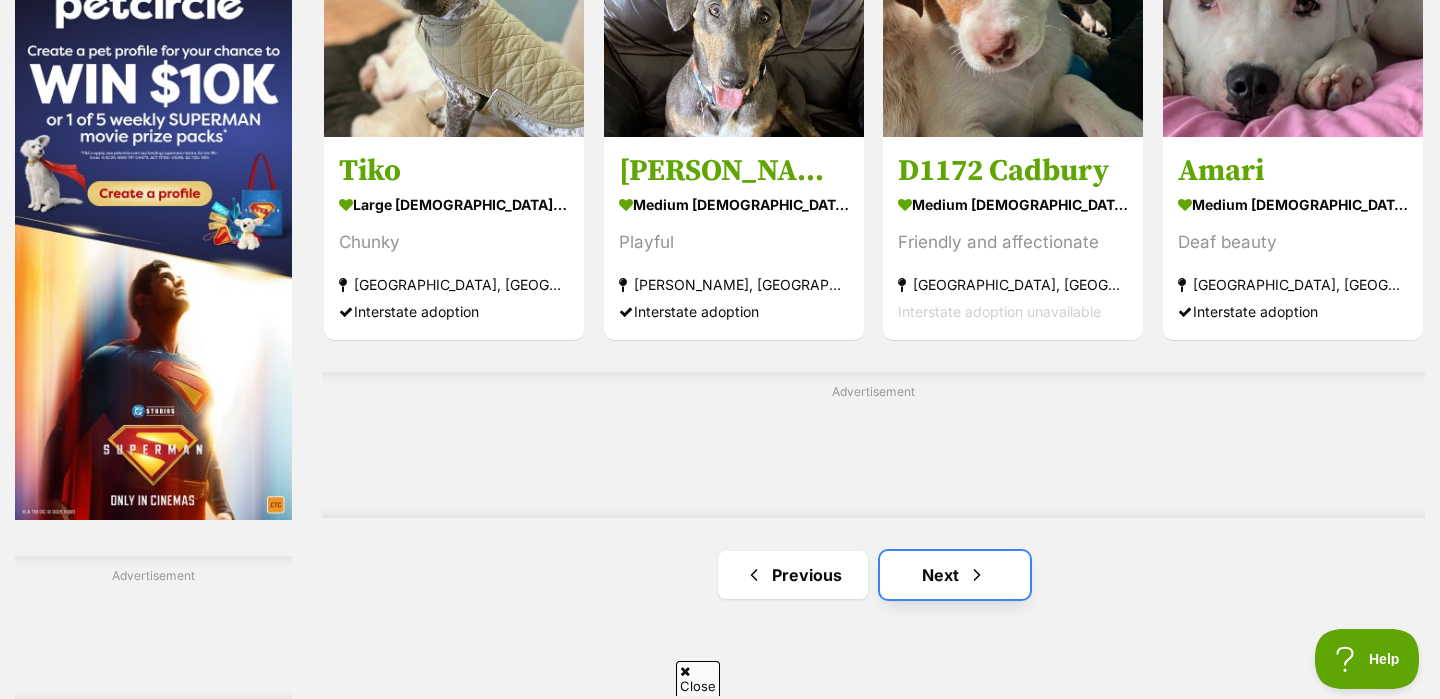 click on "Next" at bounding box center [955, 575] 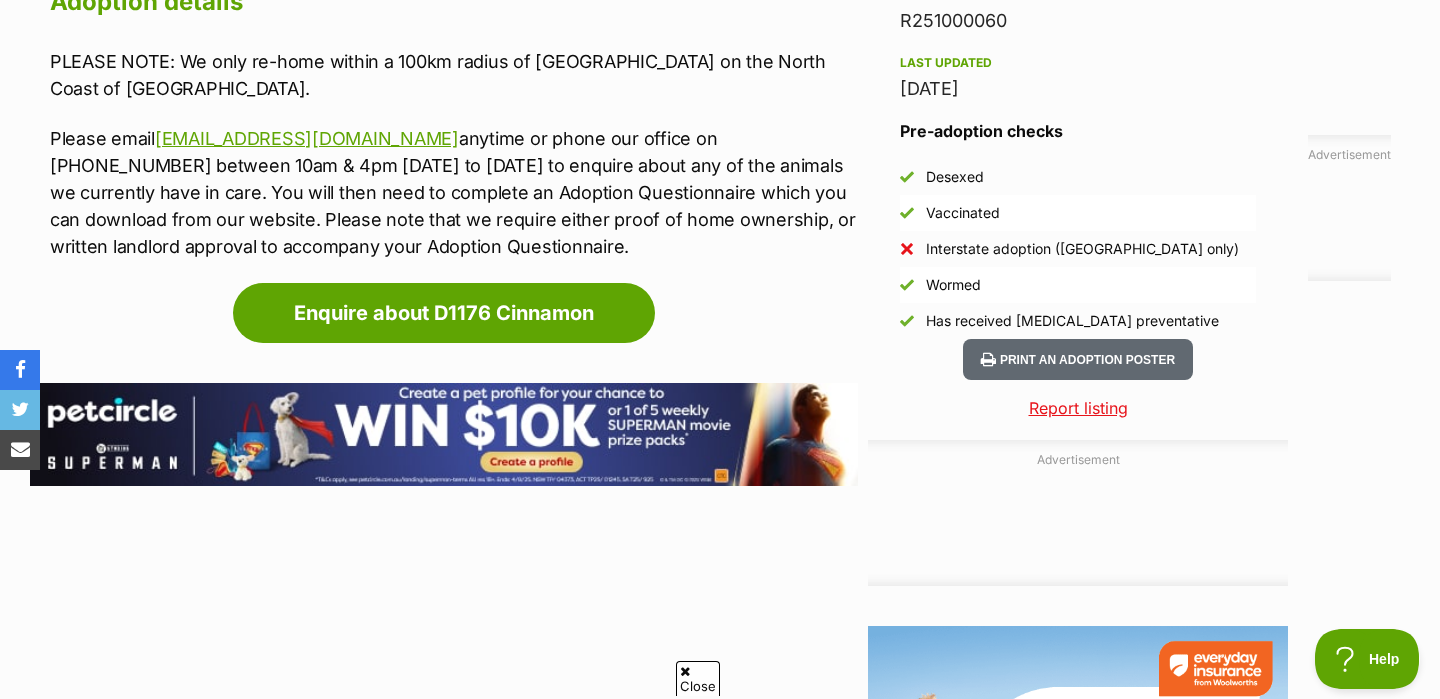 scroll, scrollTop: 1709, scrollLeft: 0, axis: vertical 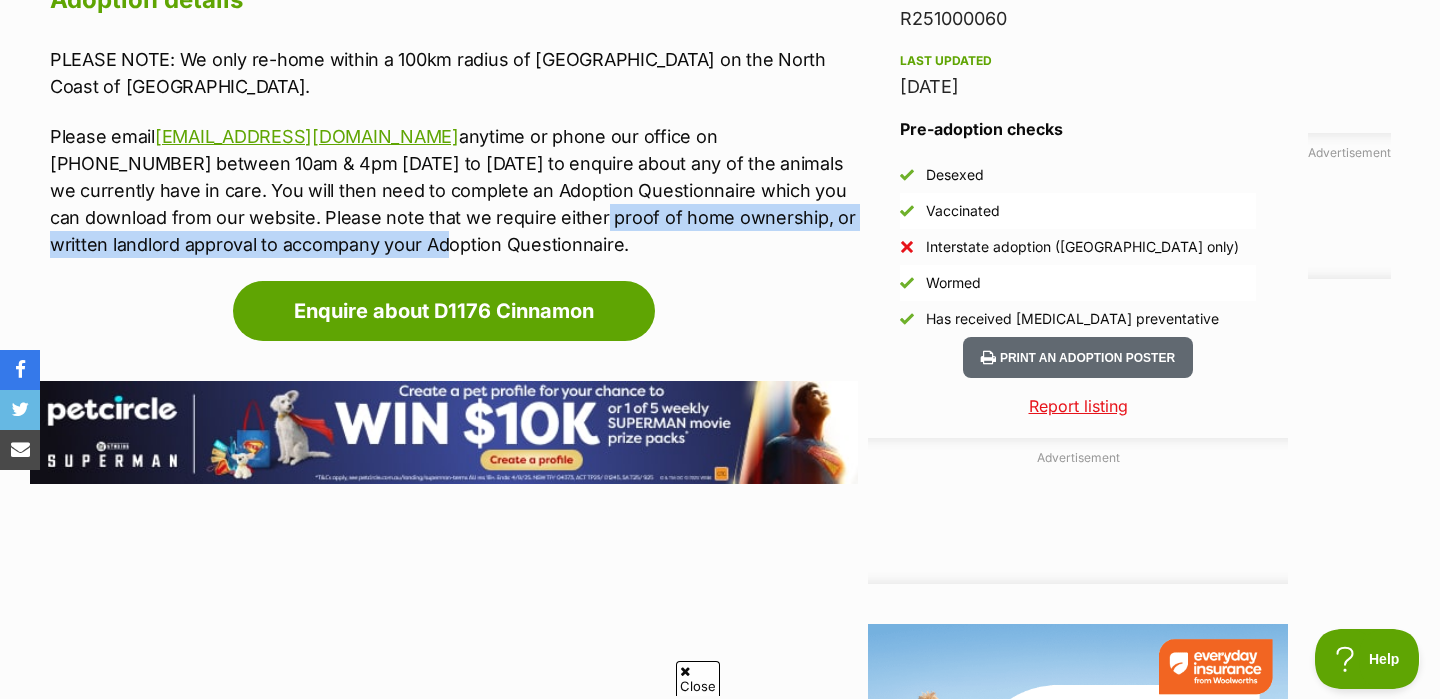 drag, startPoint x: 209, startPoint y: 177, endPoint x: 323, endPoint y: 167, distance: 114.43776 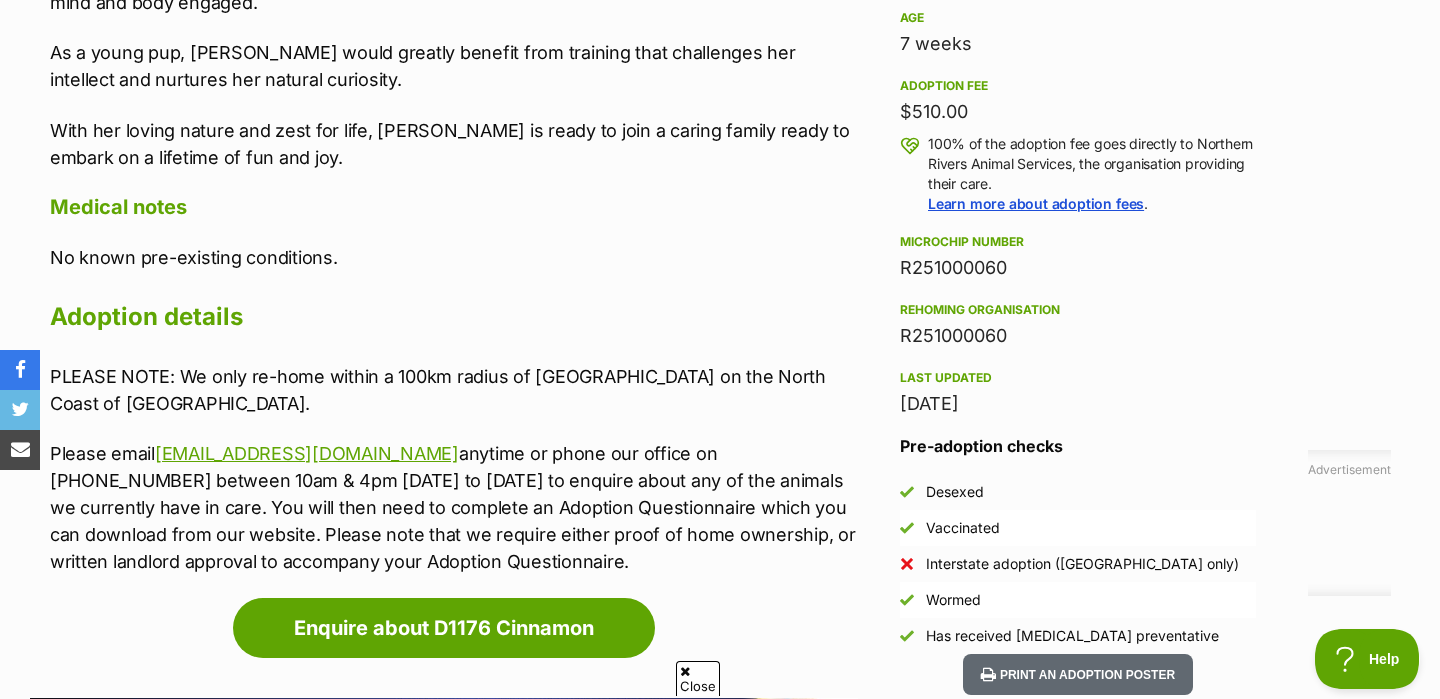 scroll, scrollTop: 1424, scrollLeft: 0, axis: vertical 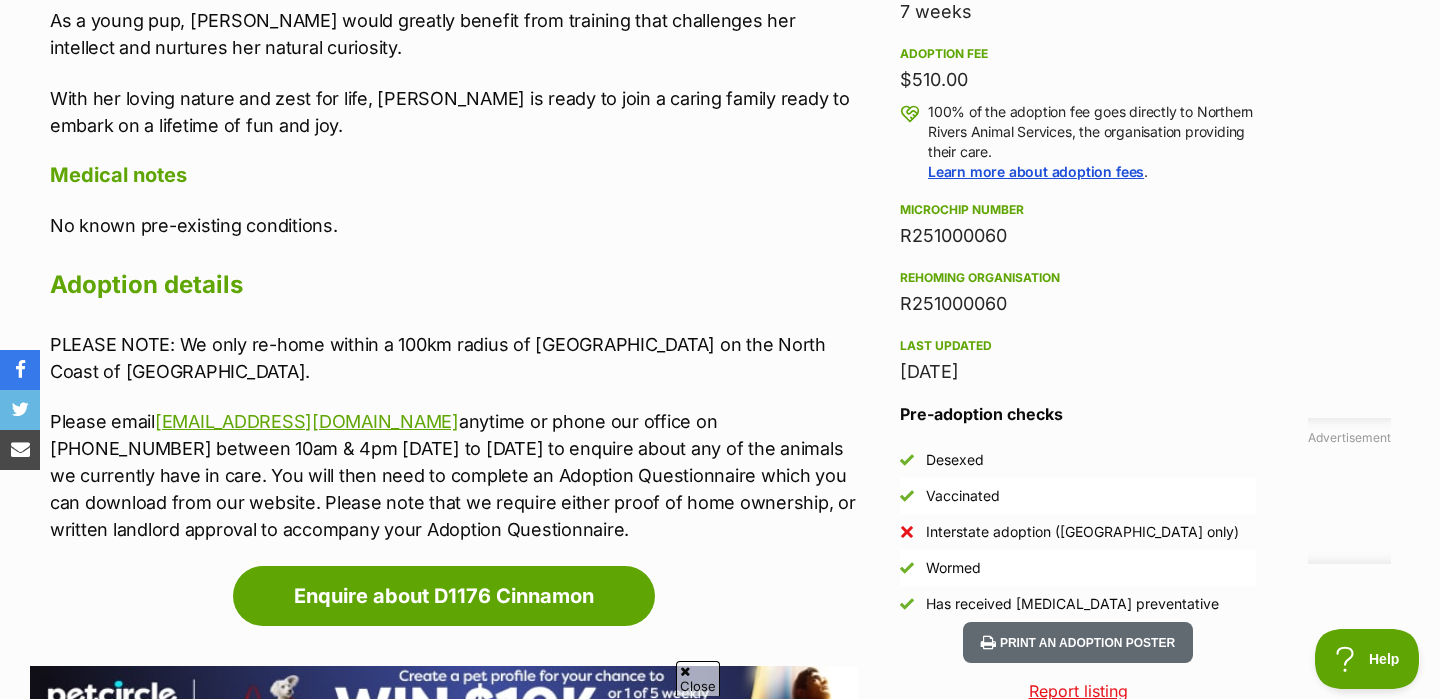 drag, startPoint x: 263, startPoint y: 383, endPoint x: 439, endPoint y: 469, distance: 195.88773 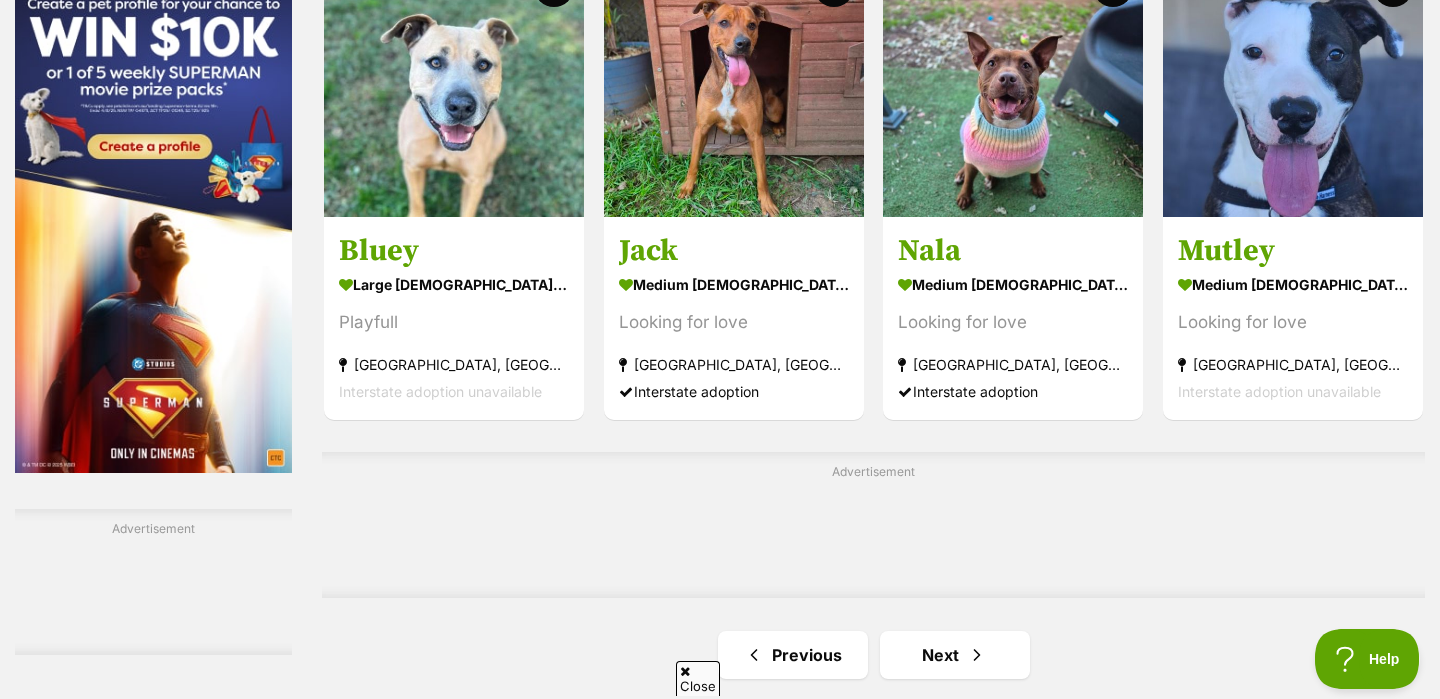 scroll, scrollTop: 3178, scrollLeft: 0, axis: vertical 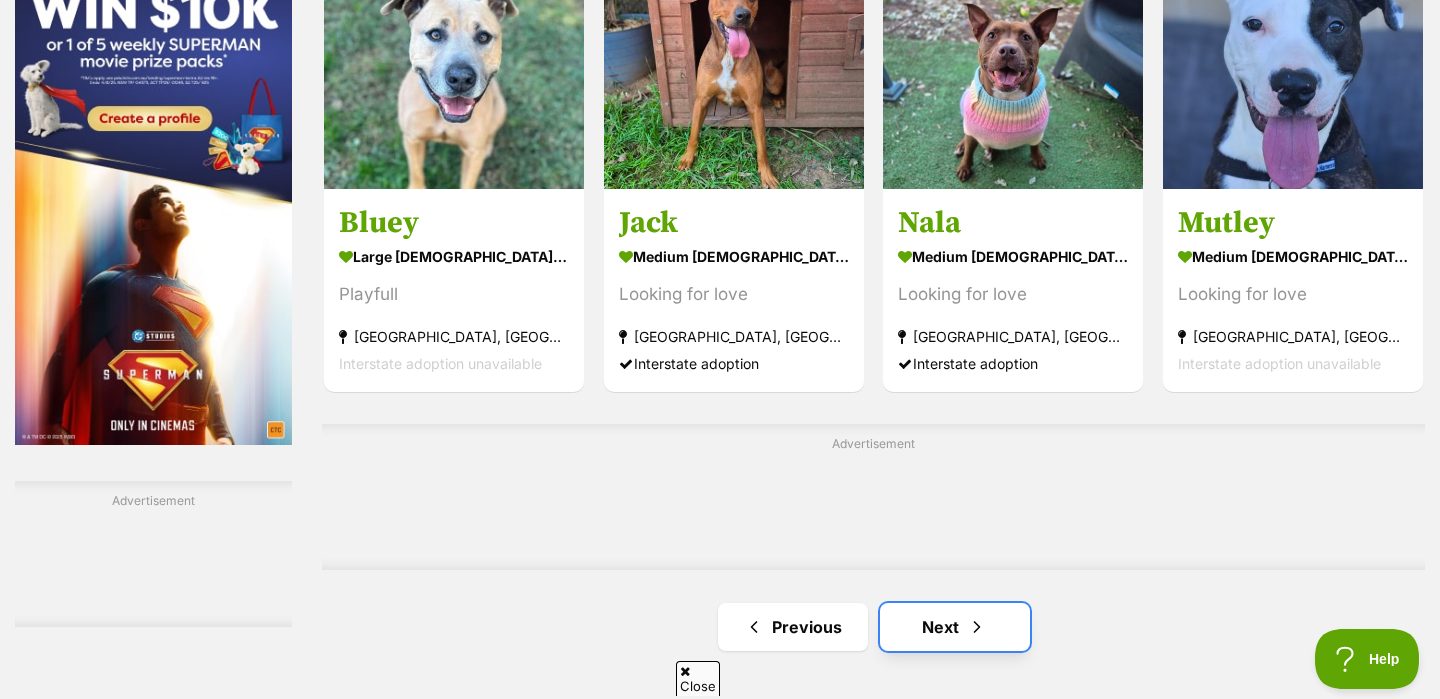 click on "Next" at bounding box center (955, 627) 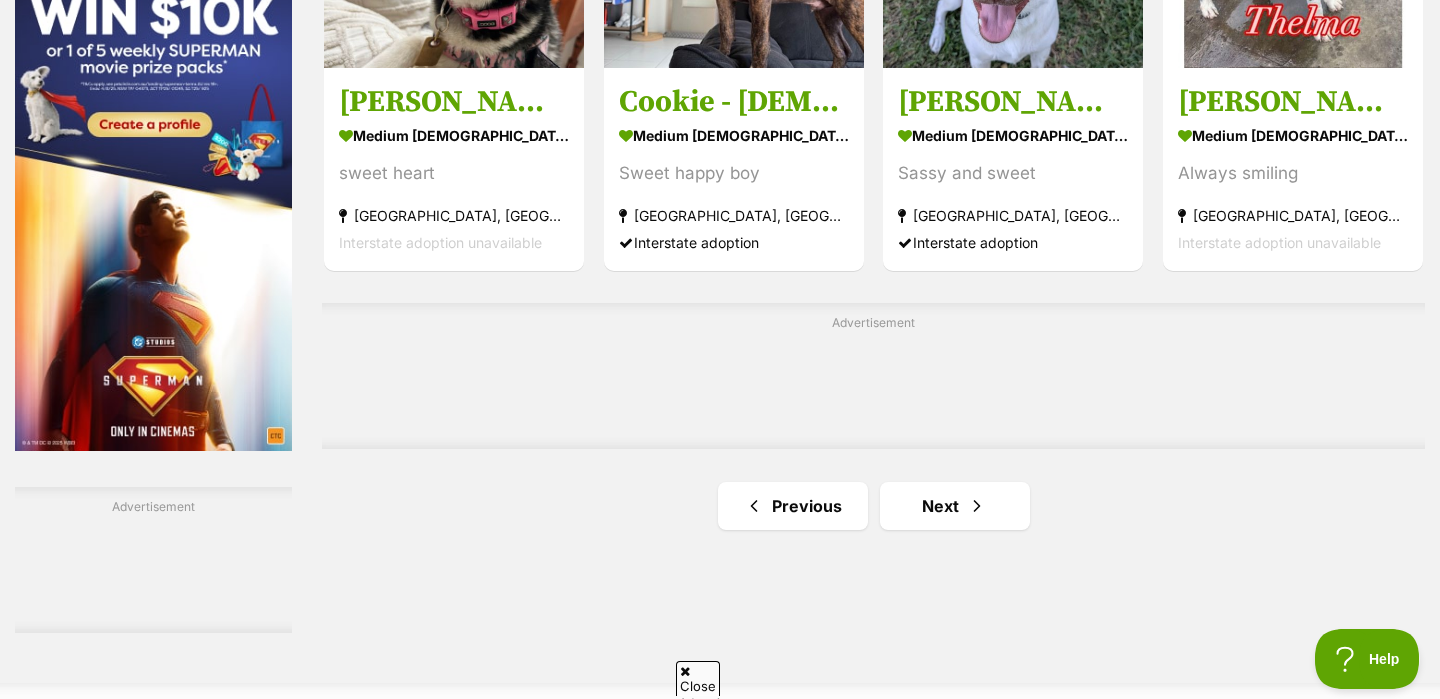 scroll, scrollTop: 3173, scrollLeft: 0, axis: vertical 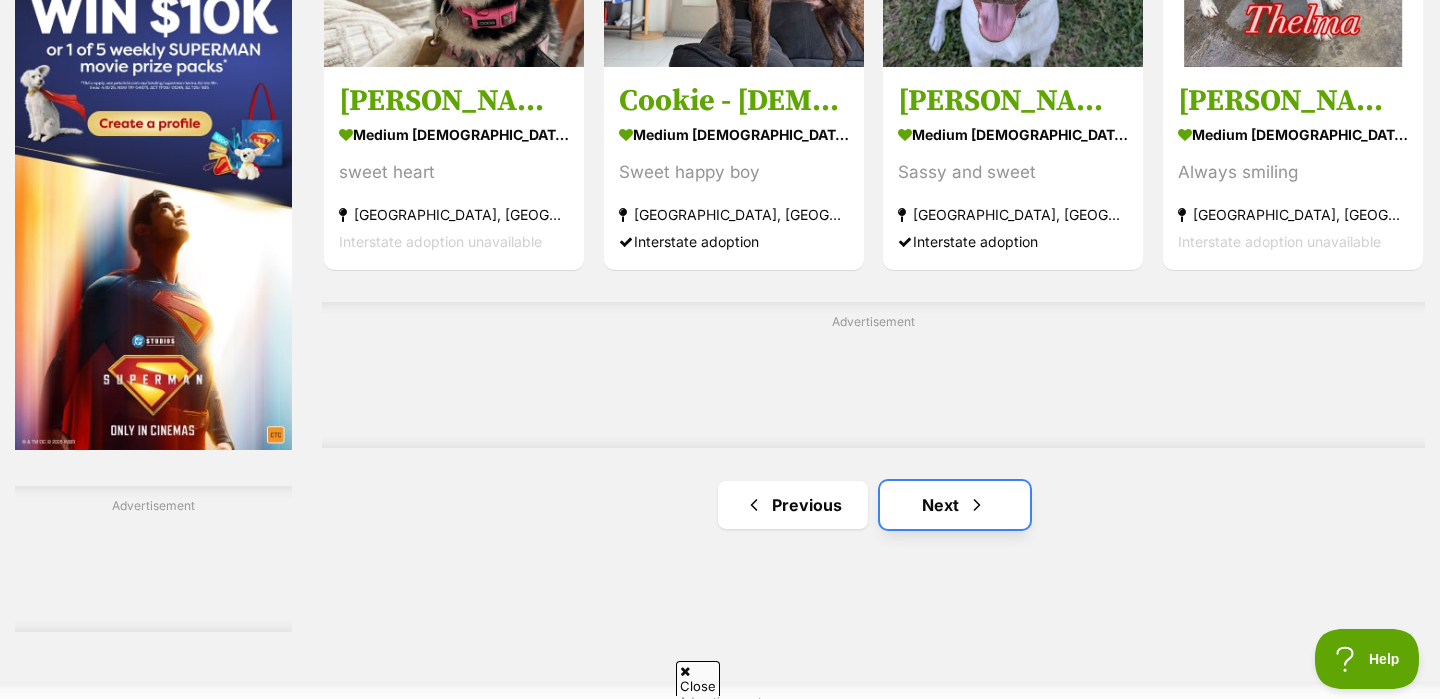 click at bounding box center (977, 505) 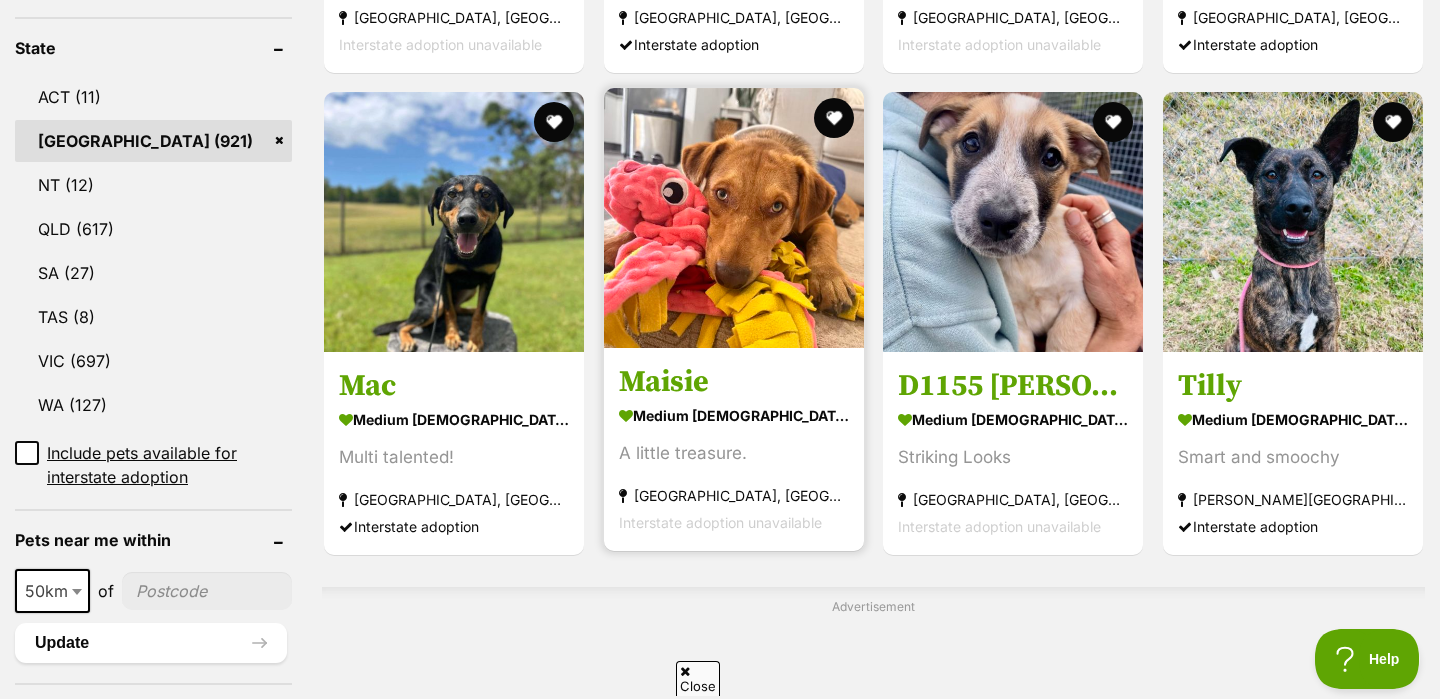 scroll, scrollTop: 1047, scrollLeft: 0, axis: vertical 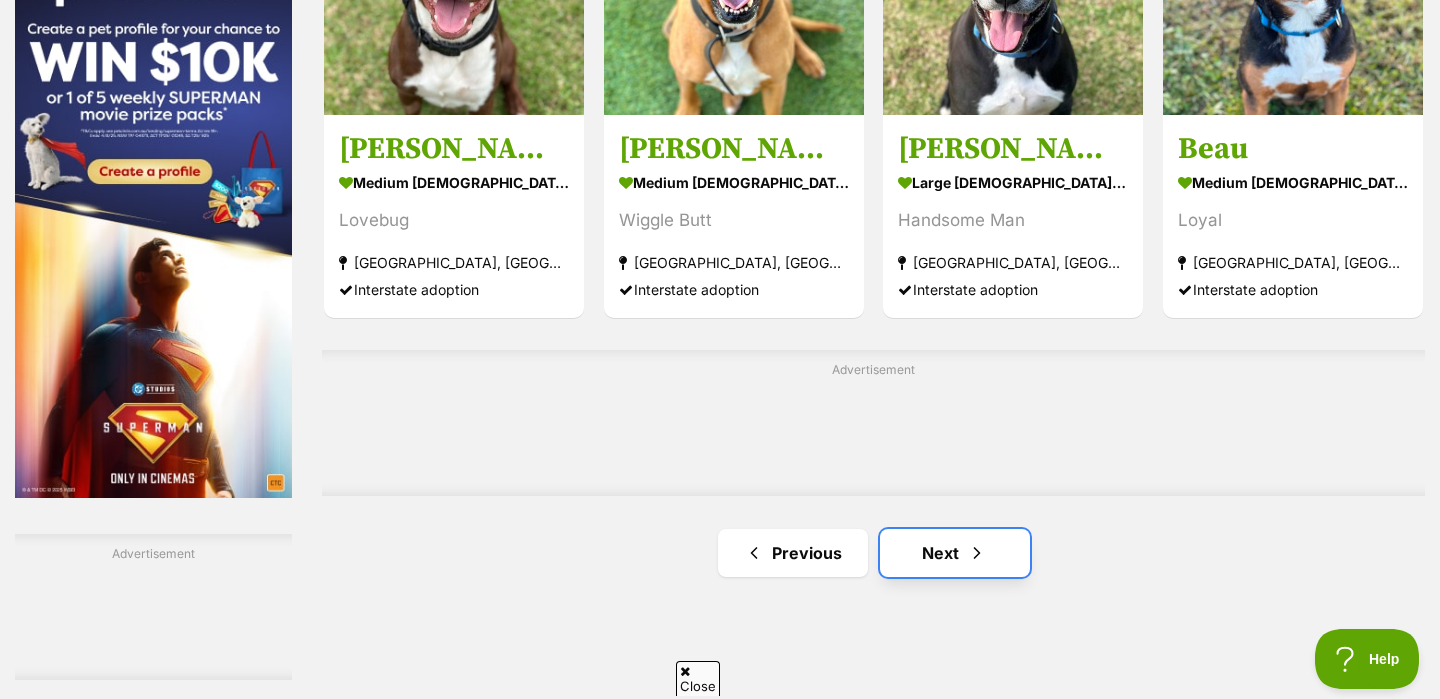 click on "Next" at bounding box center (955, 553) 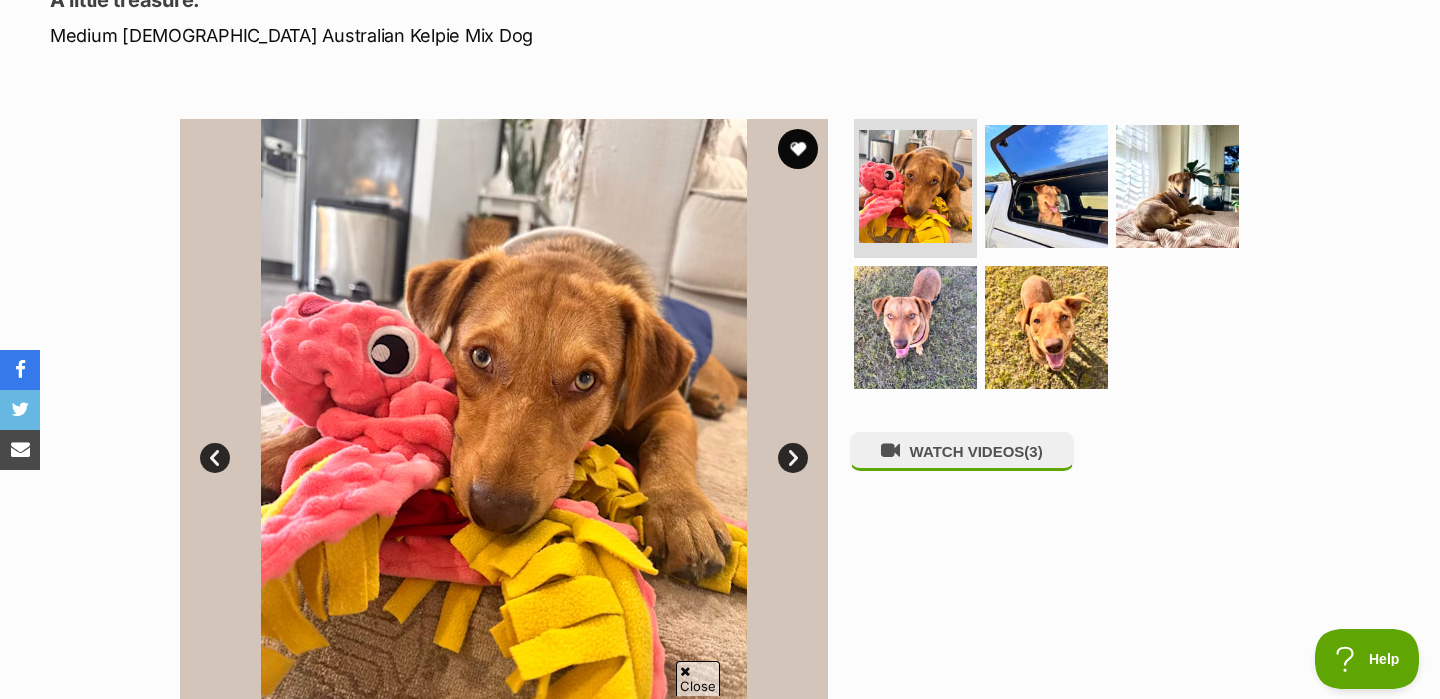 scroll, scrollTop: 0, scrollLeft: 0, axis: both 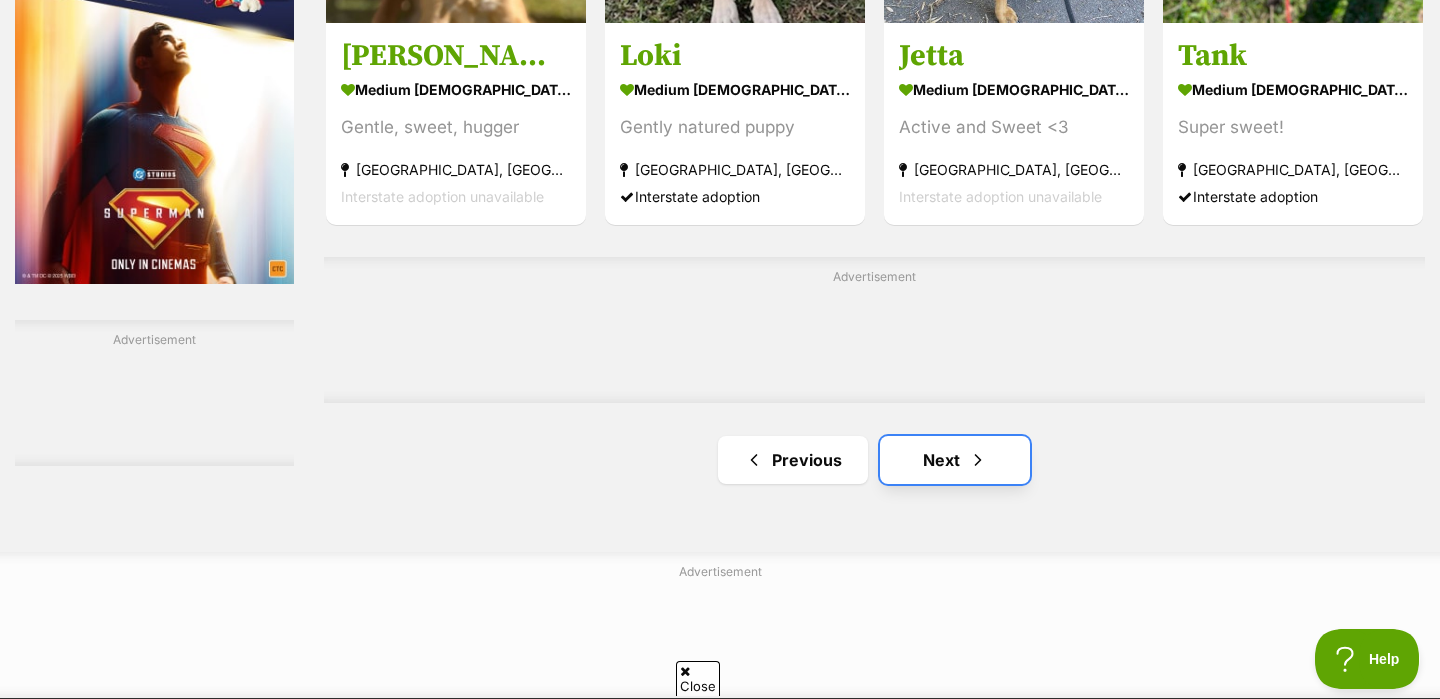 click on "Next" at bounding box center [955, 460] 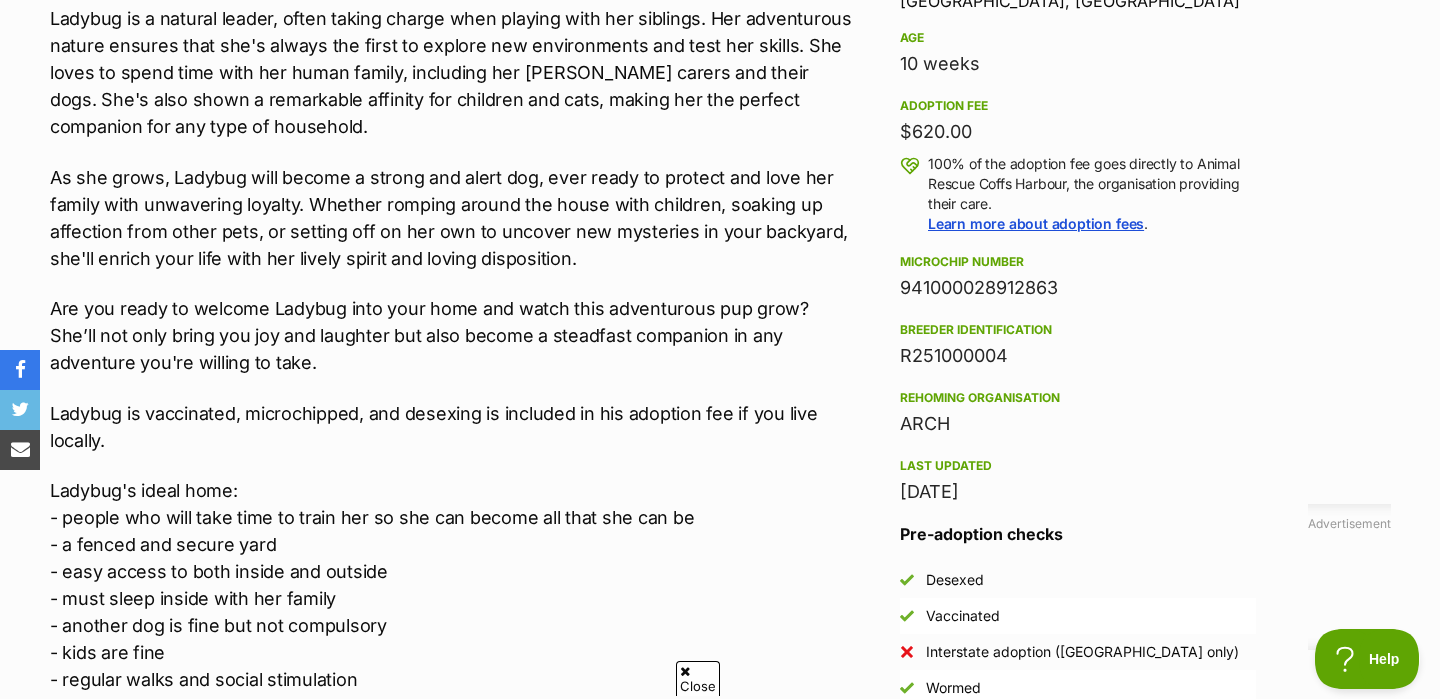 scroll, scrollTop: 1373, scrollLeft: 0, axis: vertical 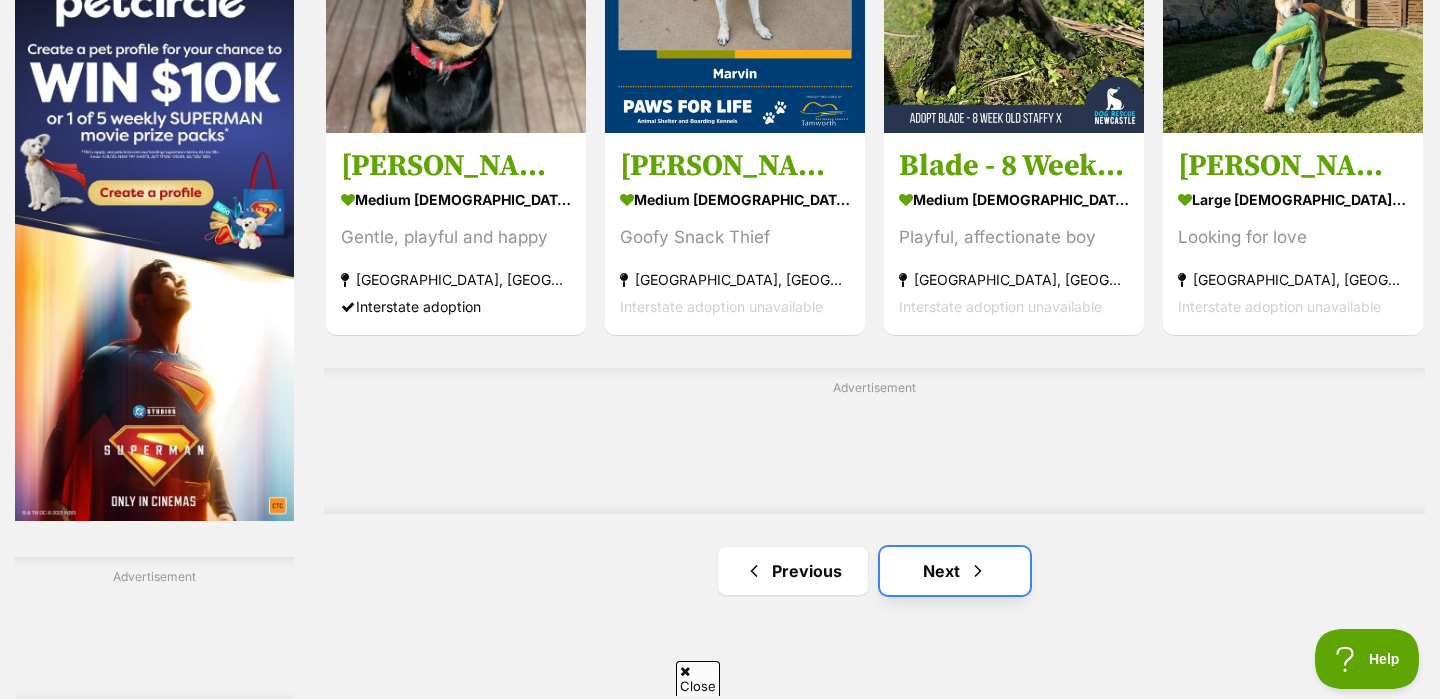 click on "Next" at bounding box center [955, 571] 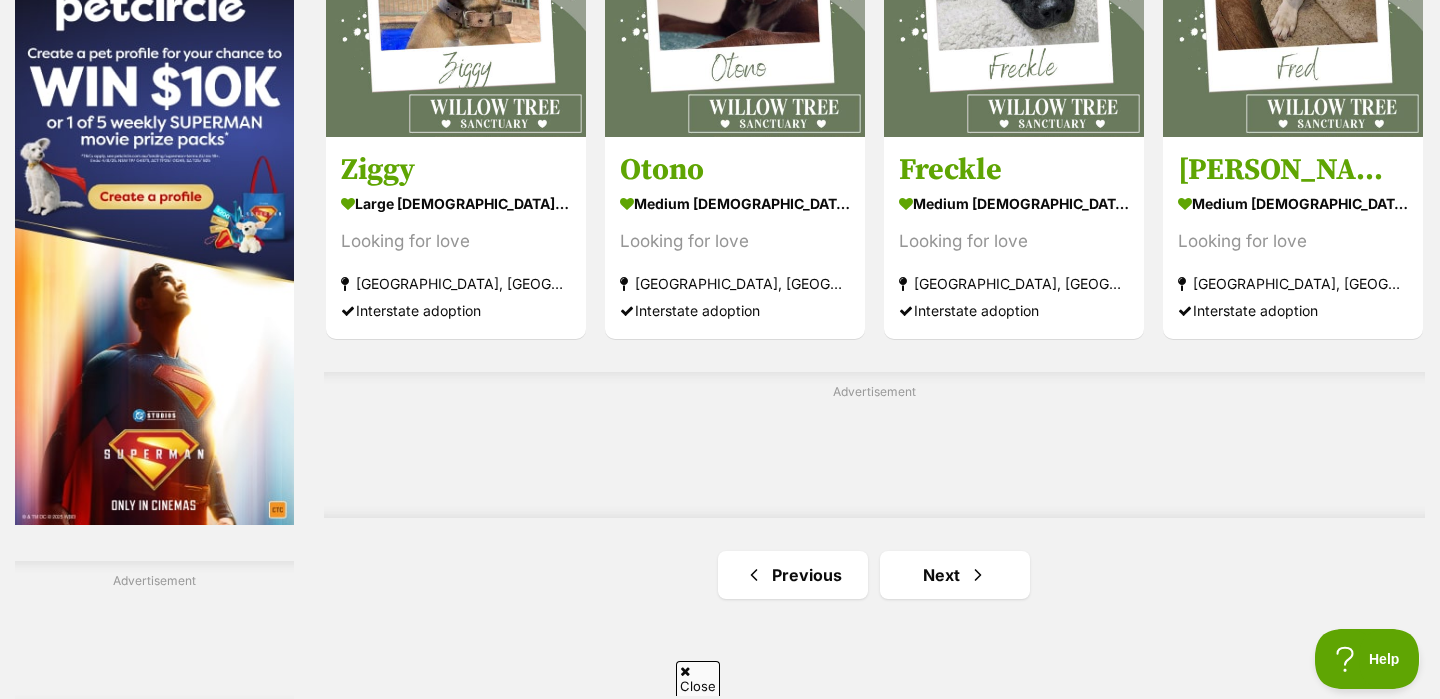 scroll, scrollTop: 3128, scrollLeft: 0, axis: vertical 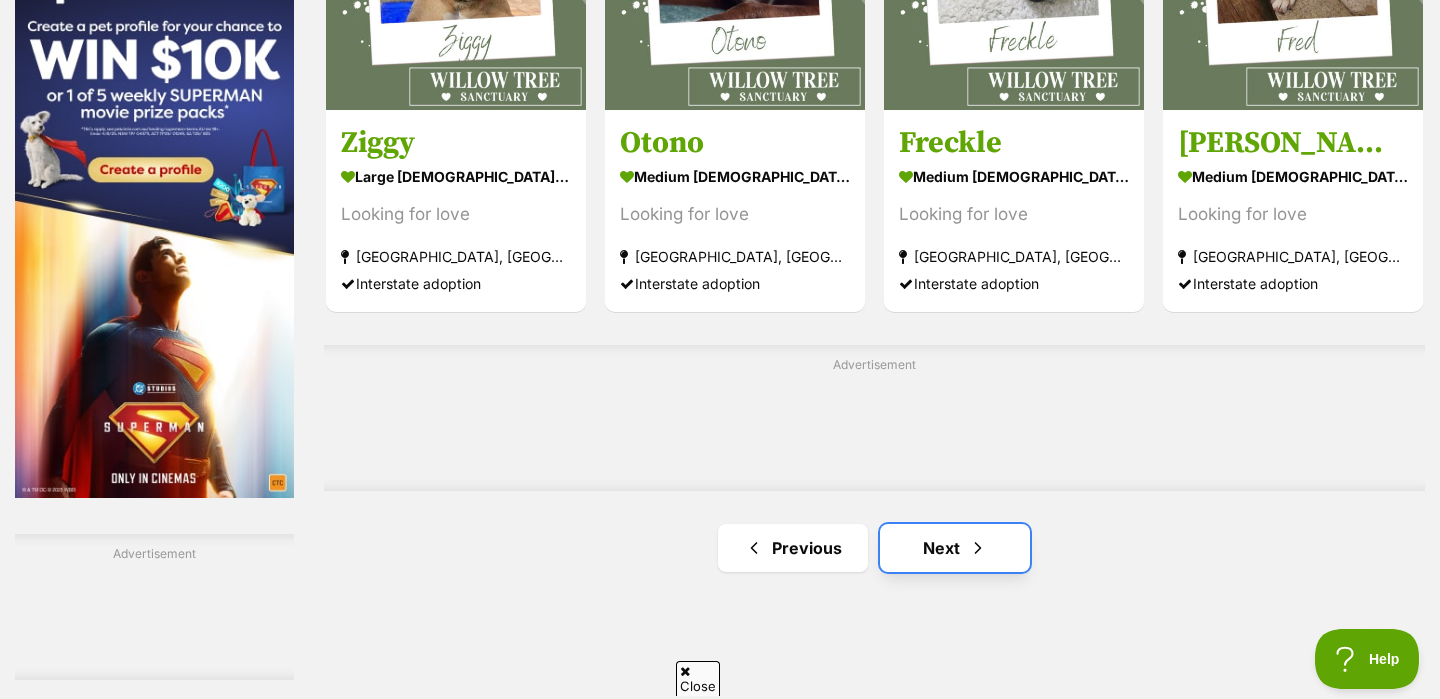 click on "Next" at bounding box center (955, 548) 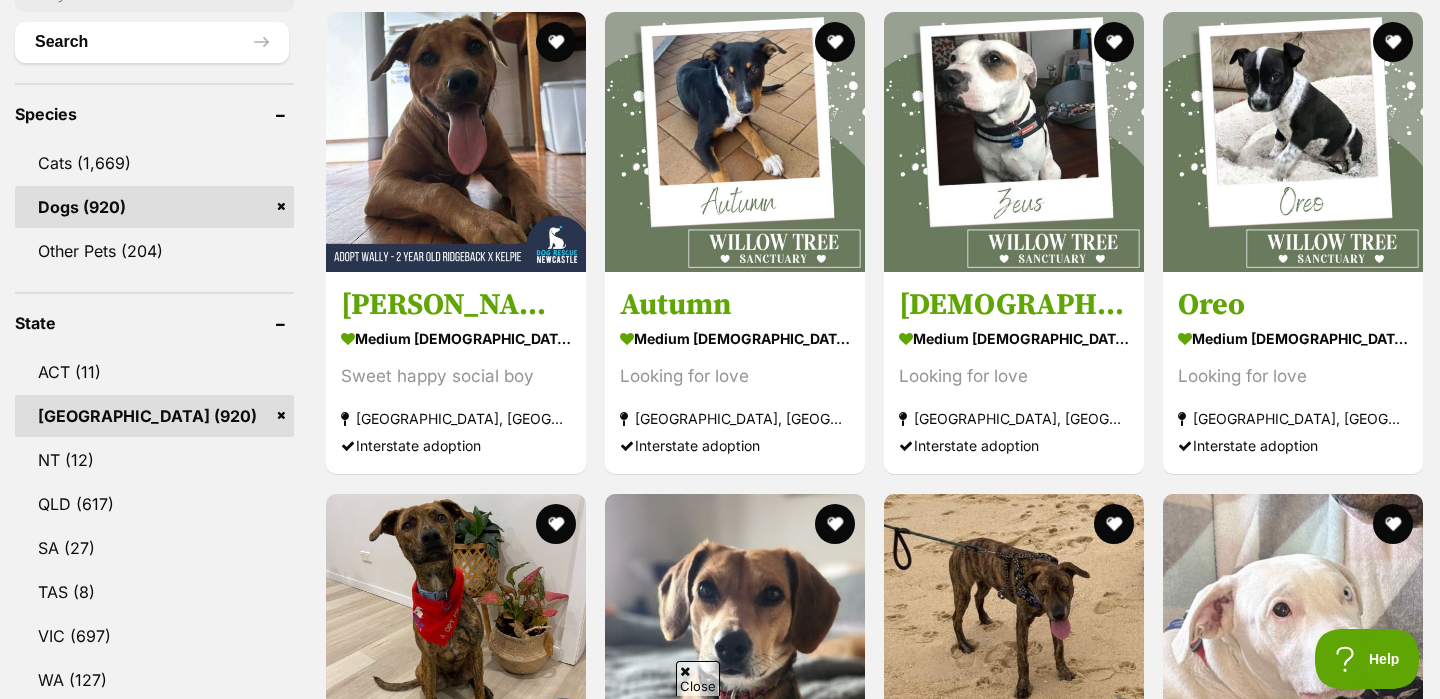 scroll, scrollTop: 752, scrollLeft: 0, axis: vertical 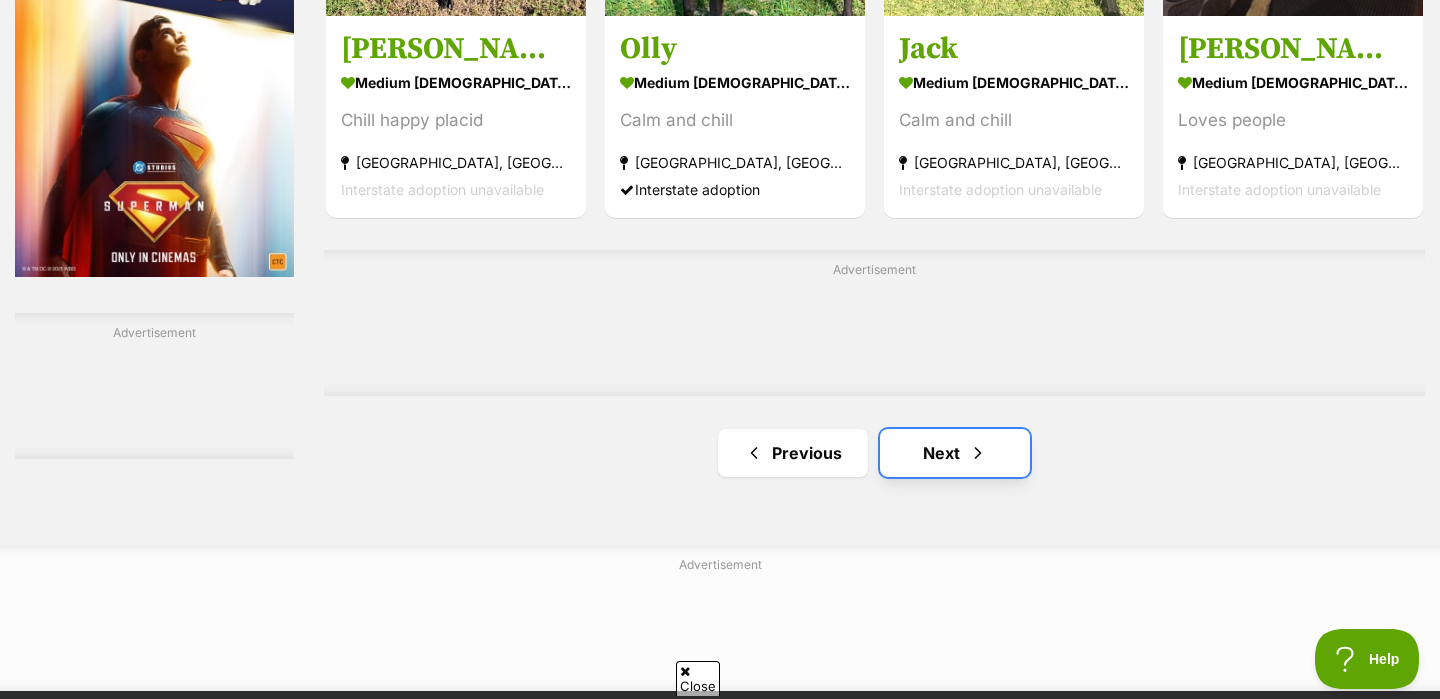 click on "Next" at bounding box center [955, 453] 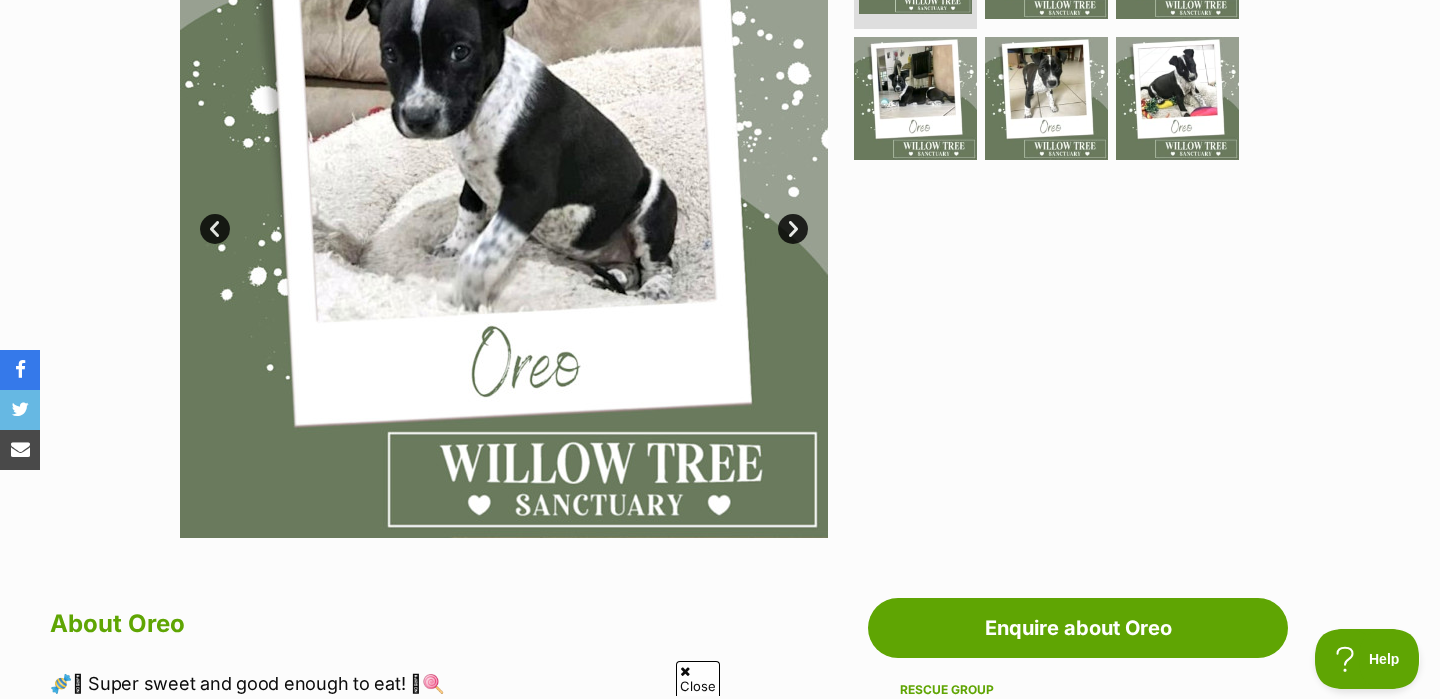 scroll, scrollTop: 553, scrollLeft: 0, axis: vertical 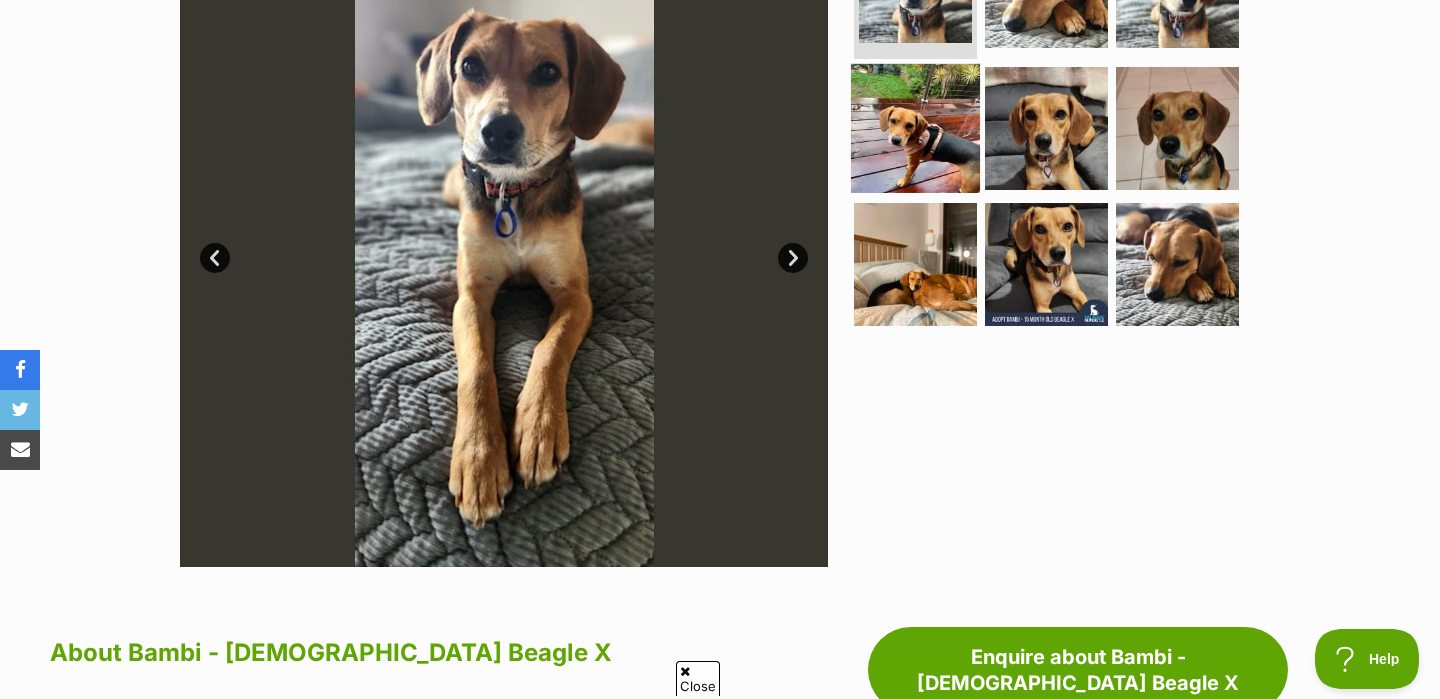 click at bounding box center (915, 128) 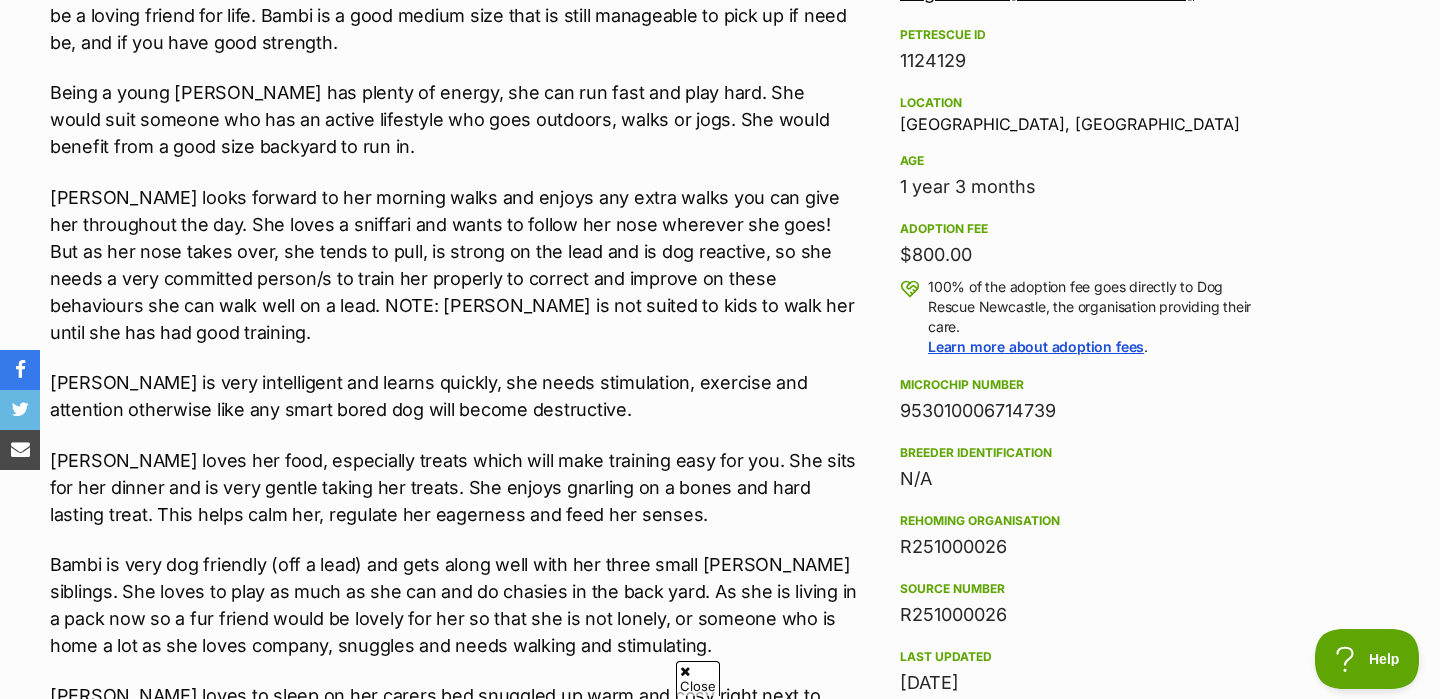 scroll, scrollTop: 1282, scrollLeft: 0, axis: vertical 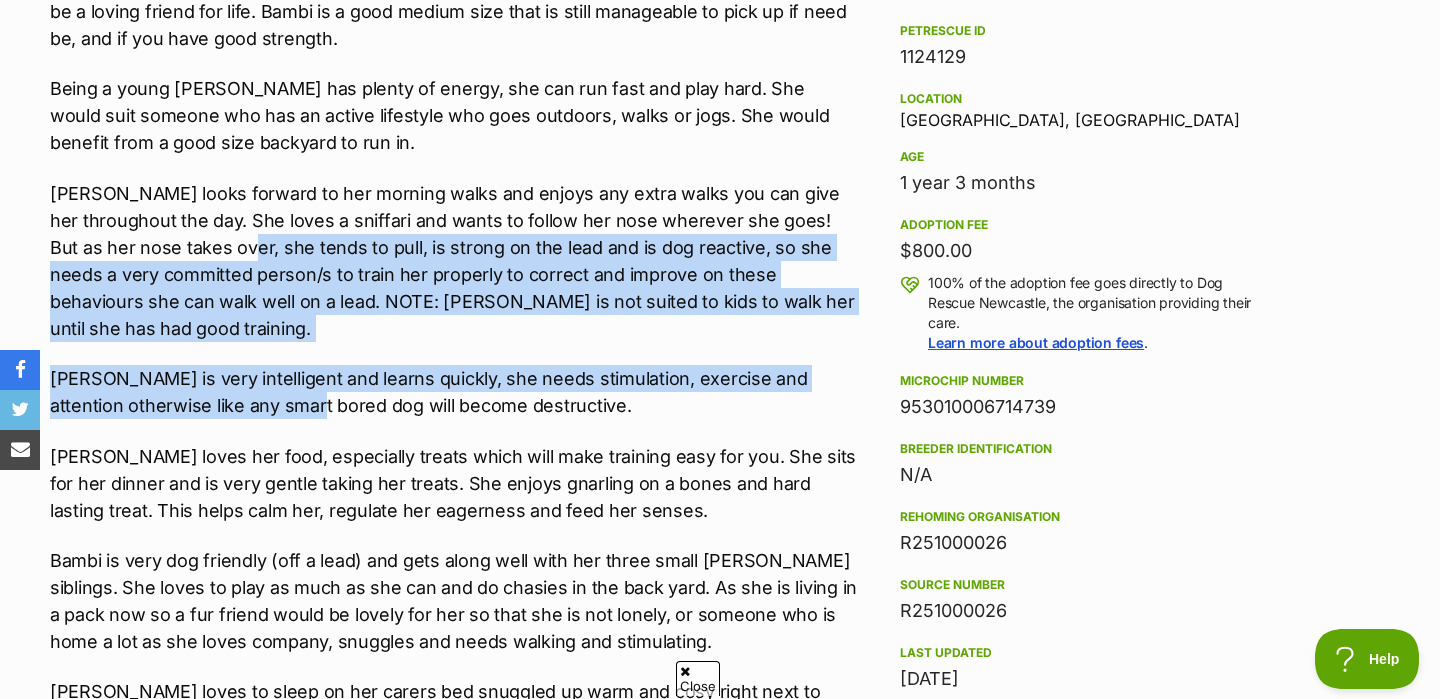 drag, startPoint x: 254, startPoint y: 231, endPoint x: 307, endPoint y: 395, distance: 172.35138 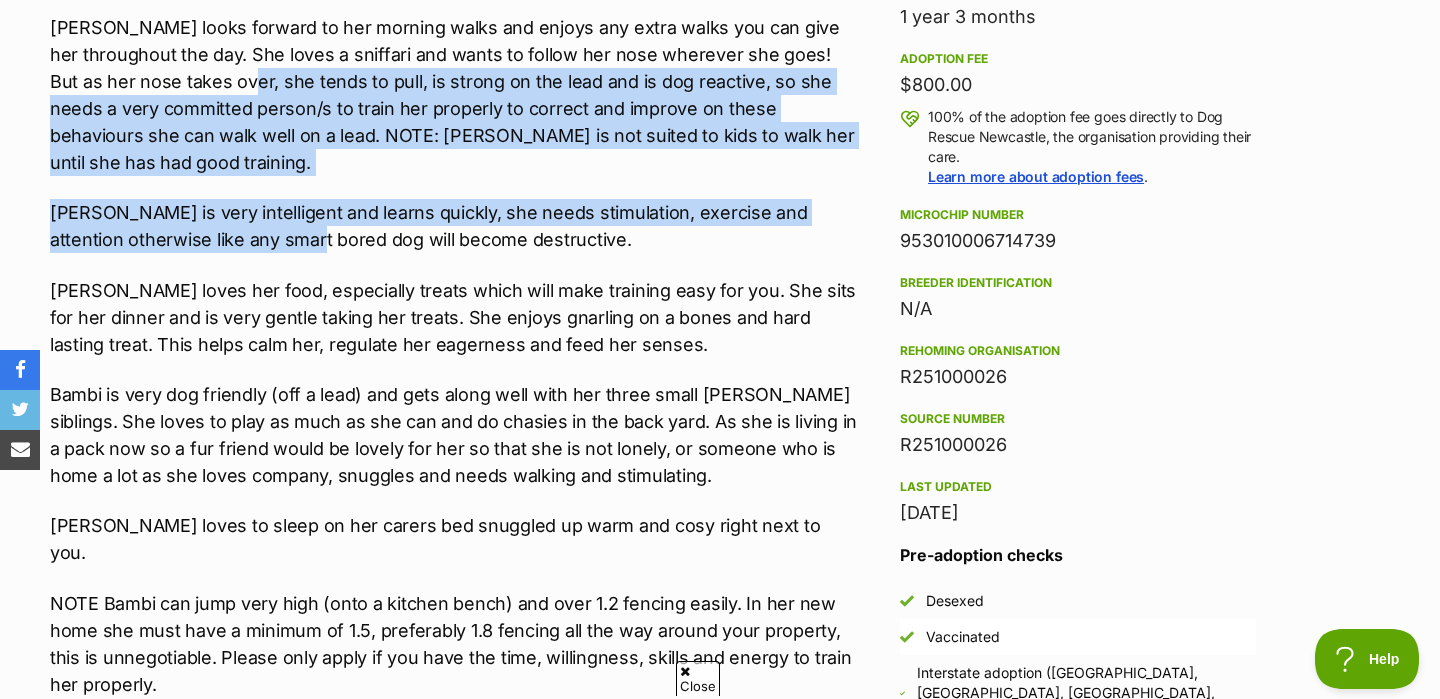 scroll, scrollTop: 1454, scrollLeft: 0, axis: vertical 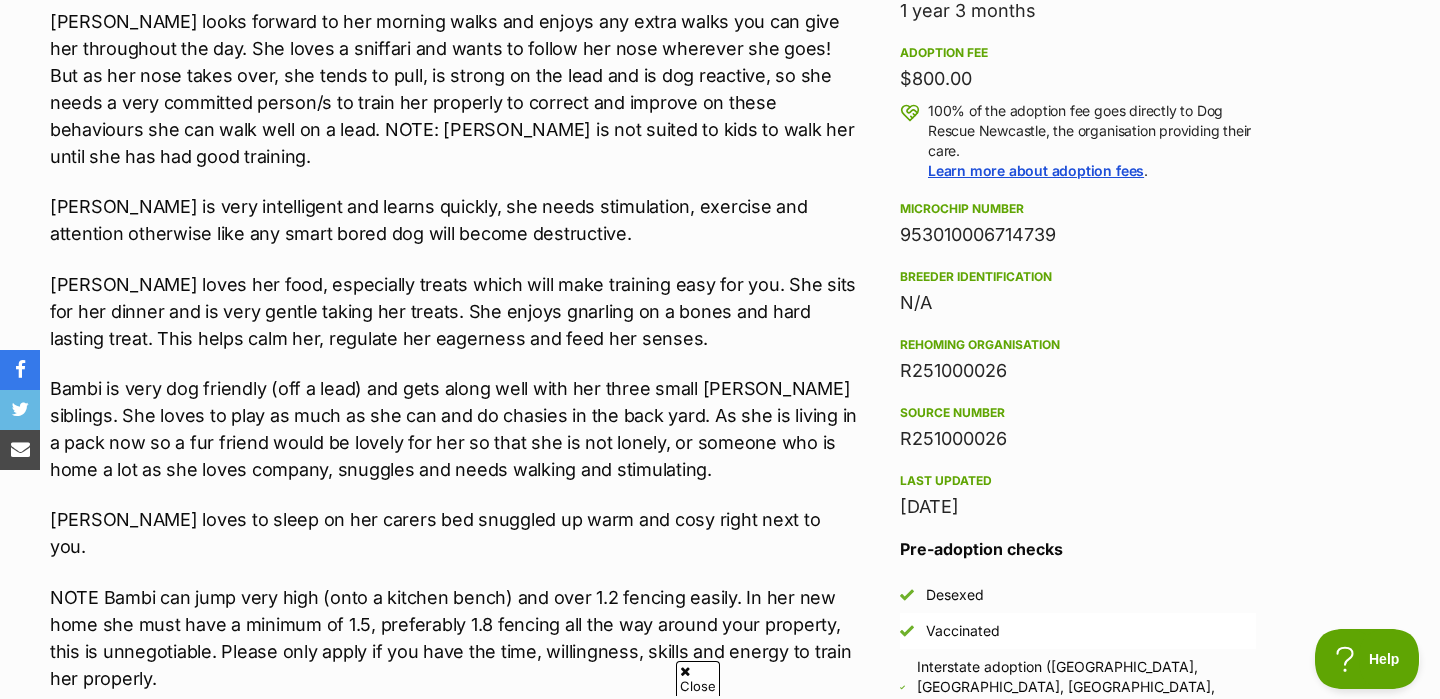 click on "Bambi is very dog friendly (off a lead) and gets along well with her three small foster siblings. She loves to play as much as she can and do chasies in the back yard. As she is living in a pack now so a fur friend would be lovely for her so that she is not lonely, or someone who is home a lot as she loves company, snuggles and needs walking and stimulating." at bounding box center [454, 429] 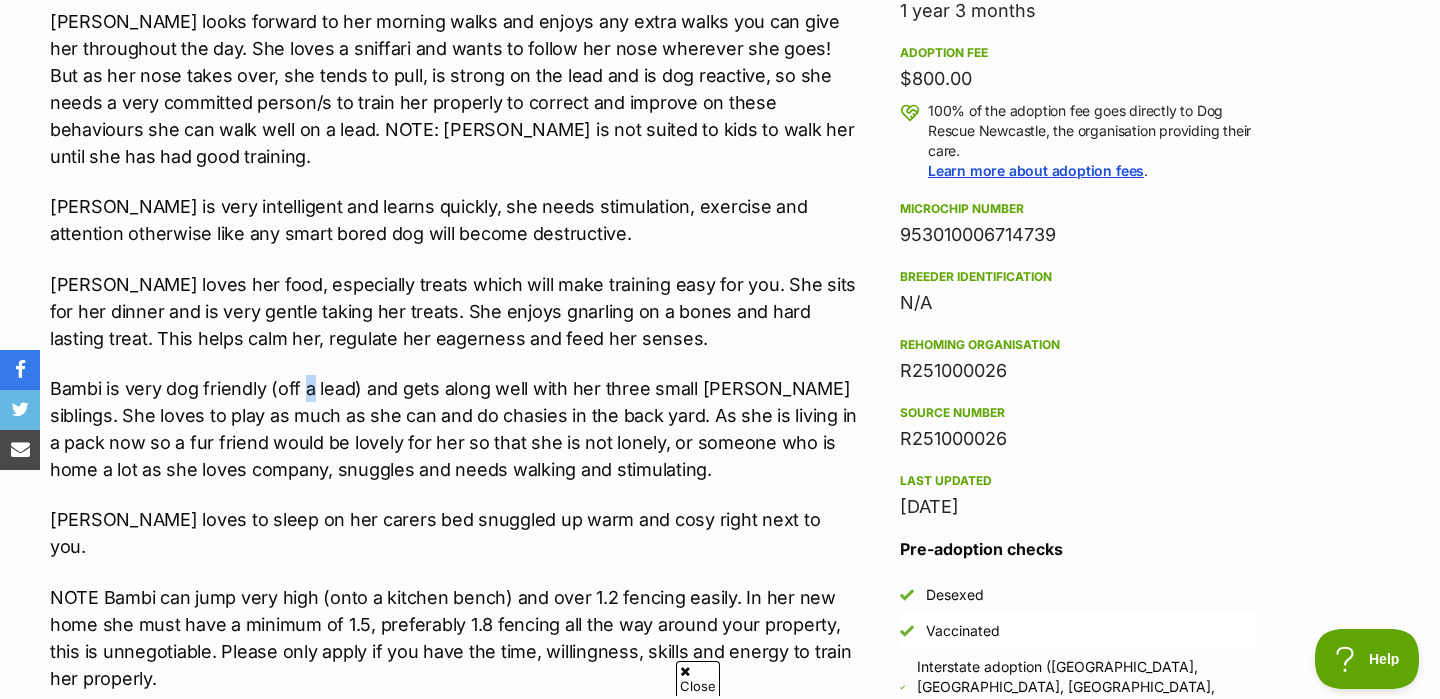 click on "Bambi is very dog friendly (off a lead) and gets along well with her three small foster siblings. She loves to play as much as she can and do chasies in the back yard. As she is living in a pack now so a fur friend would be lovely for her so that she is not lonely, or someone who is home a lot as she loves company, snuggles and needs walking and stimulating." at bounding box center (454, 429) 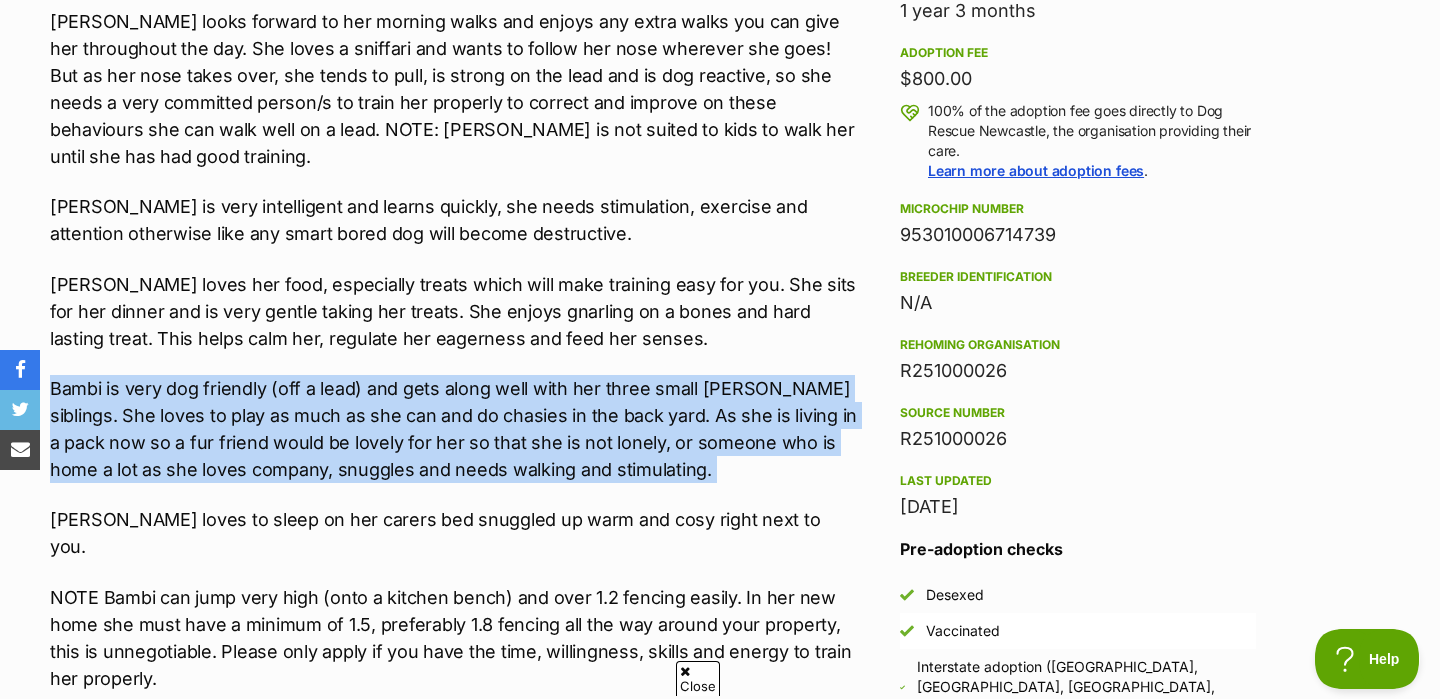 click on "Bambi is very dog friendly (off a lead) and gets along well with her three small foster siblings. She loves to play as much as she can and do chasies in the back yard. As she is living in a pack now so a fur friend would be lovely for her so that she is not lonely, or someone who is home a lot as she loves company, snuggles and needs walking and stimulating." at bounding box center [454, 429] 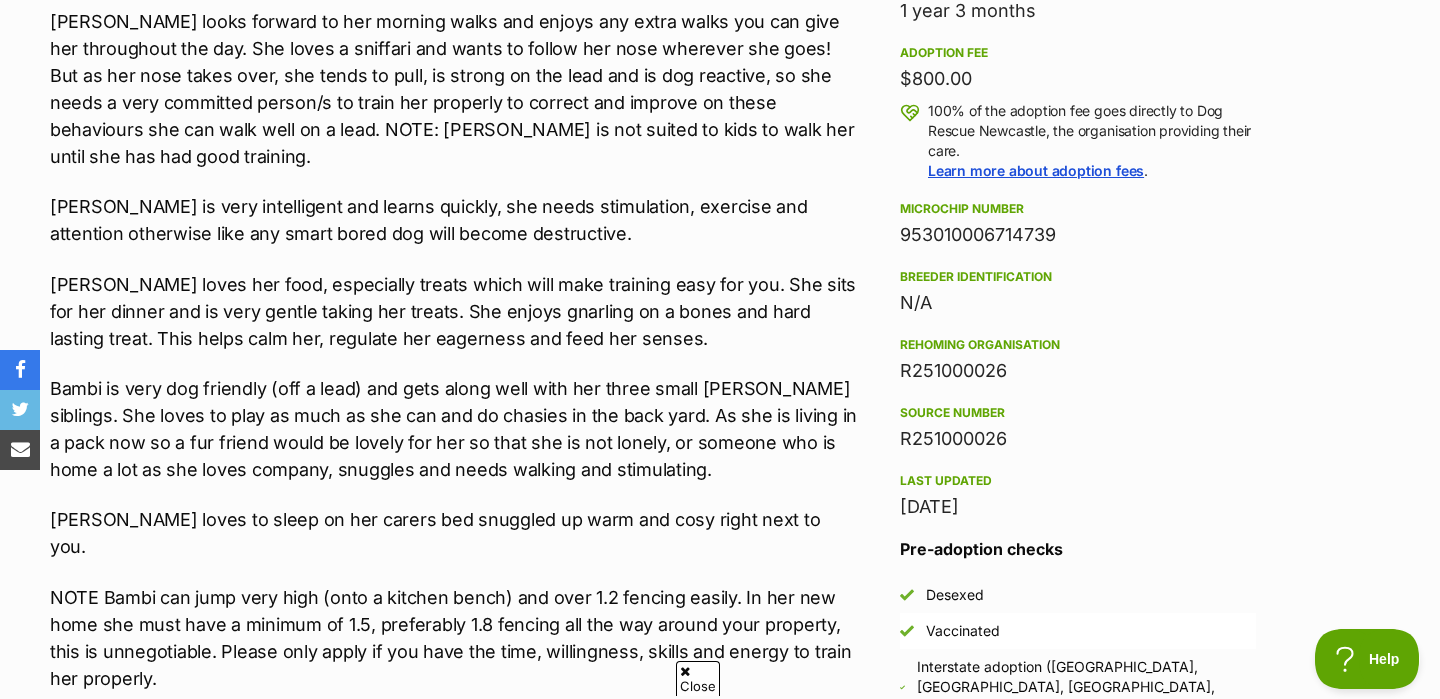 click on "Bambi is very dog friendly (off a lead) and gets along well with her three small foster siblings. She loves to play as much as she can and do chasies in the back yard. As she is living in a pack now so a fur friend would be lovely for her so that she is not lonely, or someone who is home a lot as she loves company, snuggles and needs walking and stimulating." at bounding box center (454, 429) 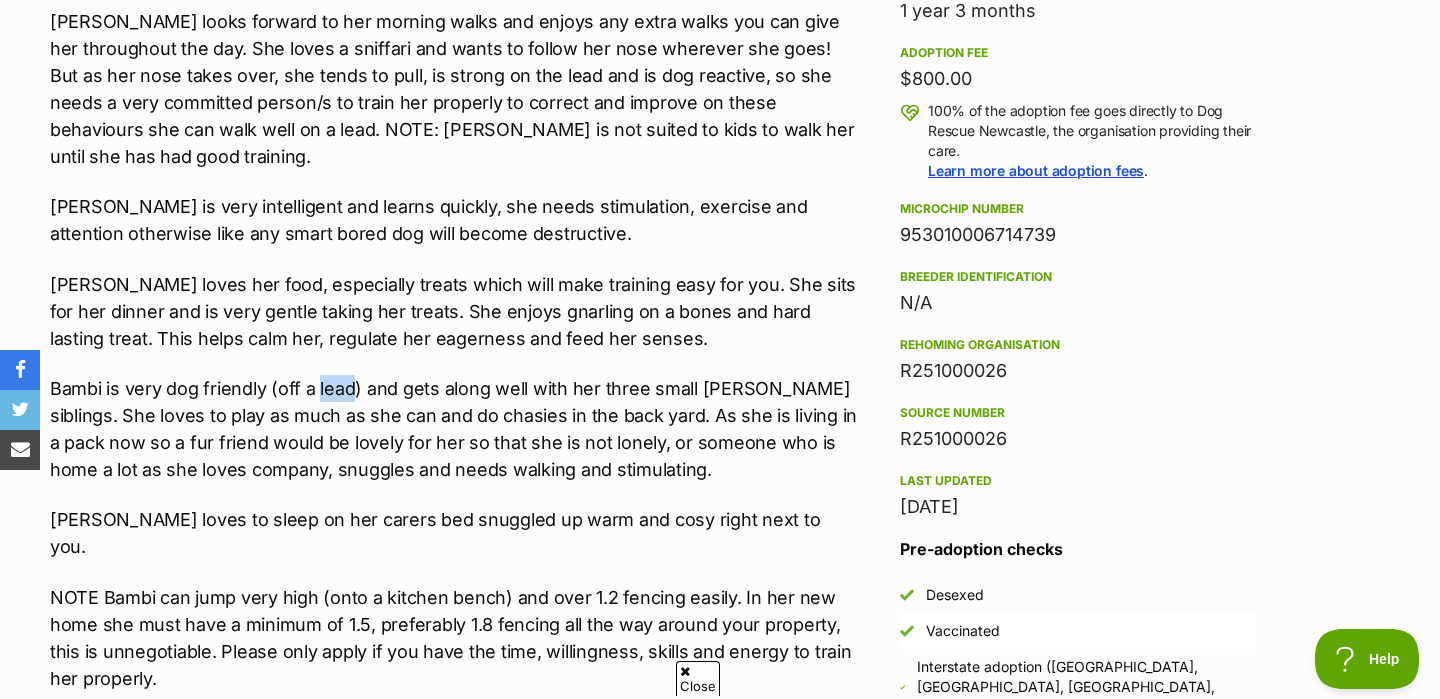 click on "Bambi is very dog friendly (off a lead) and gets along well with her three small foster siblings. She loves to play as much as she can and do chasies in the back yard. As she is living in a pack now so a fur friend would be lovely for her so that she is not lonely, or someone who is home a lot as she loves company, snuggles and needs walking and stimulating." at bounding box center (454, 429) 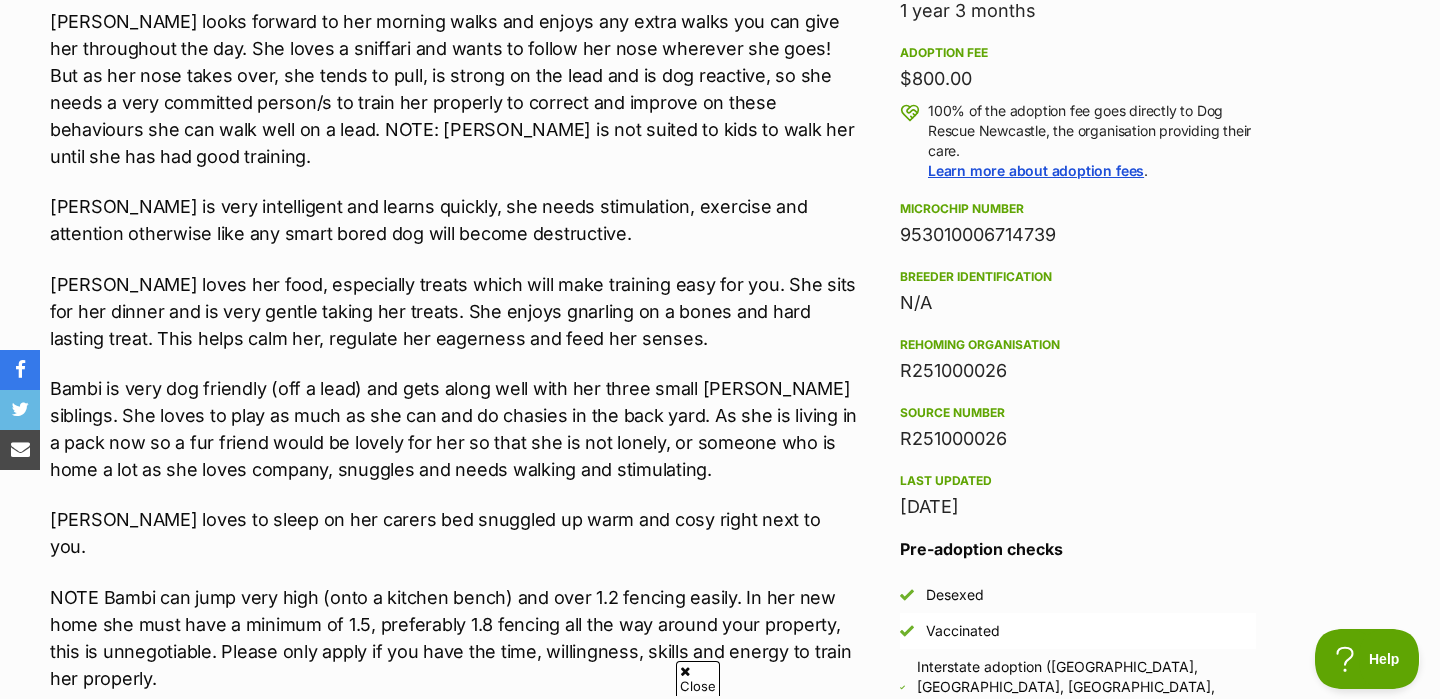 click on "Bambi is very dog friendly (off a lead) and gets along well with her three small foster siblings. She loves to play as much as she can and do chasies in the back yard. As she is living in a pack now so a fur friend would be lovely for her so that she is not lonely, or someone who is home a lot as she loves company, snuggles and needs walking and stimulating." at bounding box center [454, 429] 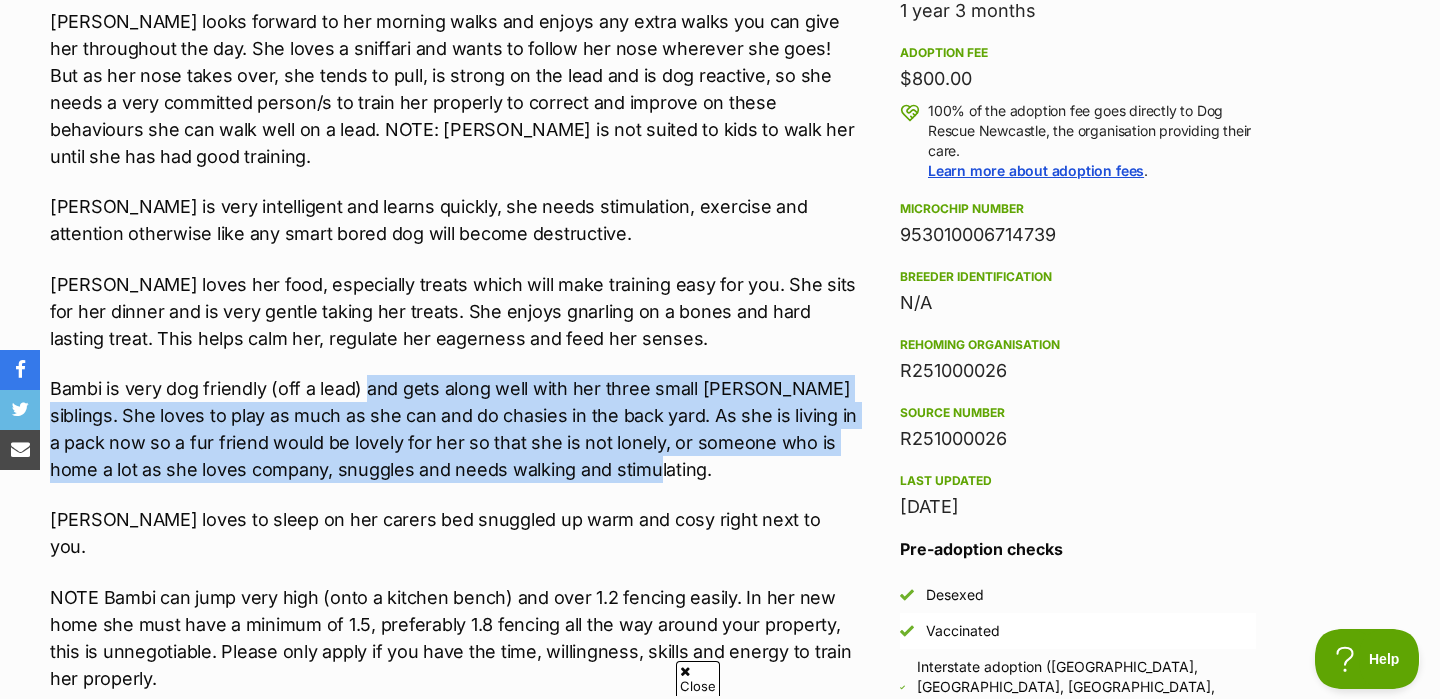 drag, startPoint x: 364, startPoint y: 386, endPoint x: 637, endPoint y: 468, distance: 285.04913 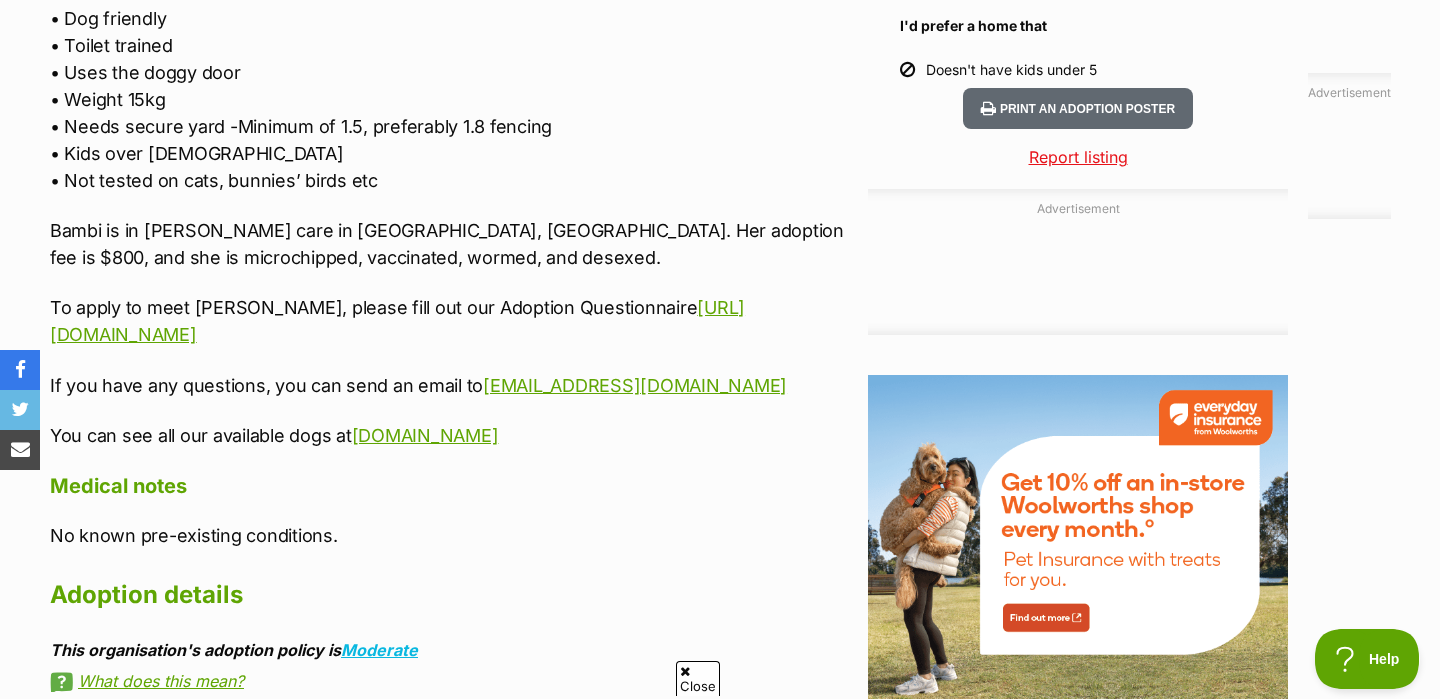 scroll, scrollTop: 2218, scrollLeft: 0, axis: vertical 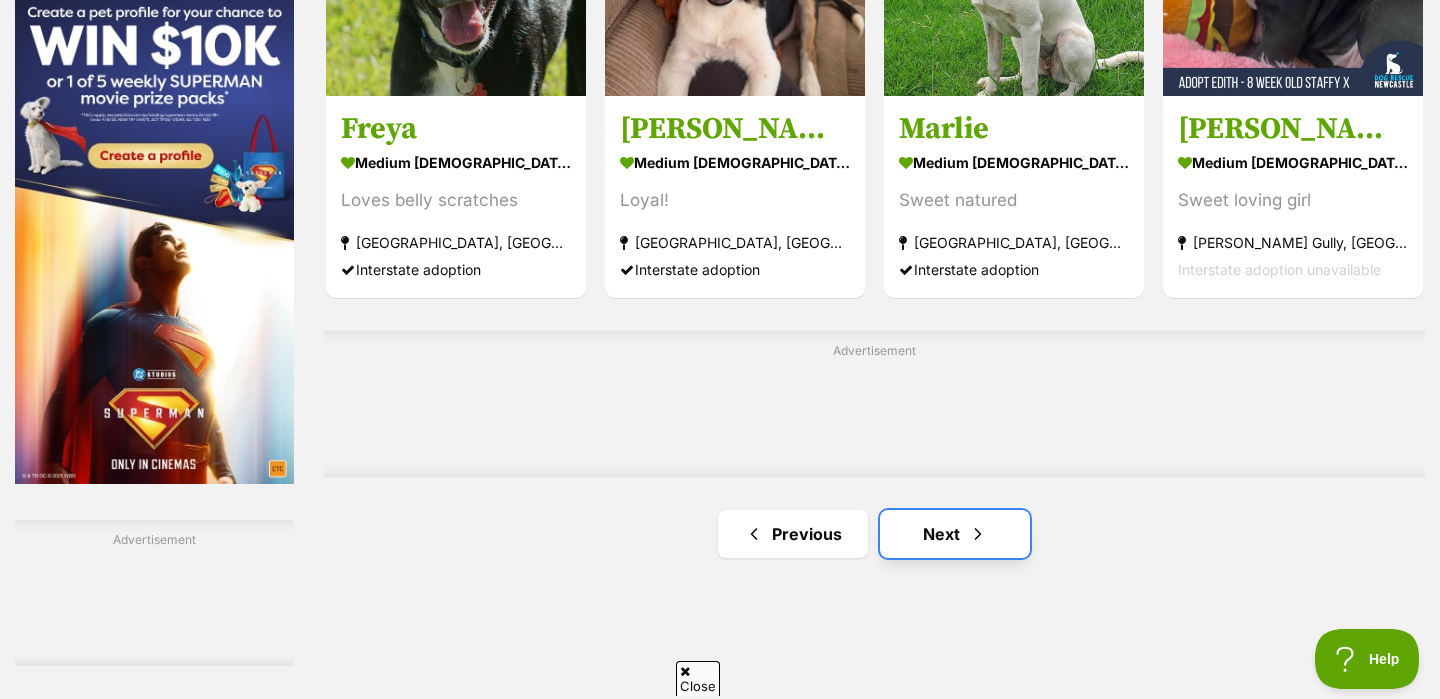 click on "Next" at bounding box center (955, 534) 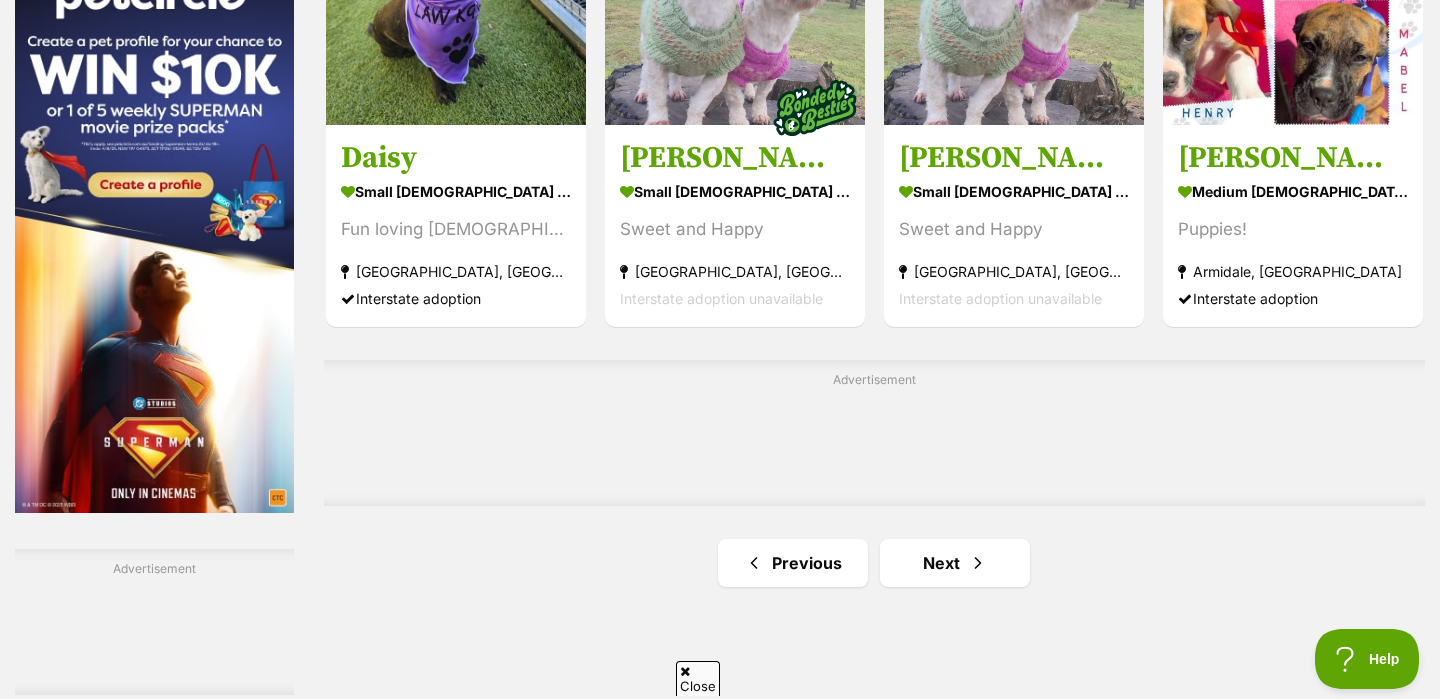 scroll, scrollTop: 3114, scrollLeft: 0, axis: vertical 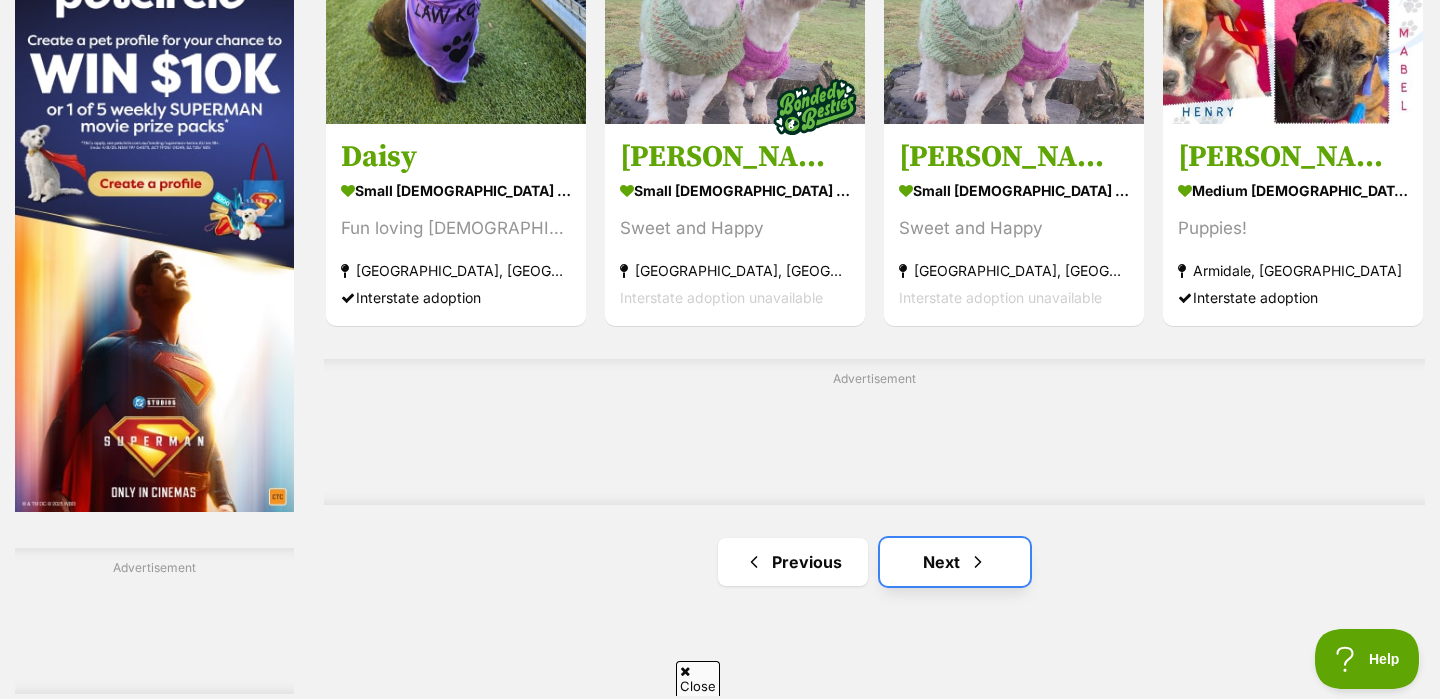 click at bounding box center [978, 562] 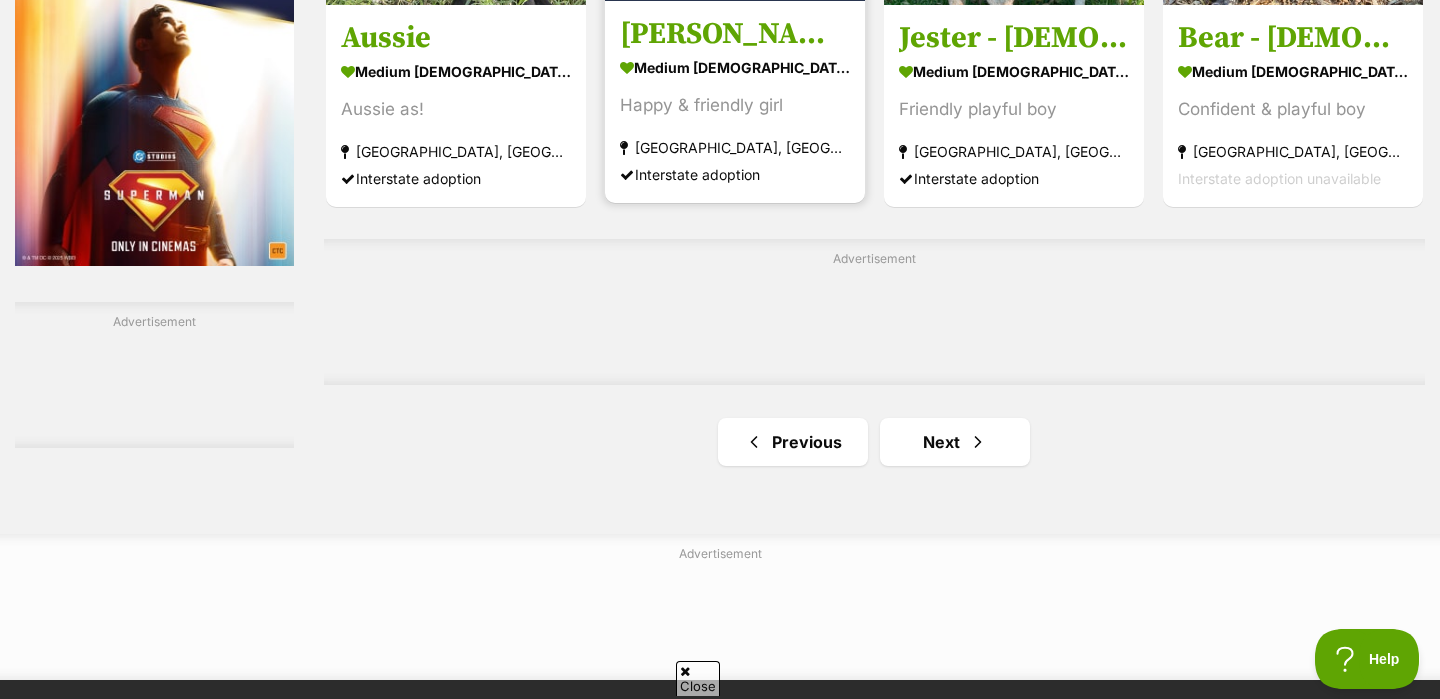 scroll, scrollTop: 3361, scrollLeft: 0, axis: vertical 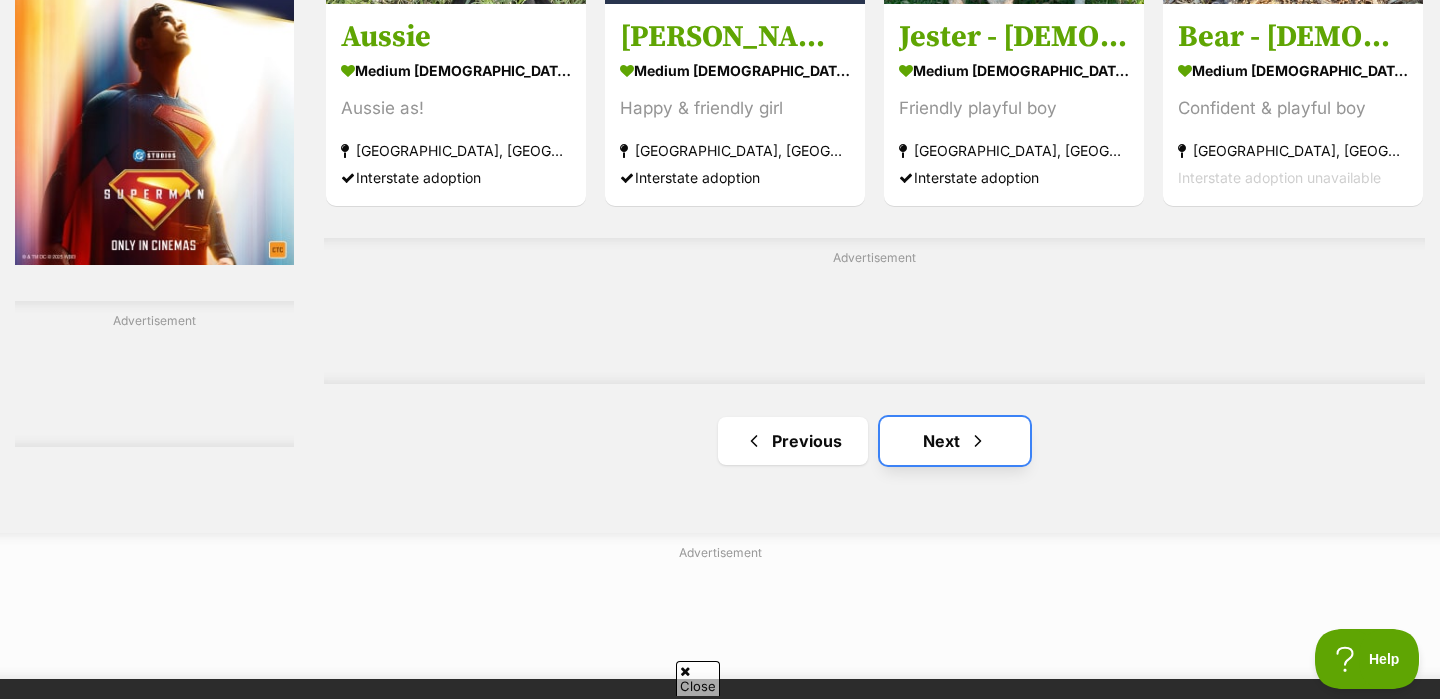 click at bounding box center [978, 441] 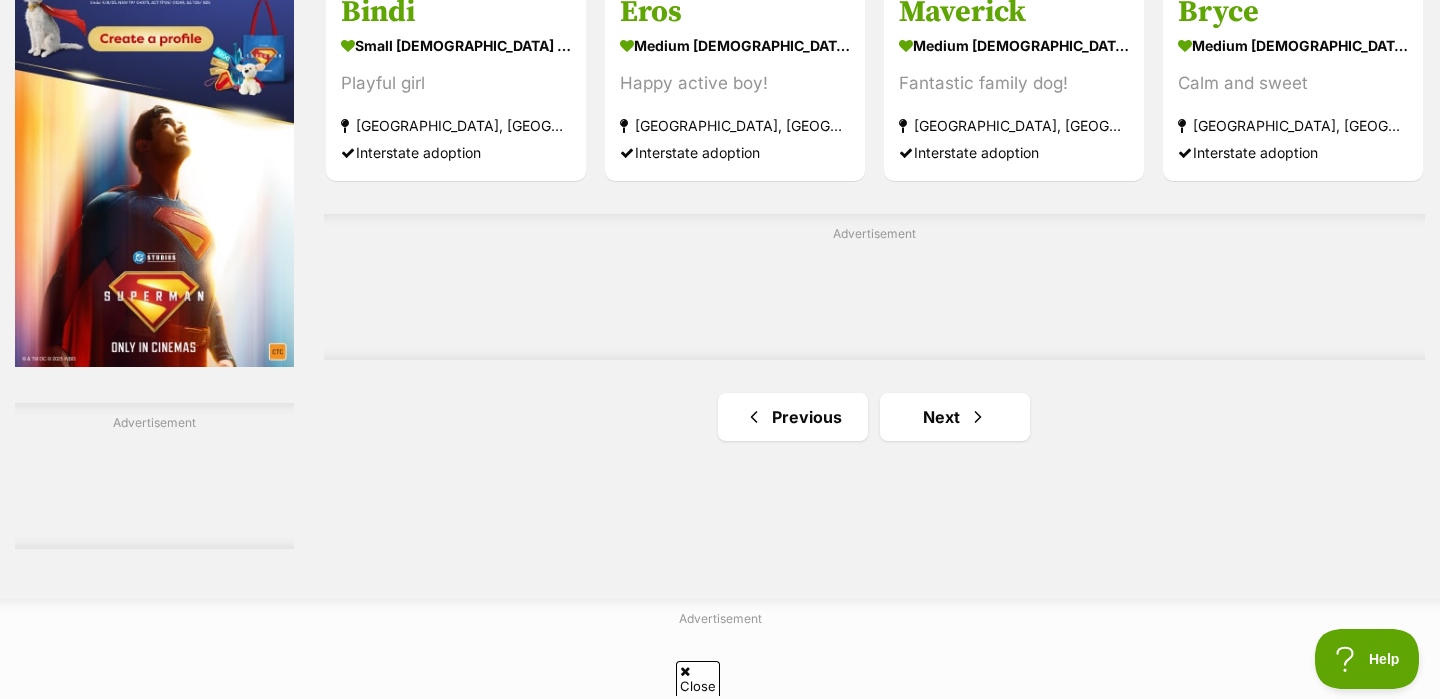 scroll, scrollTop: 3262, scrollLeft: 0, axis: vertical 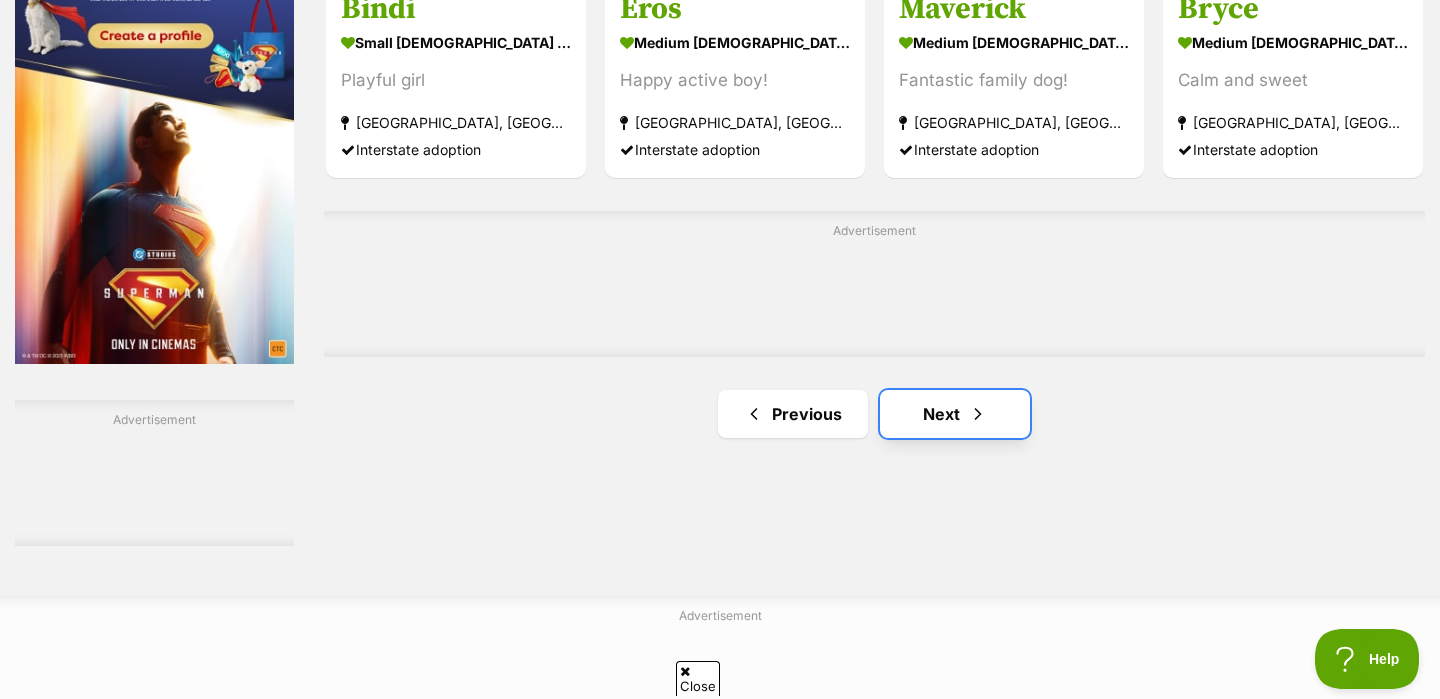 click at bounding box center (978, 414) 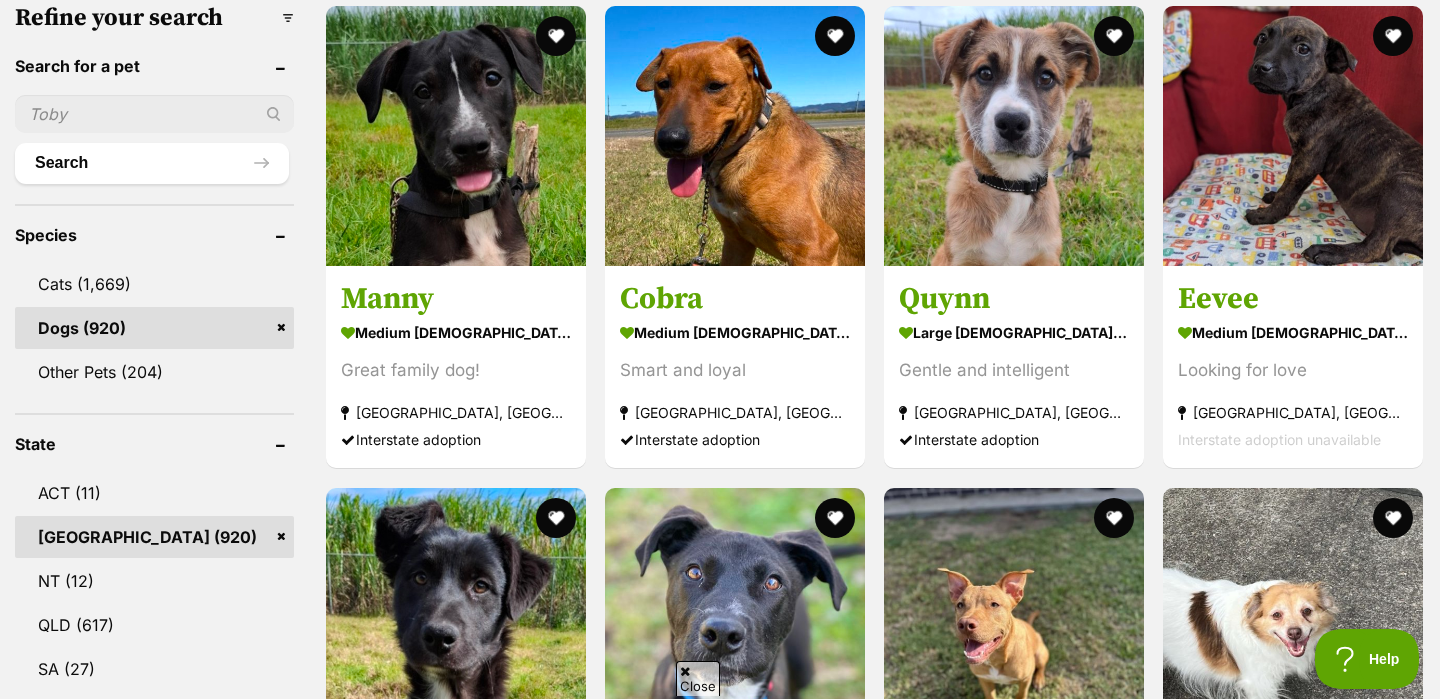 scroll, scrollTop: 478, scrollLeft: 0, axis: vertical 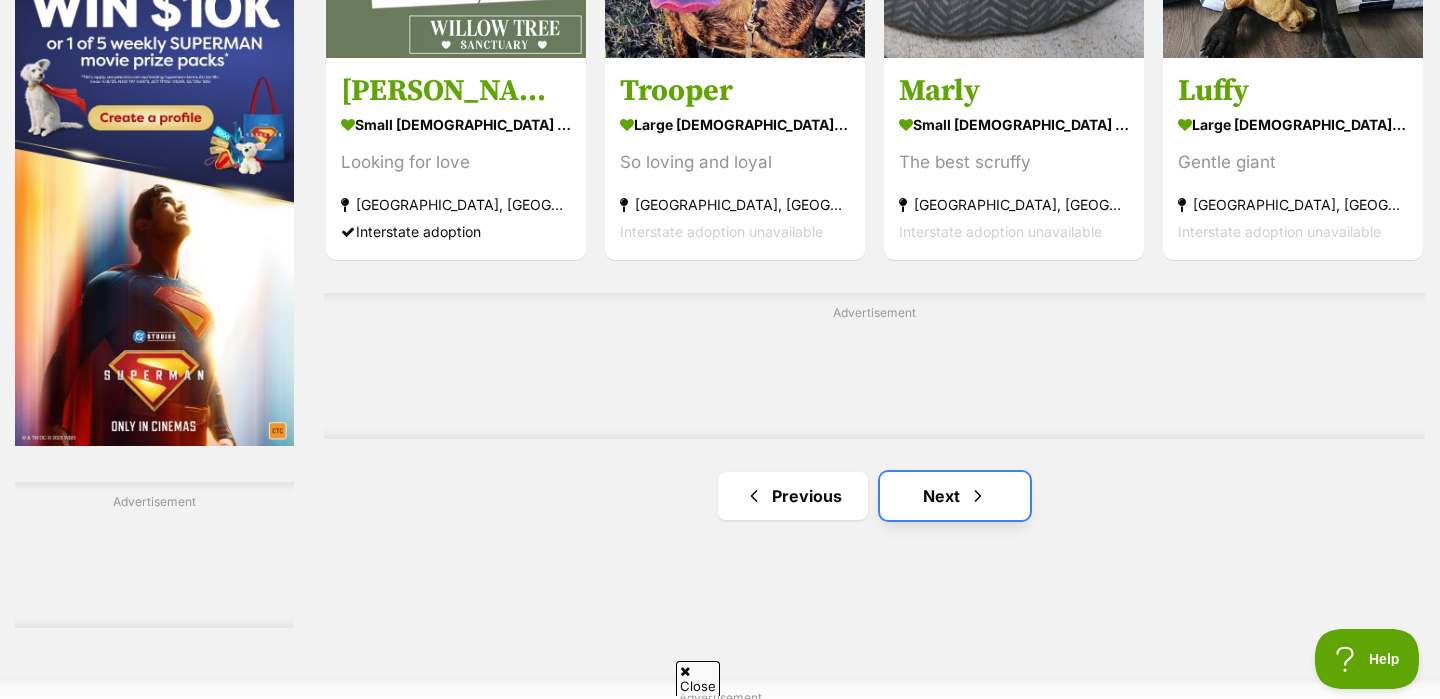 click at bounding box center [978, 496] 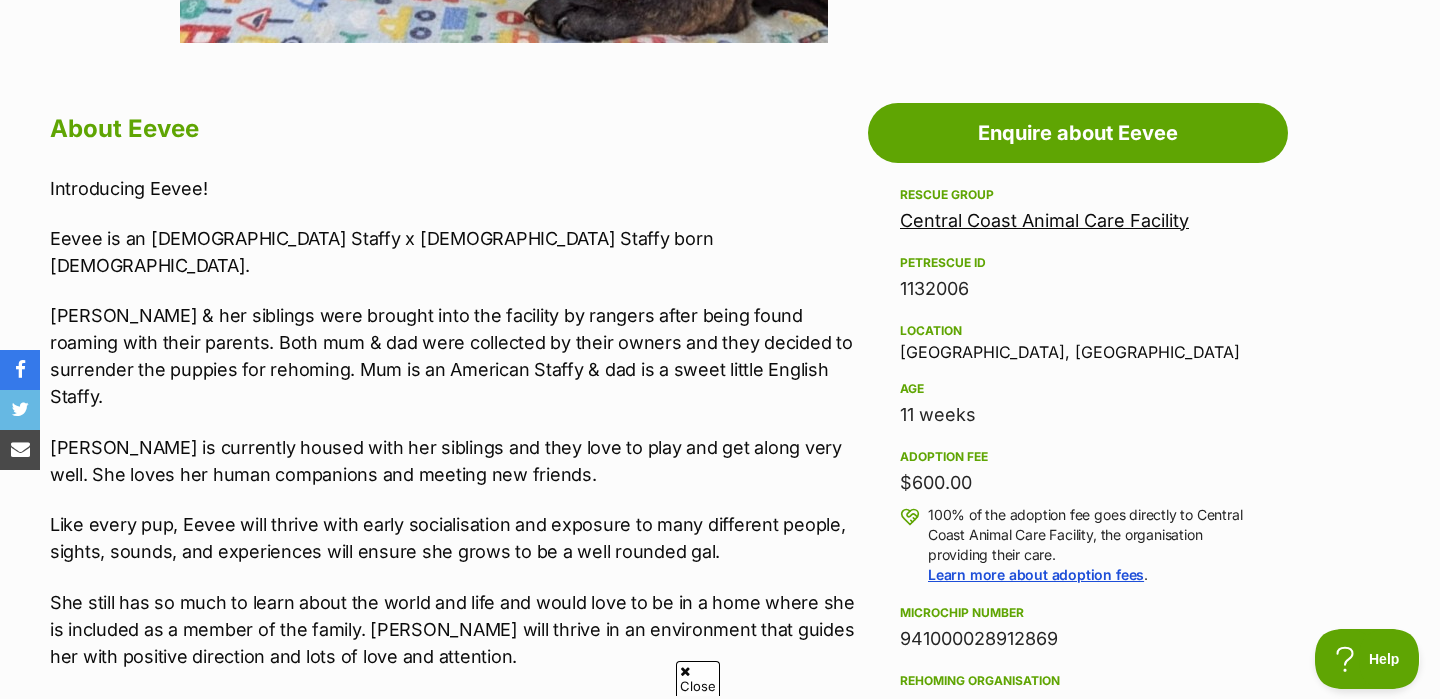 scroll, scrollTop: 1022, scrollLeft: 0, axis: vertical 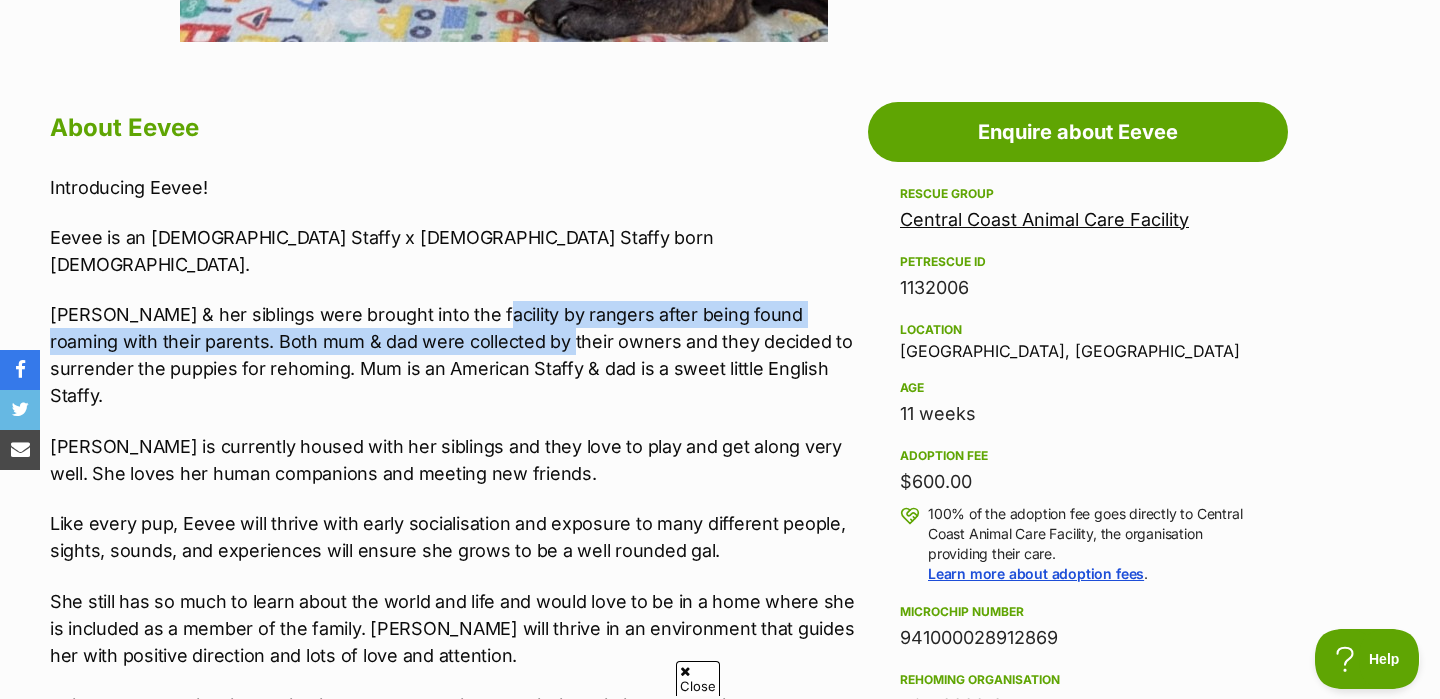 drag, startPoint x: 465, startPoint y: 282, endPoint x: 474, endPoint y: 320, distance: 39.051247 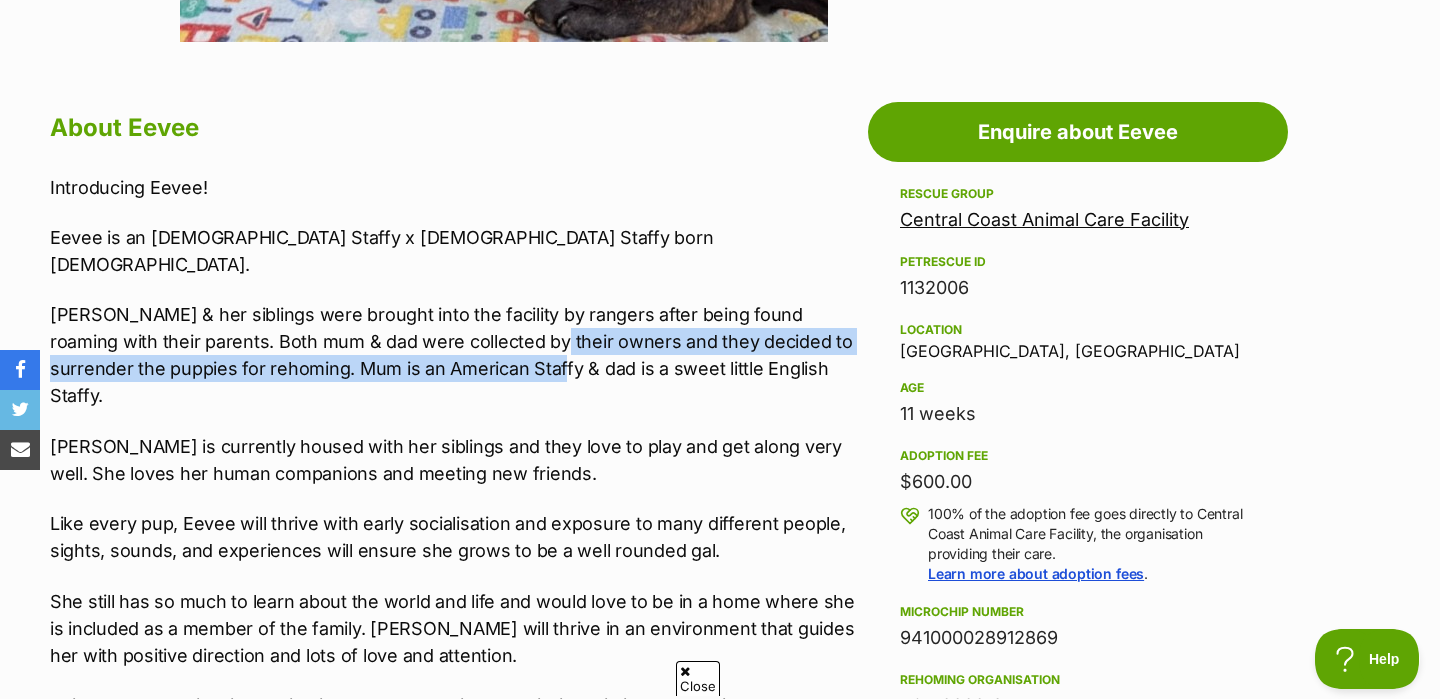drag, startPoint x: 472, startPoint y: 320, endPoint x: 509, endPoint y: 346, distance: 45.221676 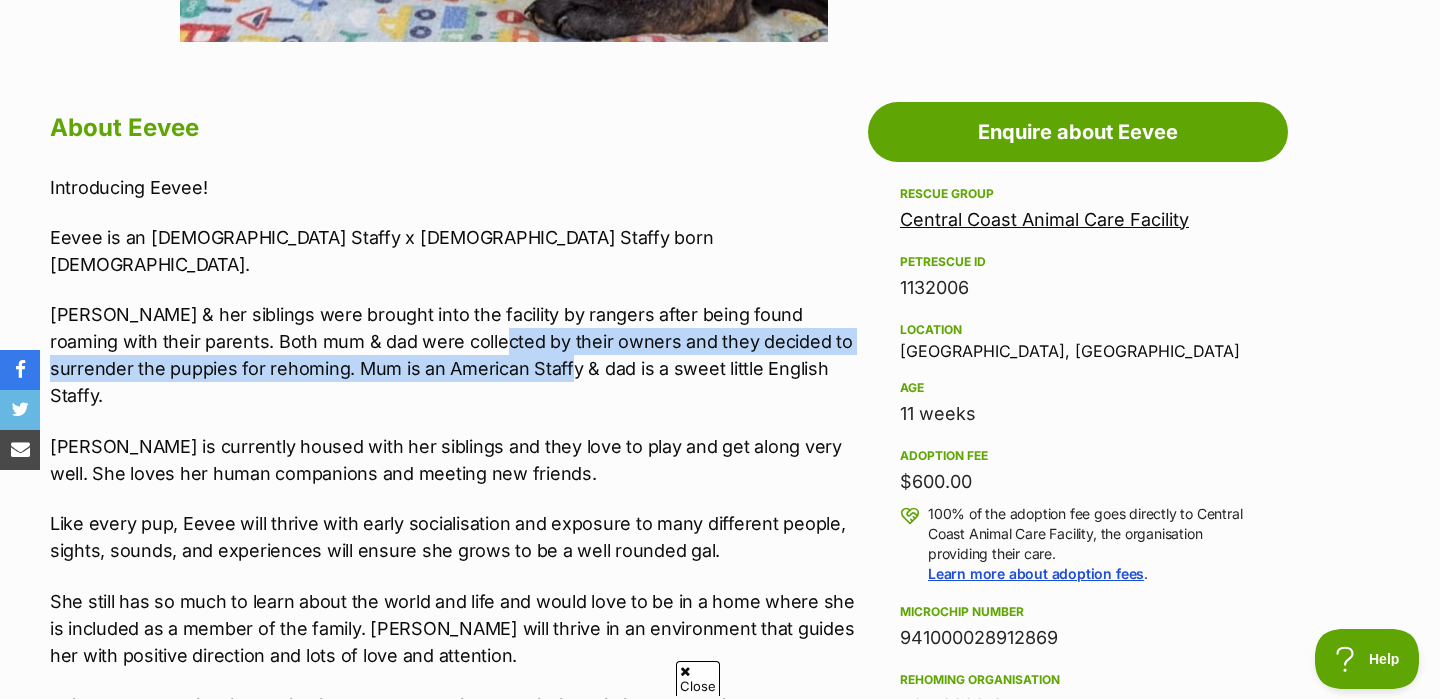 drag, startPoint x: 509, startPoint y: 346, endPoint x: 432, endPoint y: 320, distance: 81.27115 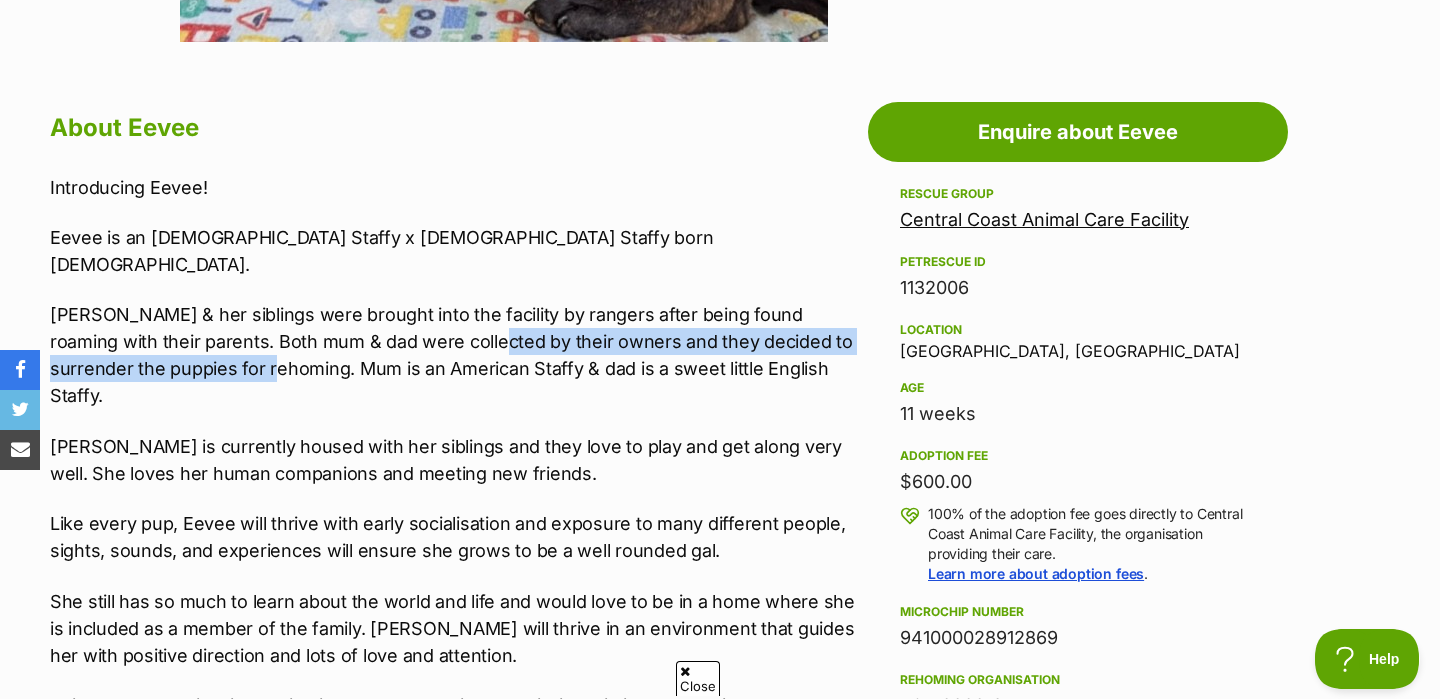 drag, startPoint x: 432, startPoint y: 320, endPoint x: 224, endPoint y: 350, distance: 210.15233 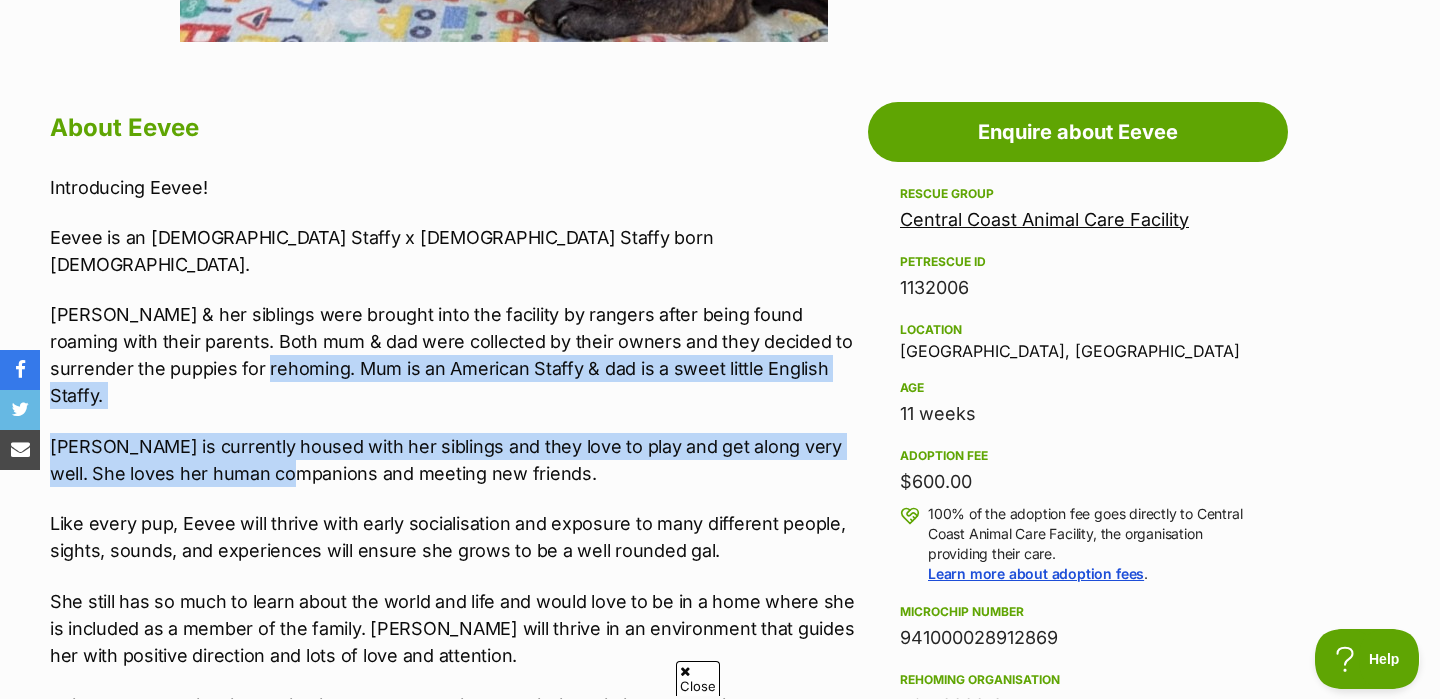 drag, startPoint x: 224, startPoint y: 350, endPoint x: 286, endPoint y: 430, distance: 101.21265 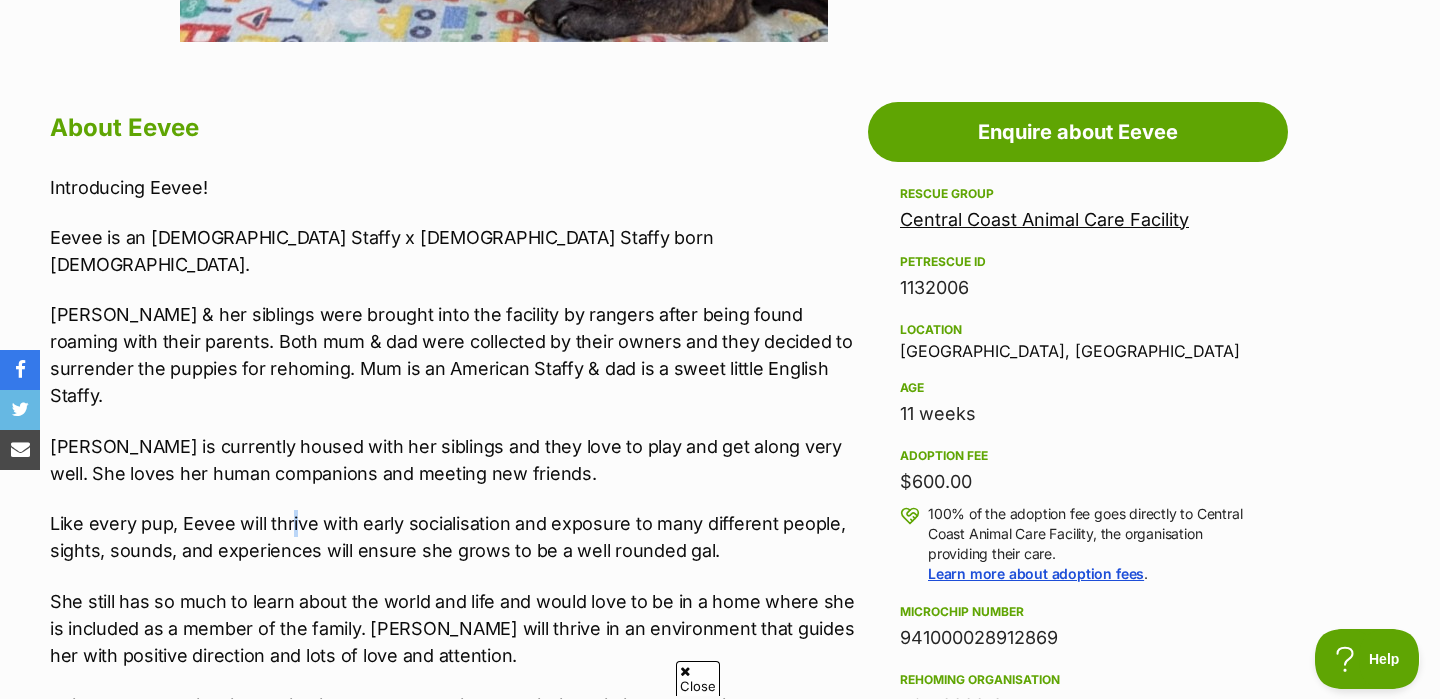 click on "Like every pup, Eevee will thrive with early socialisation and exposure to many different people, sights, sounds, and experiences will ensure she grows to be a well rounded gal." at bounding box center (454, 537) 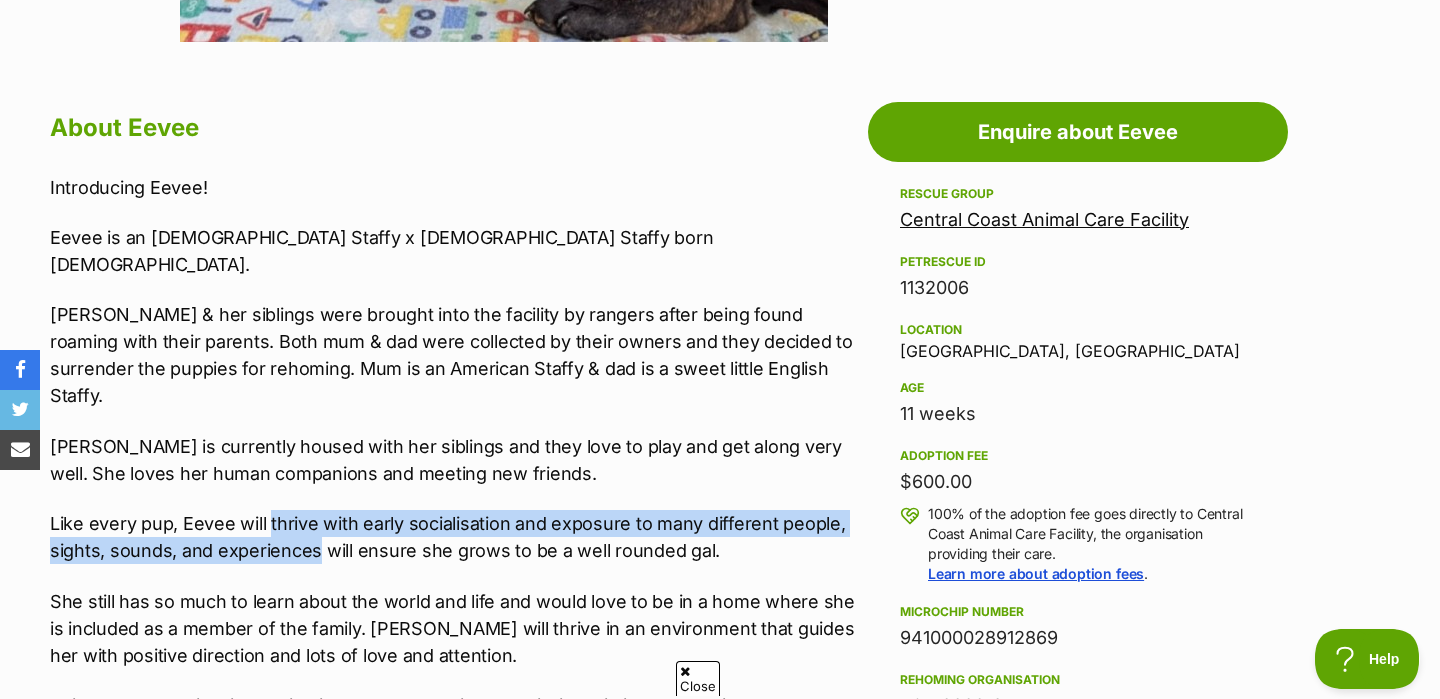 drag, startPoint x: 296, startPoint y: 482, endPoint x: 268, endPoint y: 508, distance: 38.209946 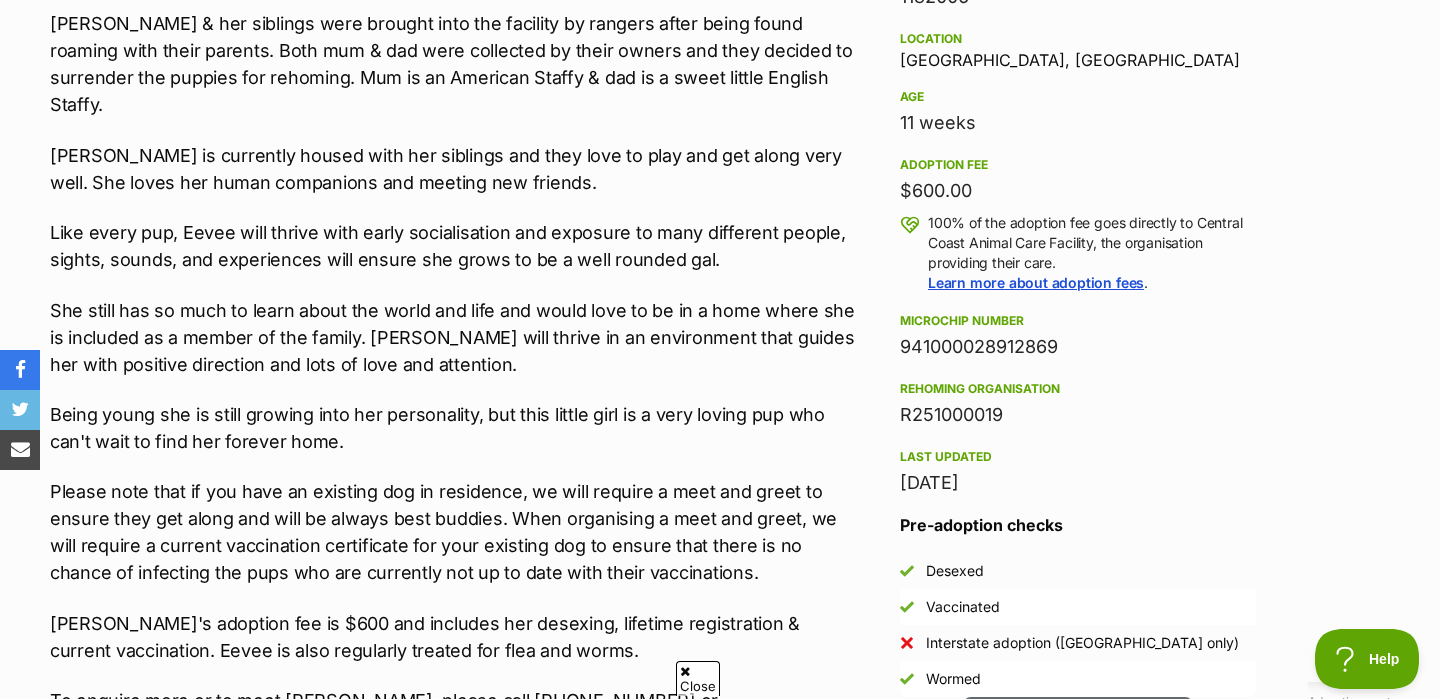 scroll, scrollTop: 1338, scrollLeft: 0, axis: vertical 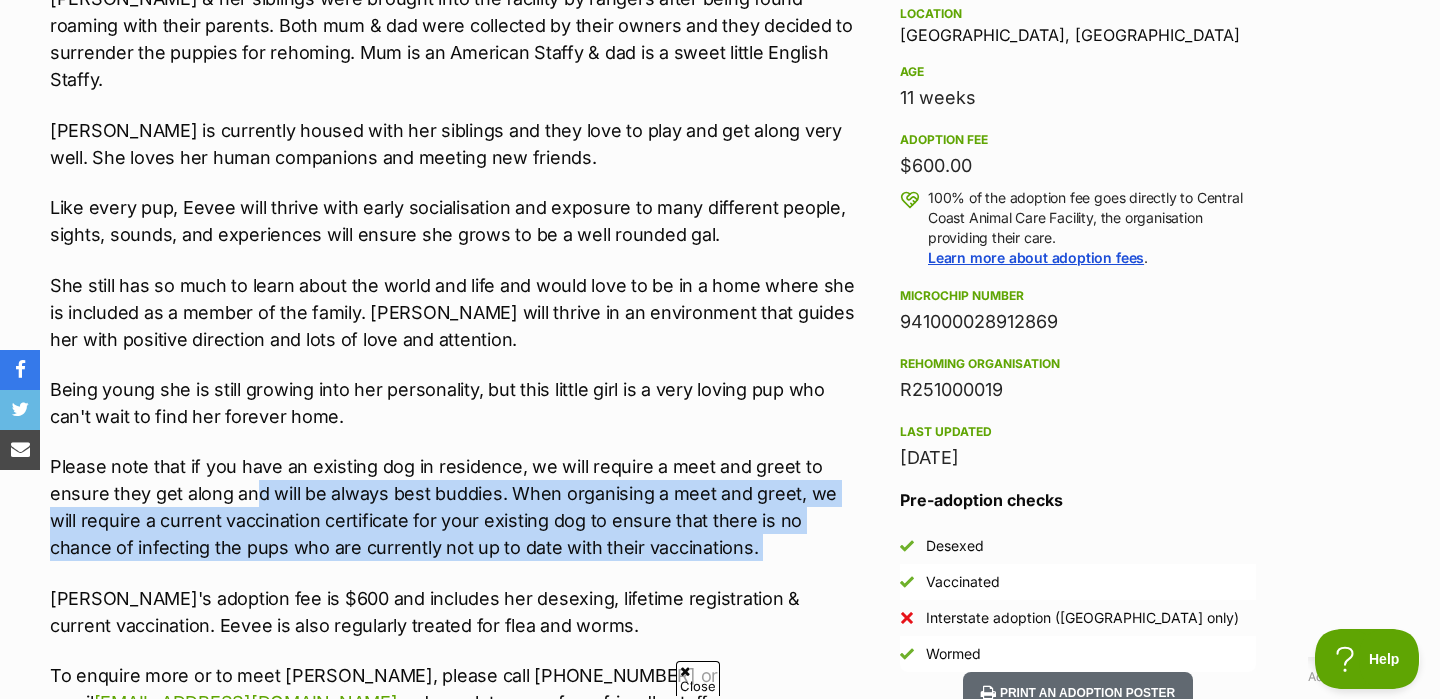 drag, startPoint x: 268, startPoint y: 509, endPoint x: 250, endPoint y: 427, distance: 83.95237 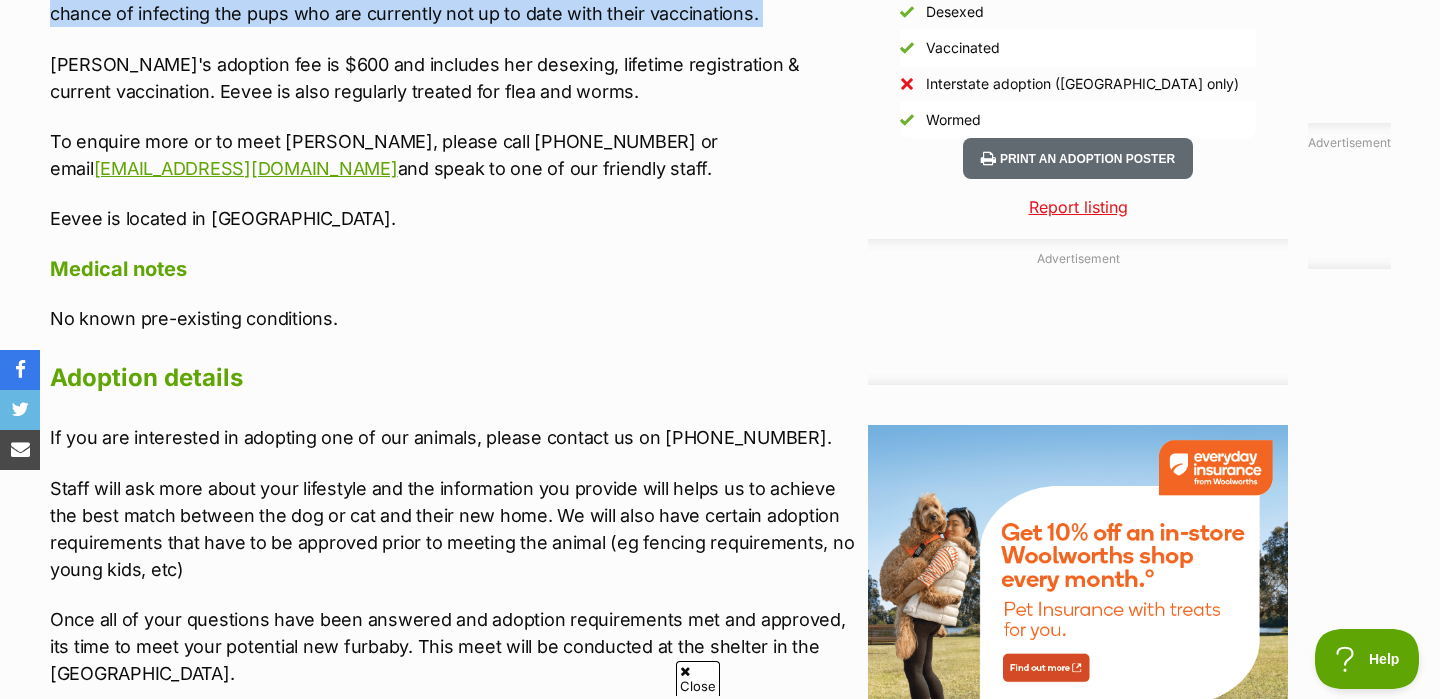 scroll, scrollTop: 1873, scrollLeft: 0, axis: vertical 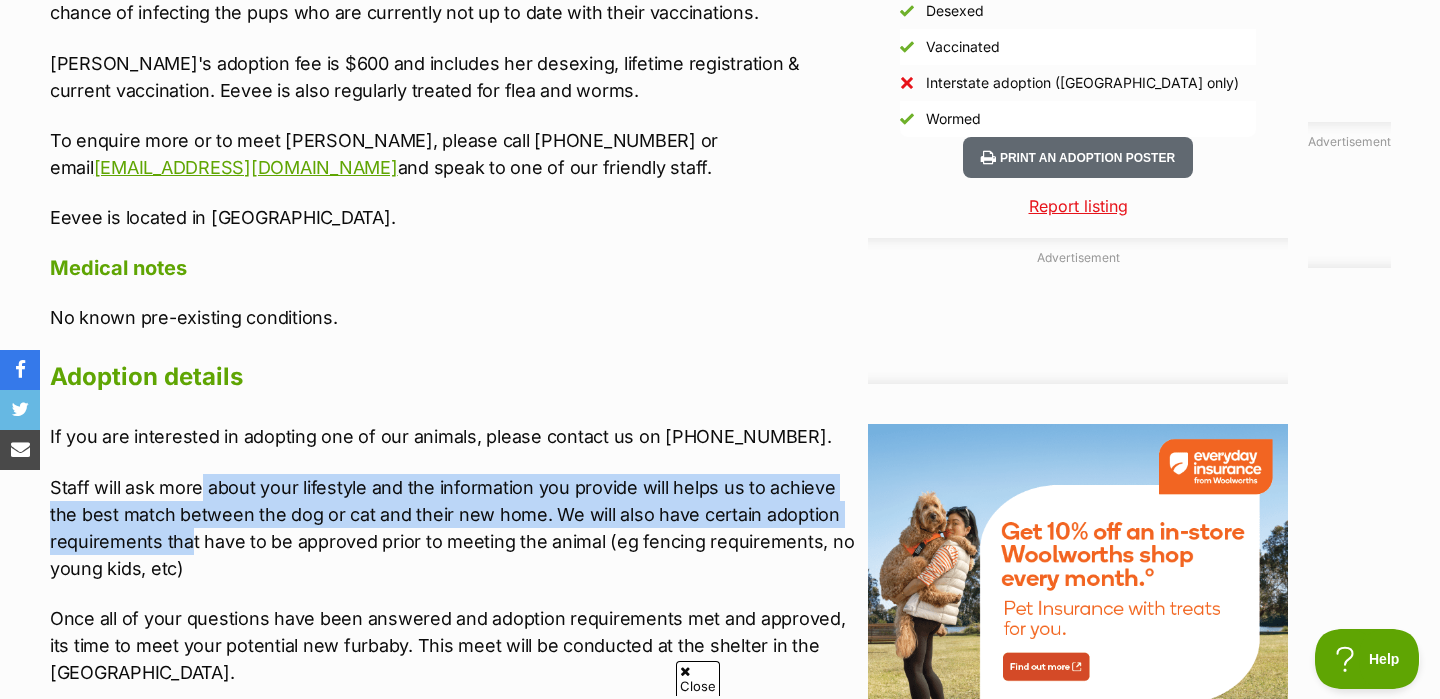 drag, startPoint x: 197, startPoint y: 444, endPoint x: 192, endPoint y: 492, distance: 48.259712 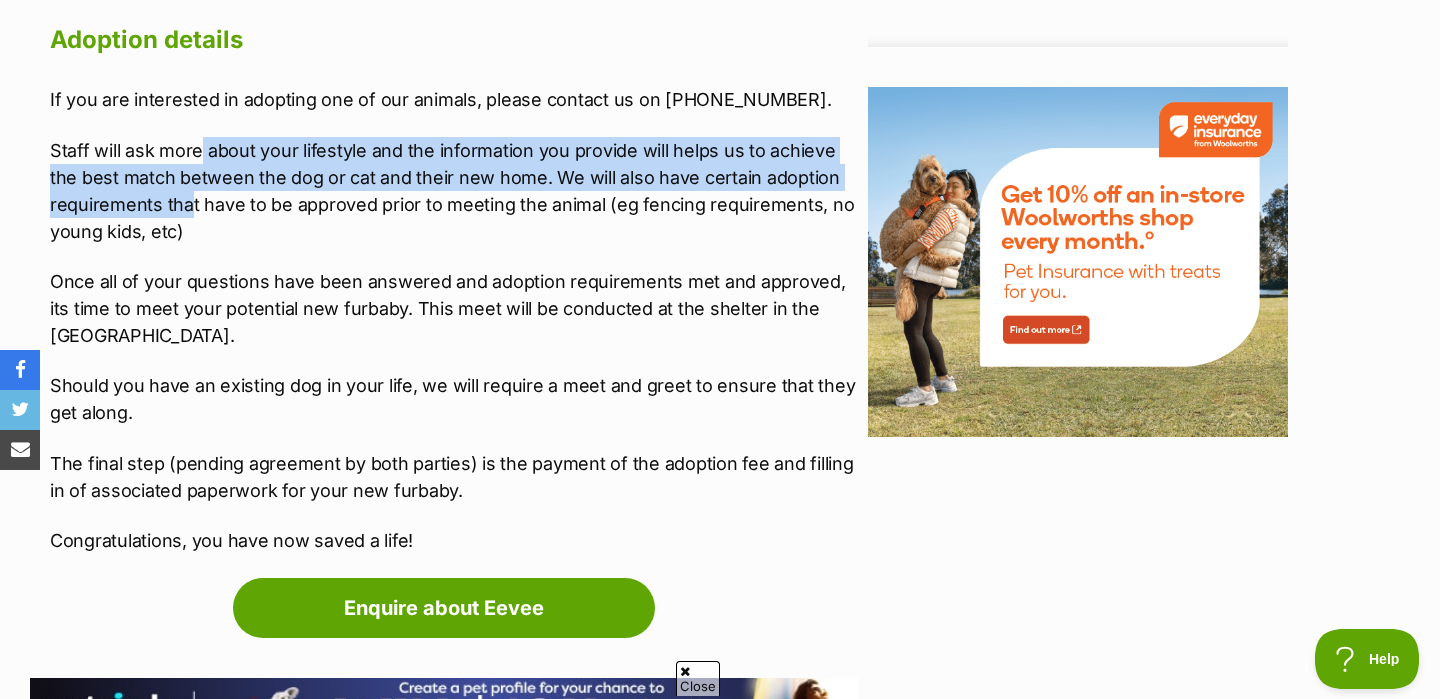 scroll, scrollTop: 2214, scrollLeft: 0, axis: vertical 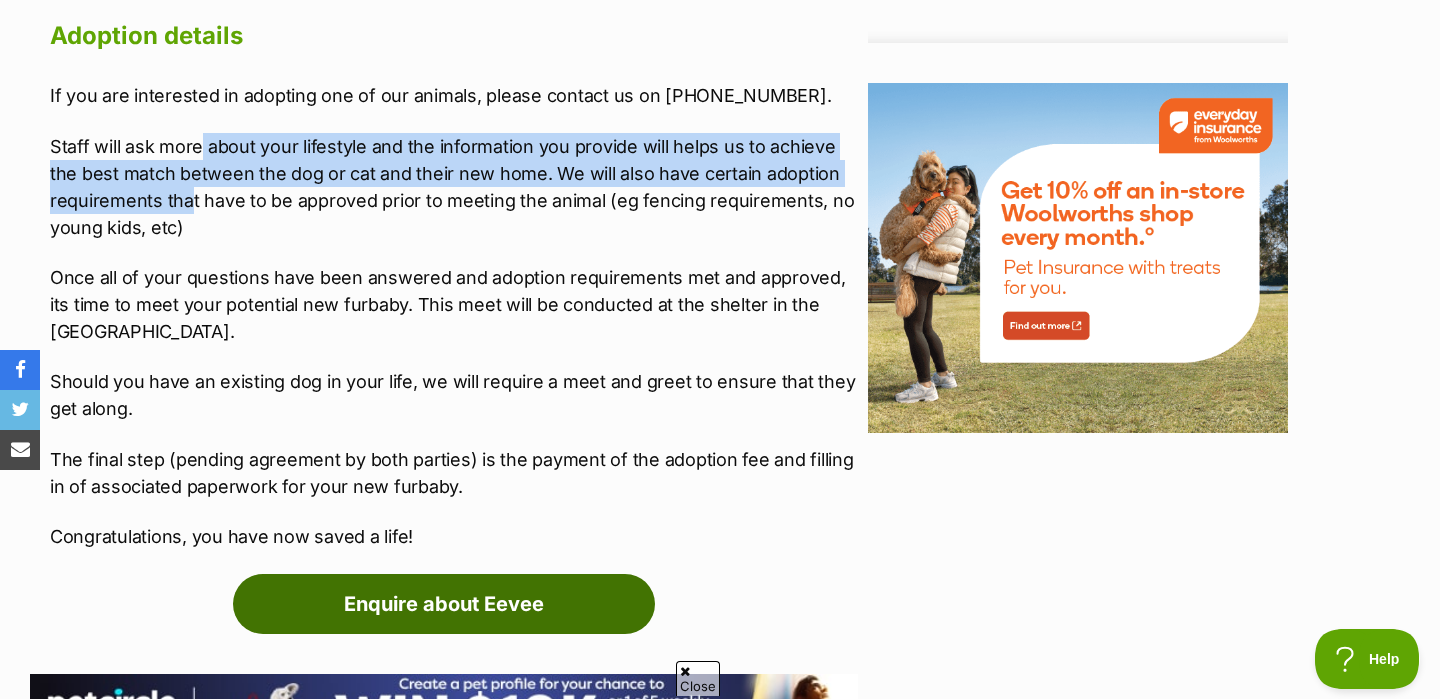 click on "Enquire about Eevee" at bounding box center (444, 604) 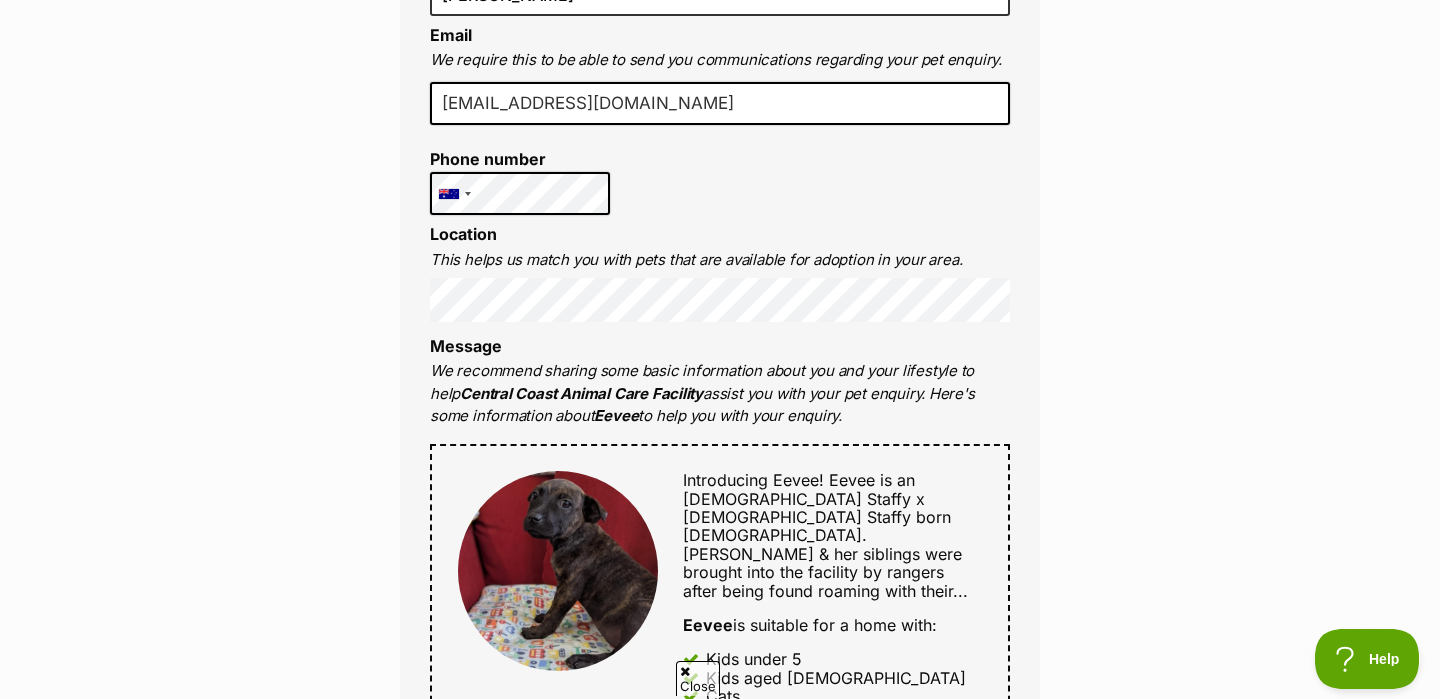 scroll, scrollTop: 0, scrollLeft: 0, axis: both 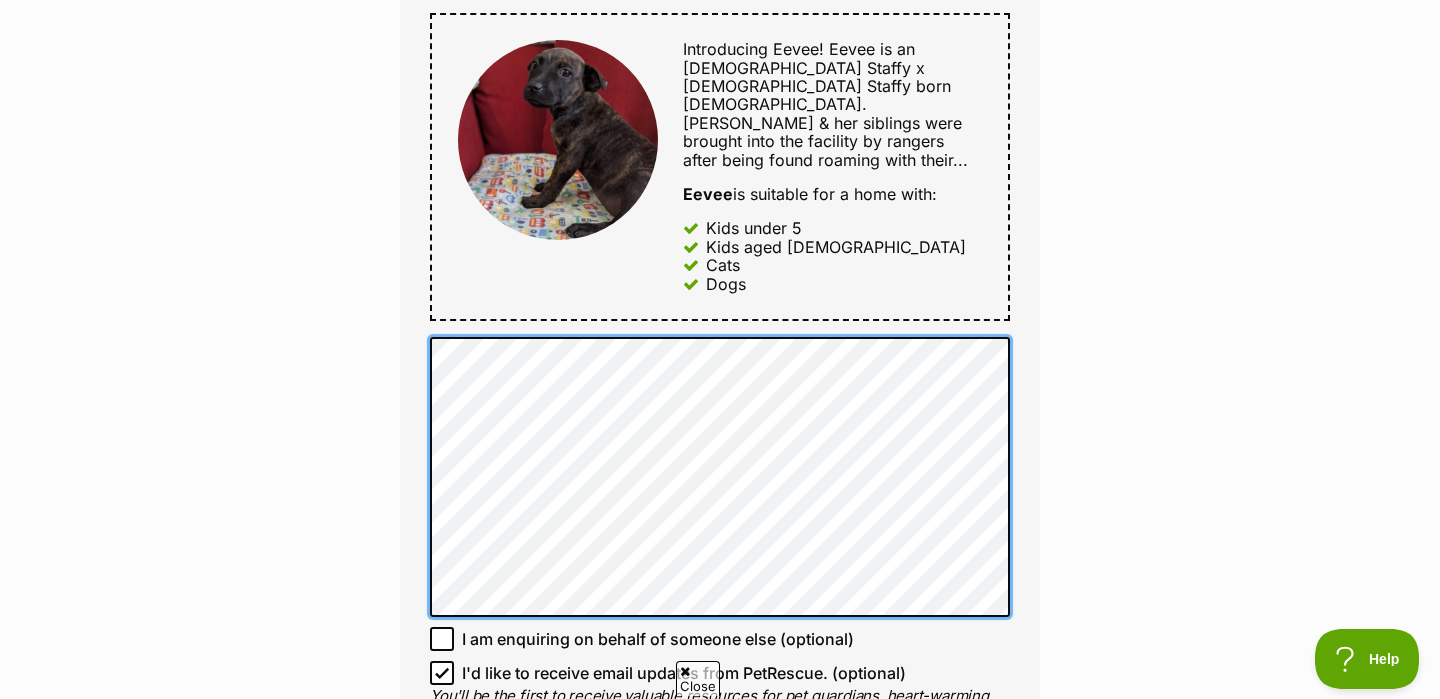 click on "Enquire about  Eevee
Want to increase your chances of a successful enquiry?
Update your adopter profile now!
Full name Jana Seroukas
Email
We require this to be able to send you communications regarding your pet enquiry.
jananicoleseroukas@gmail.com
Phone number United States +1 United Kingdom +44 Afghanistan (‫افغانستان‬‎) +93 Albania (Shqipëri) +355 Algeria (‫الجزائر‬‎) +213 American Samoa +1684 Andorra +376 Angola +244 Anguilla +1264 Antigua and Barbuda +1268 Argentina +54 Armenia (Հայաստան) +374 Aruba +297 Australia +61 Austria (Österreich) +43 Azerbaijan (Azərbaycan) +994 Bahamas +1242 Bahrain (‫البحرين‬‎) +973 Bangladesh (বাংলাদেশ) +880 Barbados +1246 Belarus (Беларусь) +375 Belgium (België) +32 Belize +501 Benin (Bénin) +229 Bermuda +1441 Bhutan (འབྲུག) +975 Bolivia +591 Bosnia and Herzegovina (Босна и Херцеговина) +387 Botswana +267 Brazil (Brasil) +55" at bounding box center (720, 175) 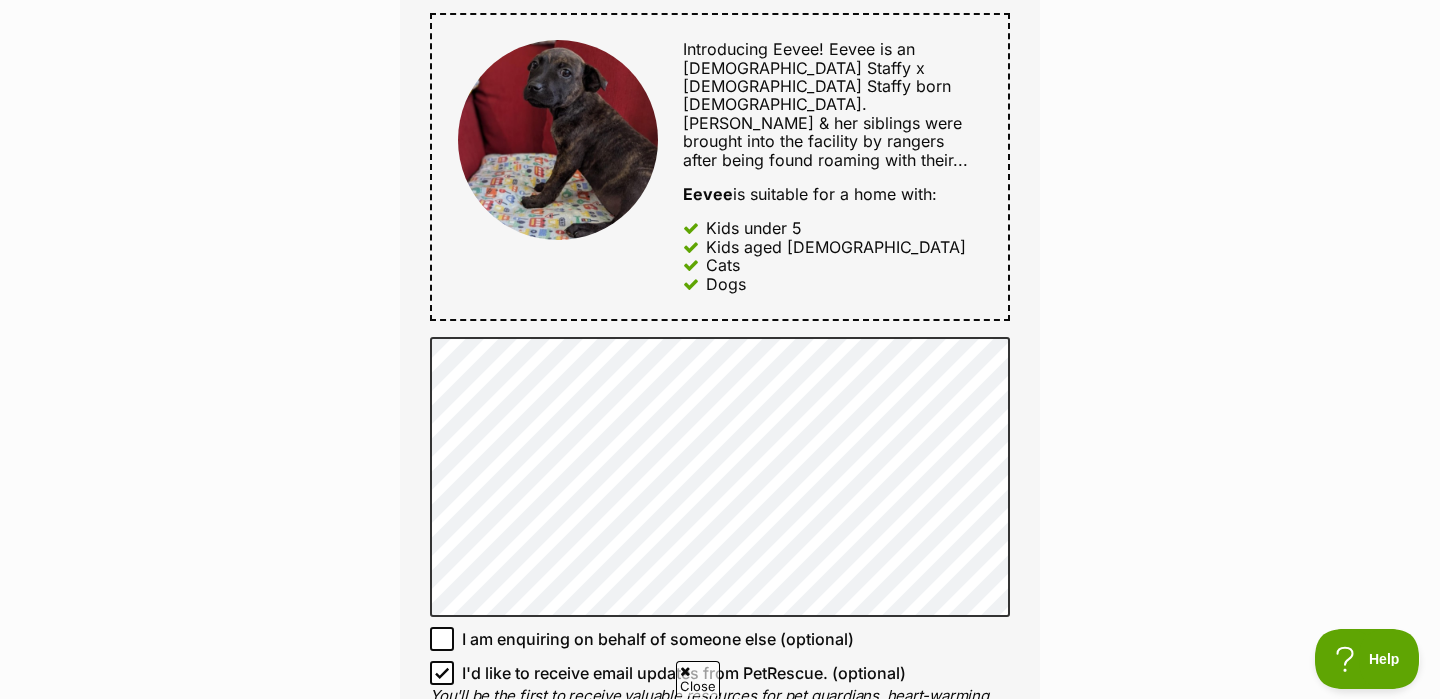 click on "Enquire about  Eevee
Want to increase your chances of a successful enquiry?
Update your adopter profile now!
Full name Jana Seroukas
Email
We require this to be able to send you communications regarding your pet enquiry.
jananicoleseroukas@gmail.com
Phone number United States +1 United Kingdom +44 Afghanistan (‫افغانستان‬‎) +93 Albania (Shqipëri) +355 Algeria (‫الجزائر‬‎) +213 American Samoa +1684 Andorra +376 Angola +244 Anguilla +1264 Antigua and Barbuda +1268 Argentina +54 Armenia (Հայաստան) +374 Aruba +297 Australia +61 Austria (Österreich) +43 Azerbaijan (Azərbaycan) +994 Bahamas +1242 Bahrain (‫البحرين‬‎) +973 Bangladesh (বাংলাদেশ) +880 Barbados +1246 Belarus (Беларусь) +375 Belgium (België) +32 Belize +501 Benin (Bénin) +229 Bermuda +1441 Bhutan (འབྲུག) +975 Bolivia +591 Bosnia and Herzegovina (Босна и Херцеговина) +387 Botswana +267 Brazil (Brasil) +1" at bounding box center (720, 175) 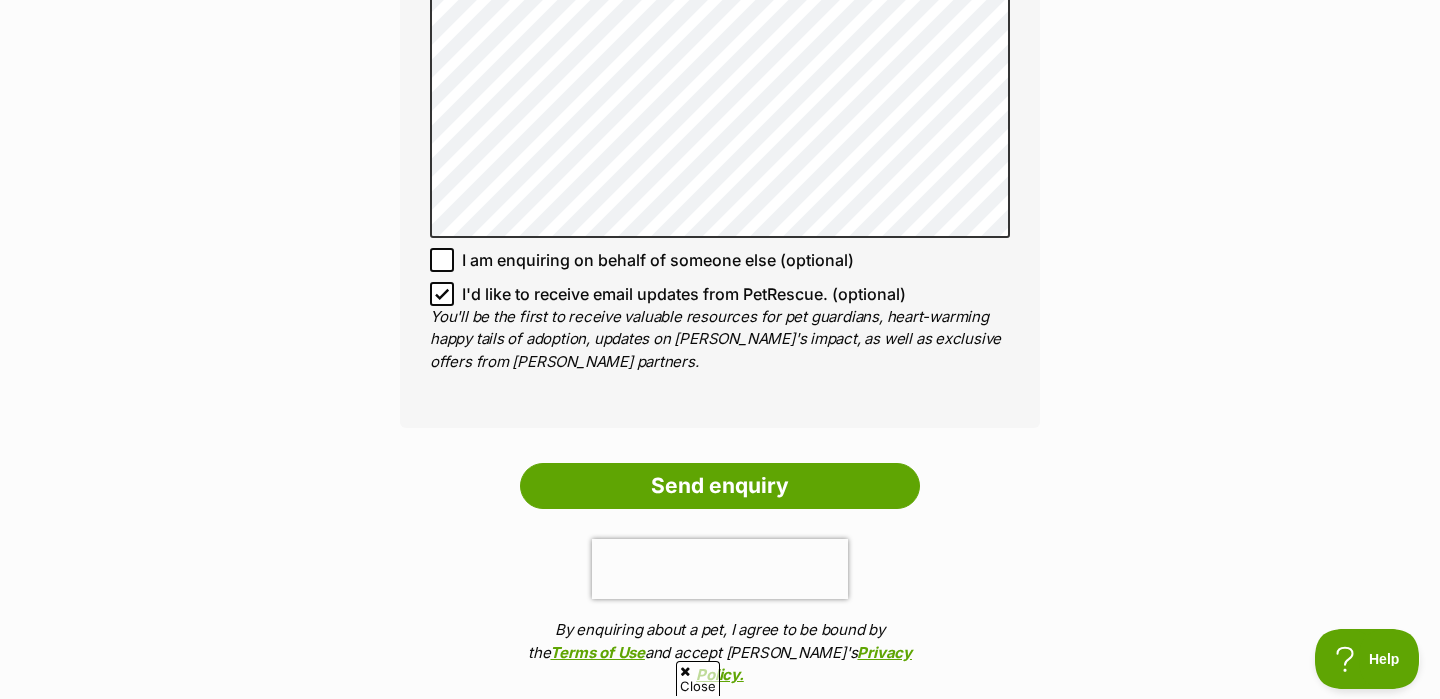scroll, scrollTop: 1455, scrollLeft: 0, axis: vertical 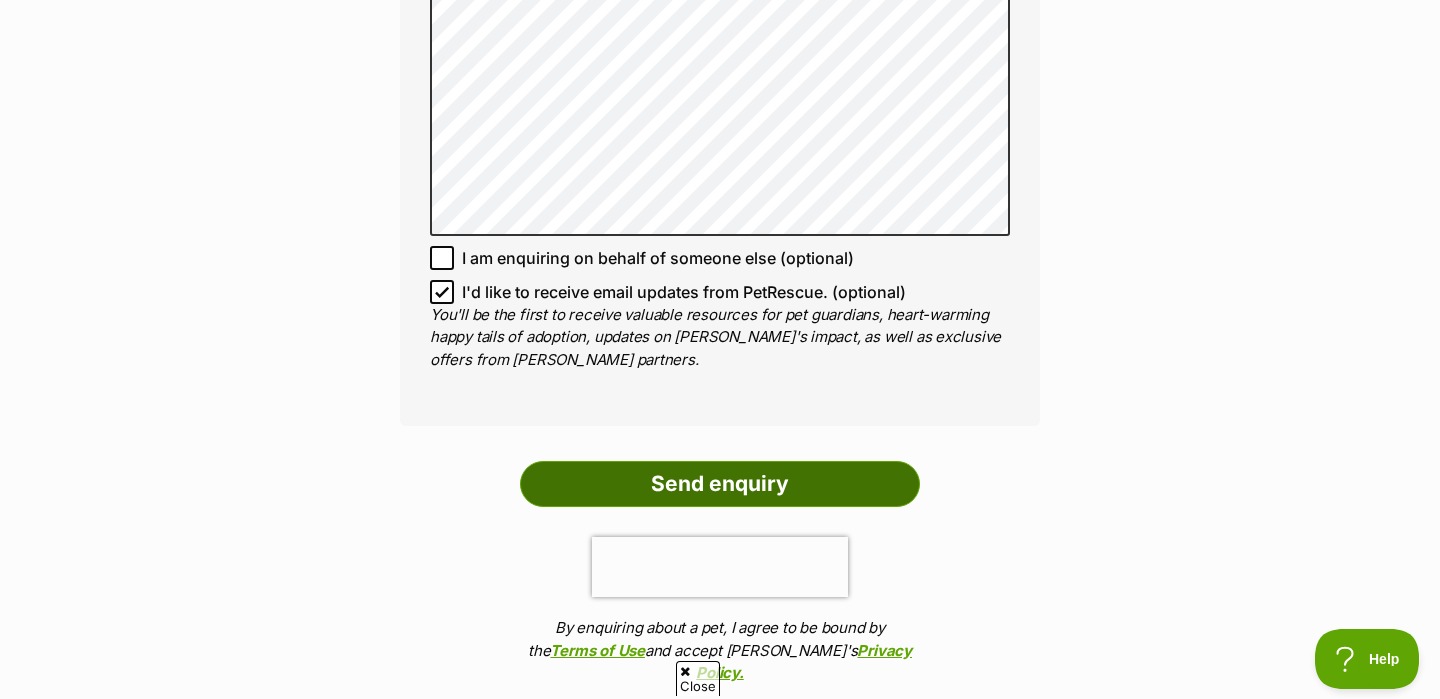 click on "Send enquiry" at bounding box center [720, 484] 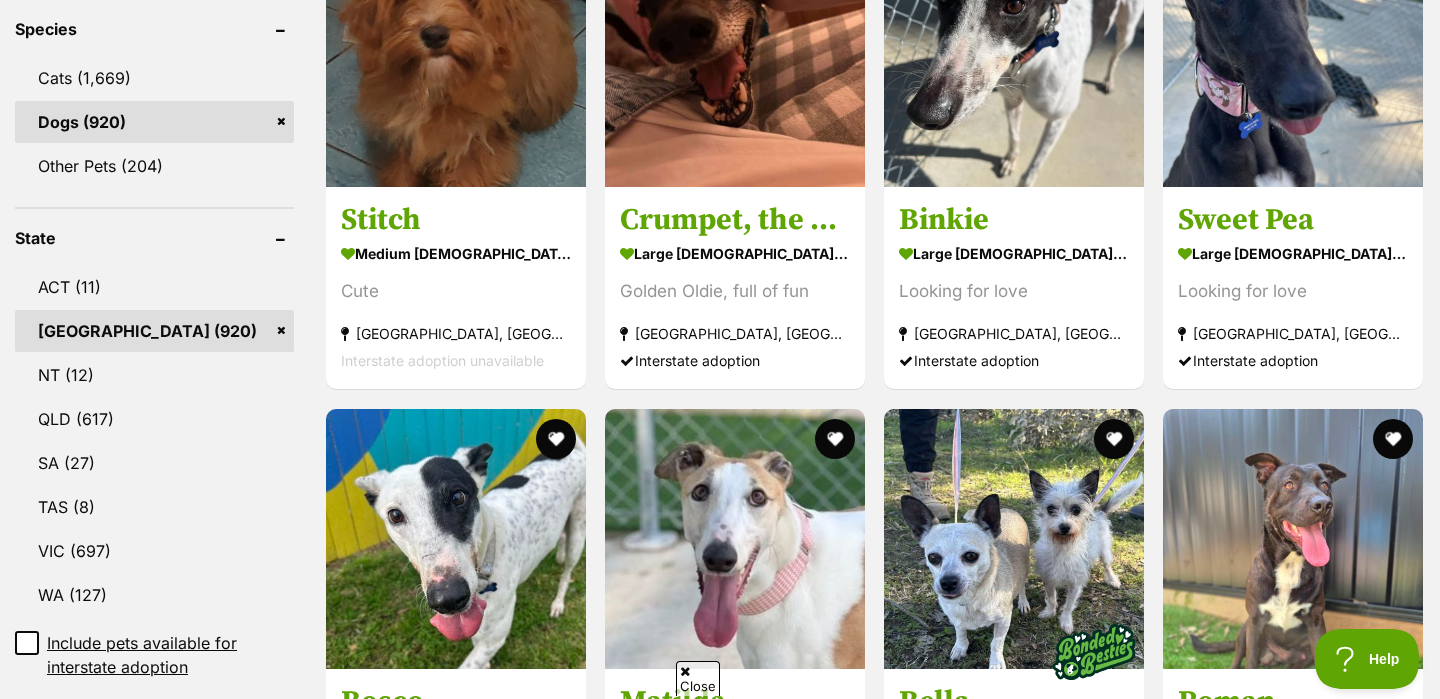 scroll, scrollTop: 1186, scrollLeft: 0, axis: vertical 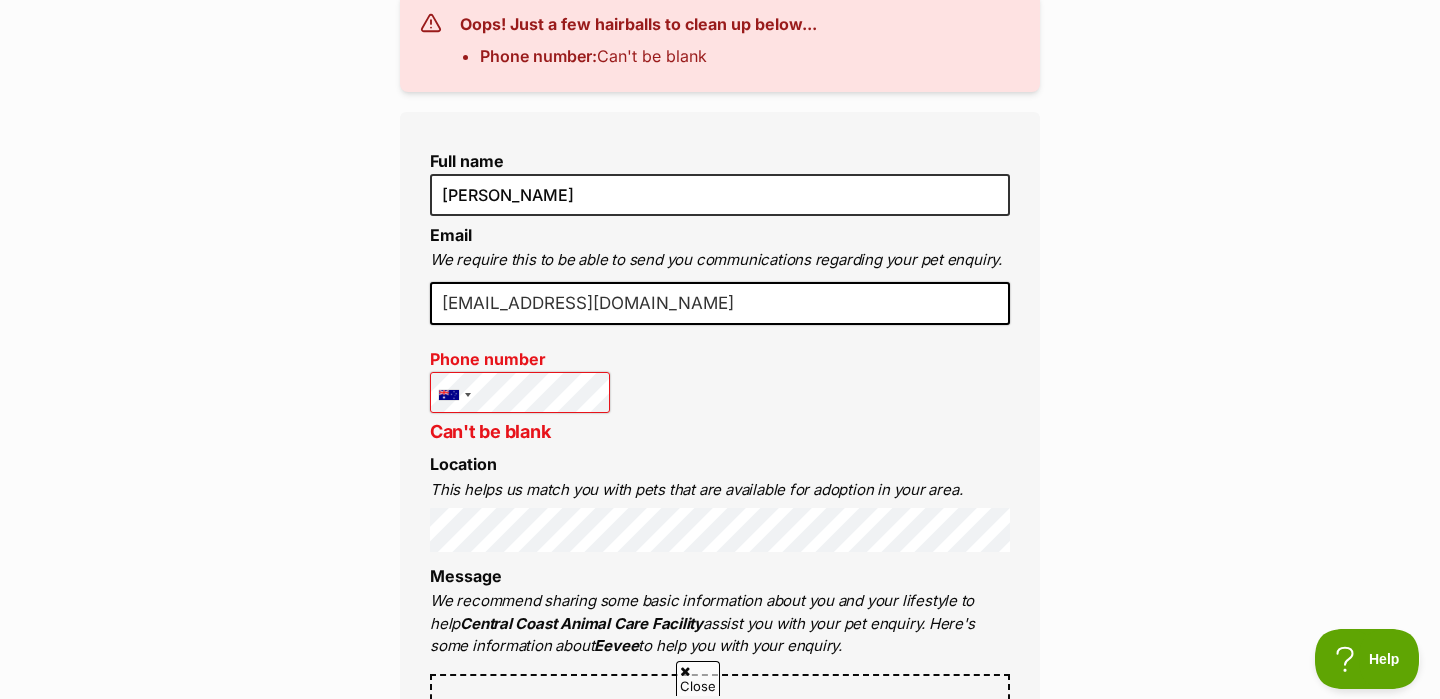 click on "Enquire about  Eevee
Want to increase your chances of a successful enquiry?
Update your adopter profile now!
Oops! Just a few hairballs to clean up below...
Phone number:
Can't be blank
Full name Jana Seroukas
Email
We require this to be able to send you communications regarding your pet enquiry.
jananicoleseroukas@gmail.com
Phone number United States +1 United Kingdom +44 Afghanistan (‫افغانستان‬‎) +93 Albania (Shqipëri) +355 Algeria (‫الجزائر‬‎) +213 American Samoa +1684 Andorra +376 Angola +244 Anguilla +1264 Antigua and Barbuda +1268 Argentina +54 Armenia (Հայաստան) +374 Aruba +297 Australia +61 Austria (Österreich) +43 Azerbaijan (Azərbaycan) +994 Bahamas +1242 Bahrain (‫البحرين‬‎) +973 Bangladesh (বাংলাদেশ) +880 Barbados +1246 Belarus (Беларусь) +375 Belgium (België) +32 Belize +501 Benin (Bénin) +229 Bermuda +1441 Bhutan (འབྲུག) +975" at bounding box center (720, 761) 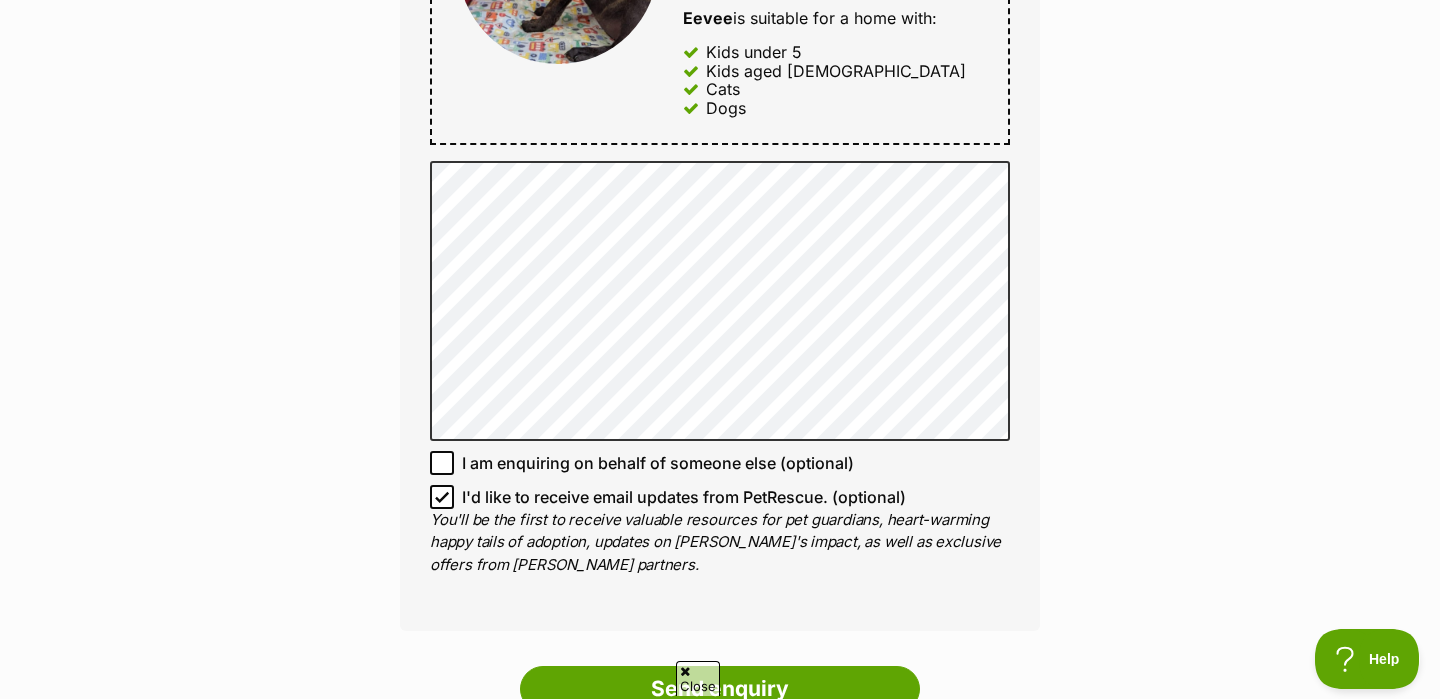 scroll, scrollTop: 1432, scrollLeft: 0, axis: vertical 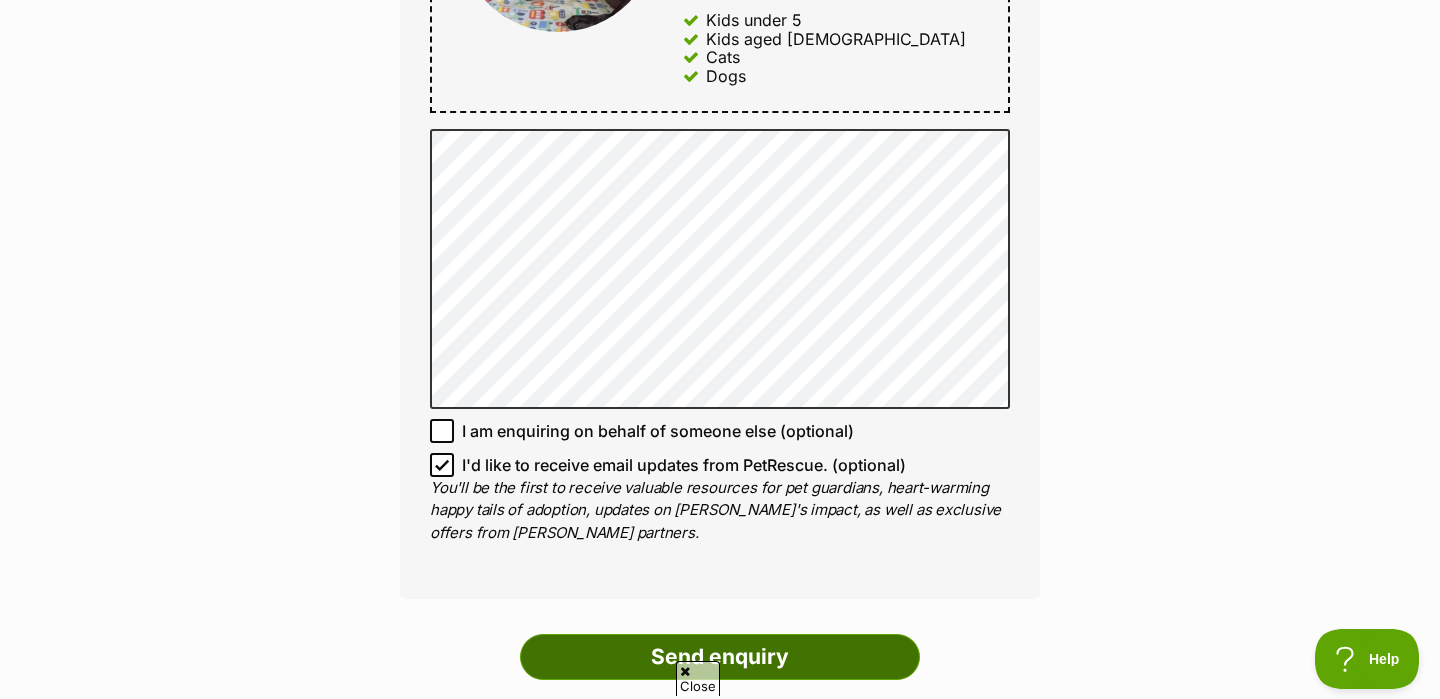 click on "Send enquiry" at bounding box center (720, 657) 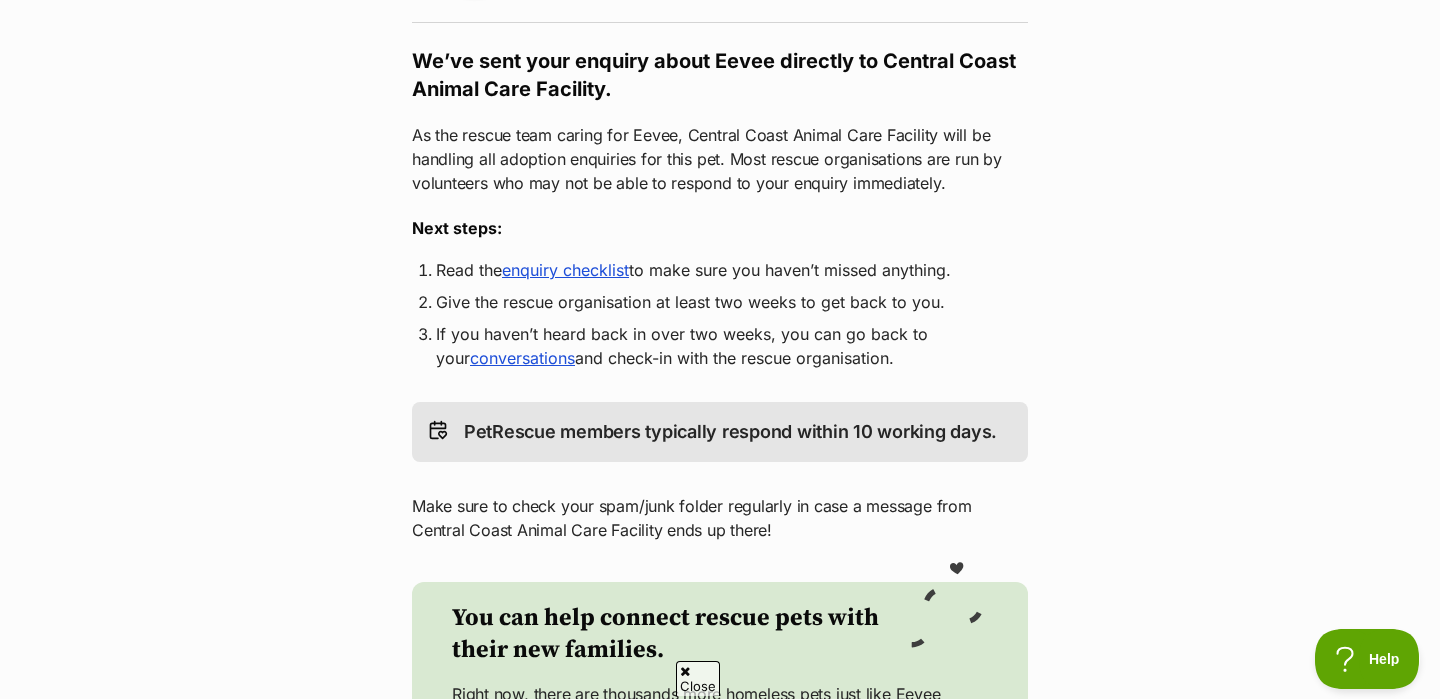 scroll, scrollTop: 316, scrollLeft: 0, axis: vertical 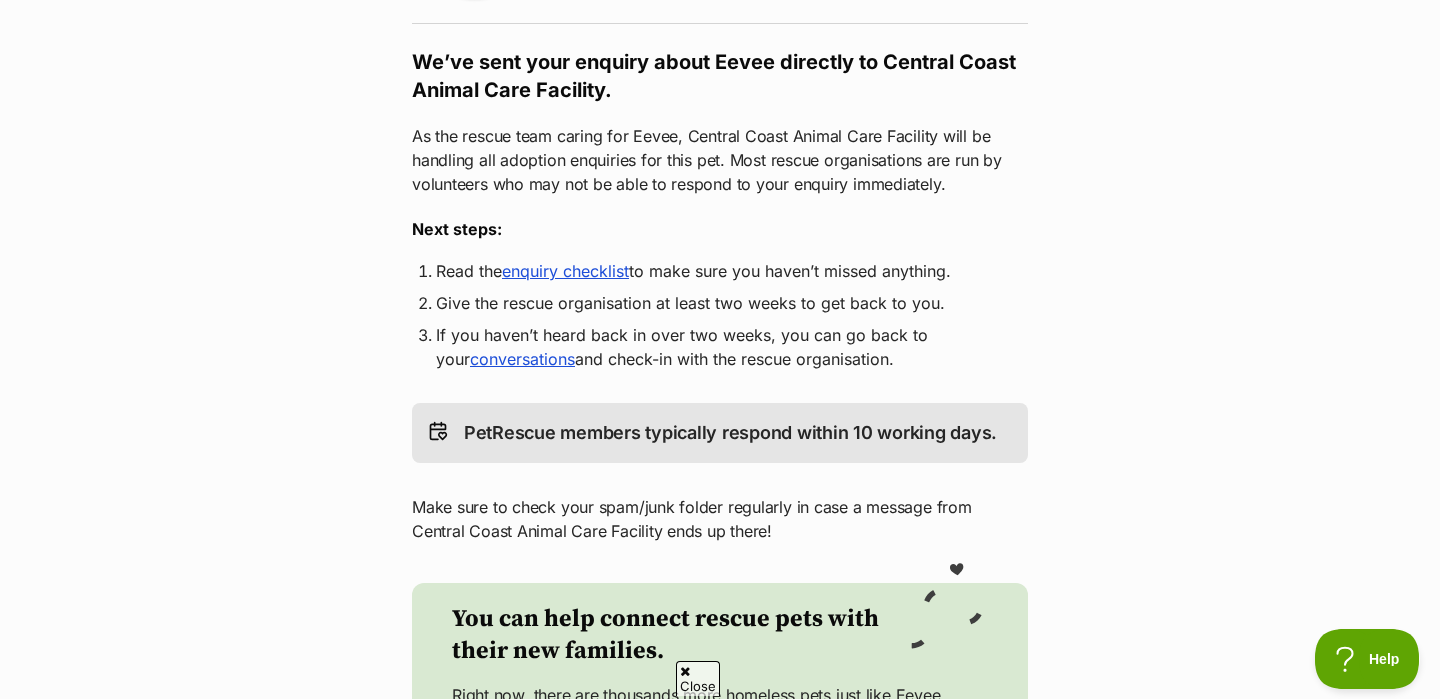 click on "enquiry checklist" at bounding box center [565, 271] 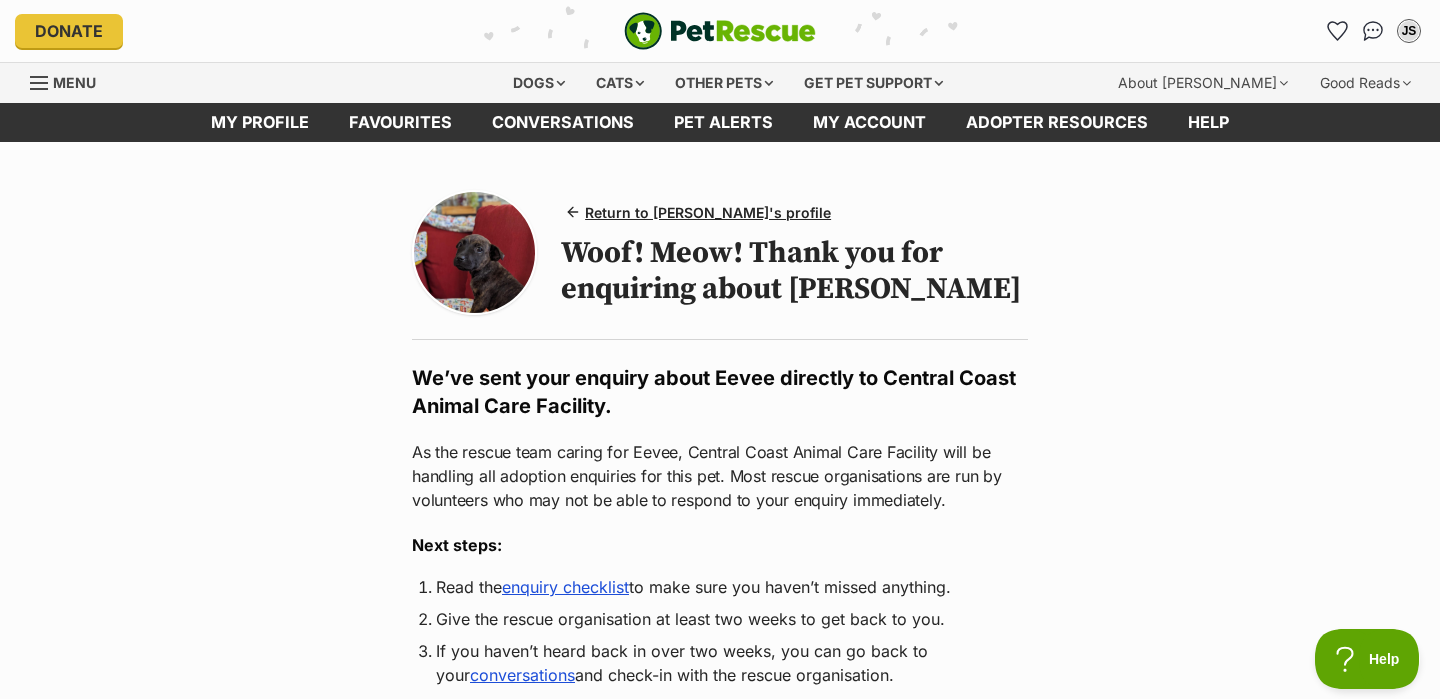 click on "Woof! Meow! Thank you for enquiring about Eevee" at bounding box center (794, 271) 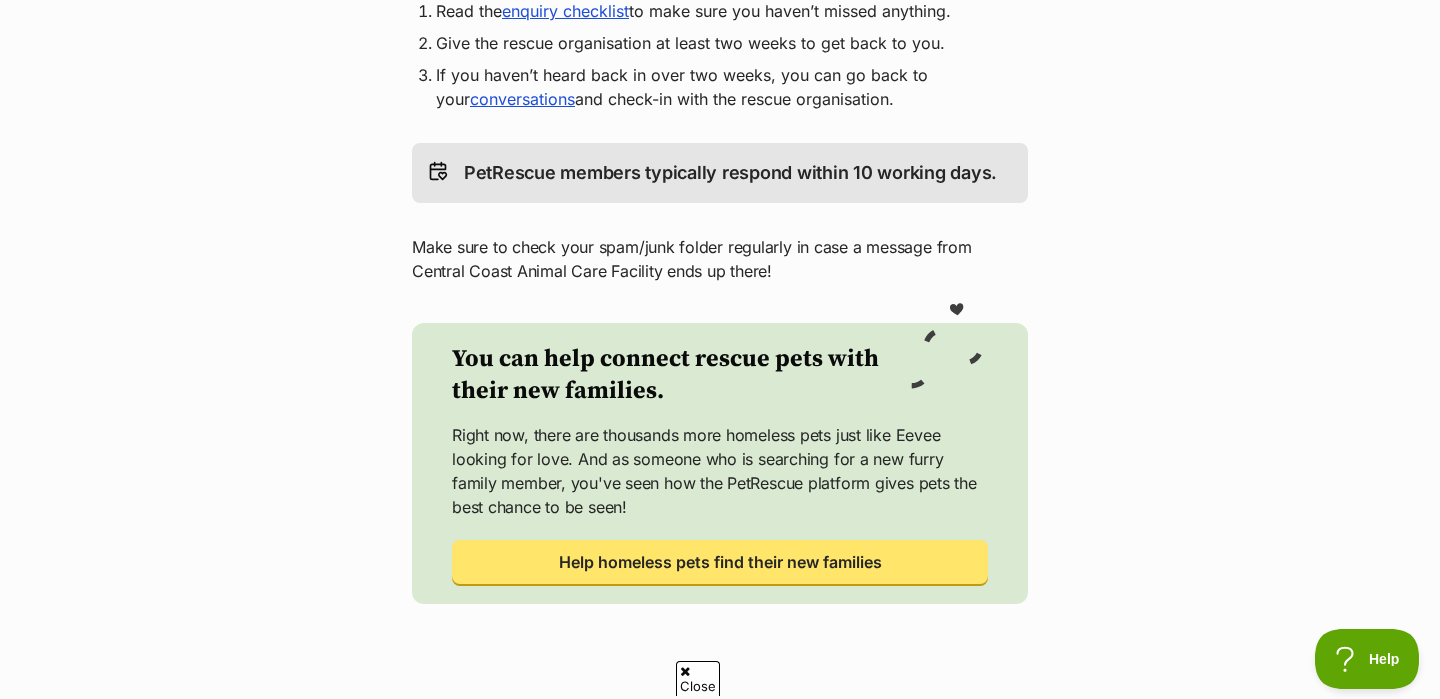 scroll, scrollTop: 492, scrollLeft: 0, axis: vertical 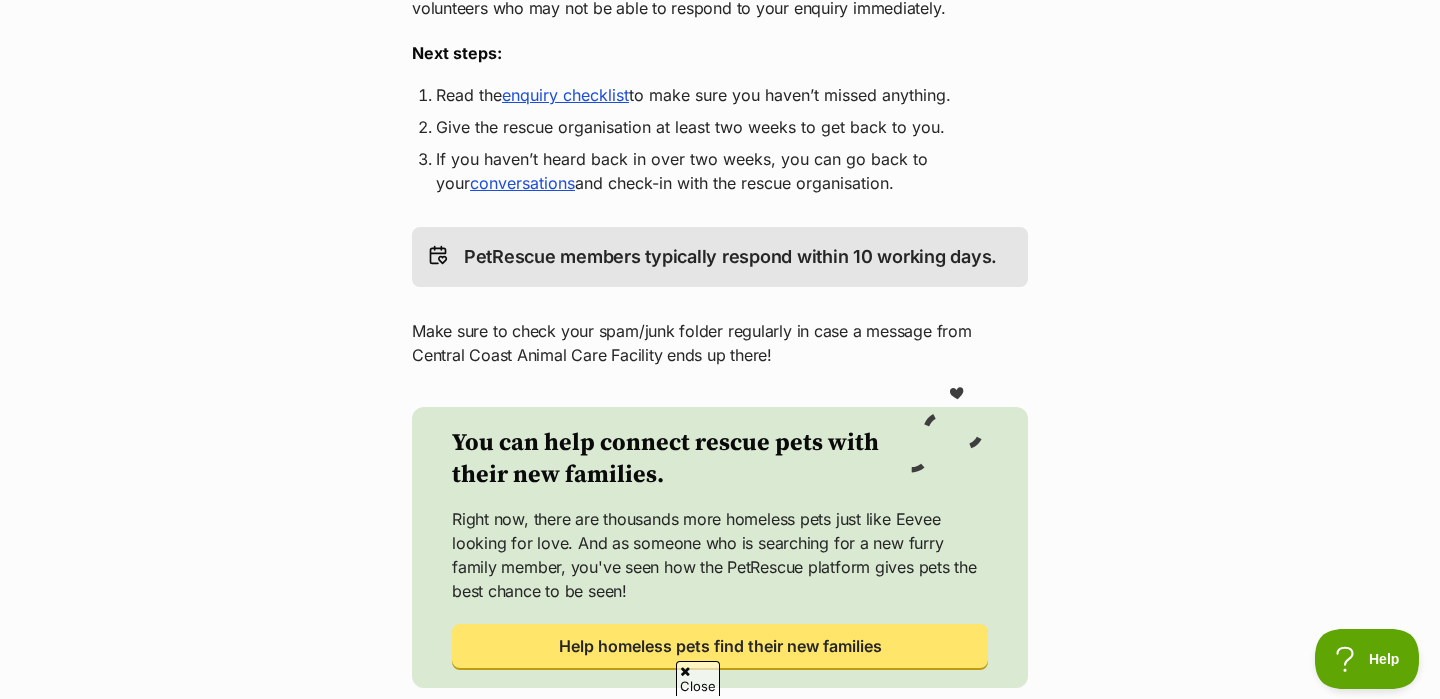 click on "PetRescue members typically respond within 10 working days." at bounding box center (730, 257) 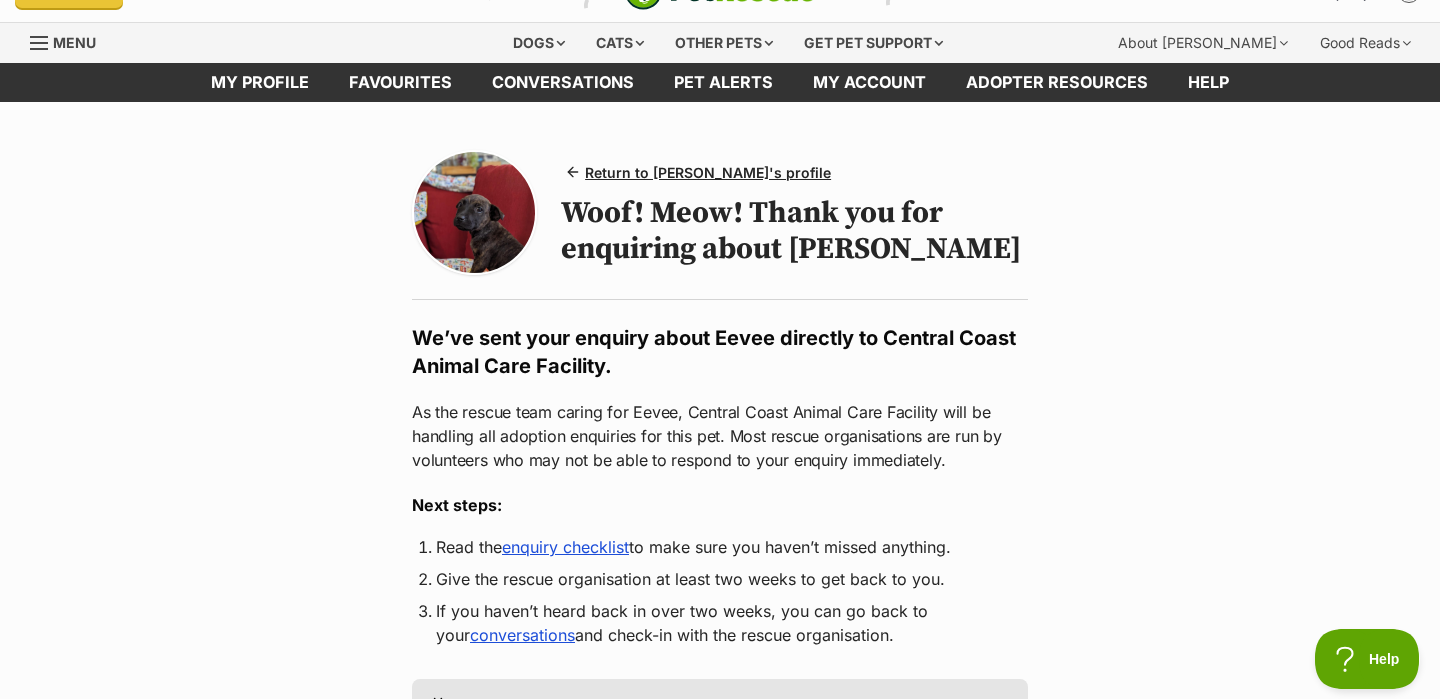 scroll, scrollTop: 0, scrollLeft: 0, axis: both 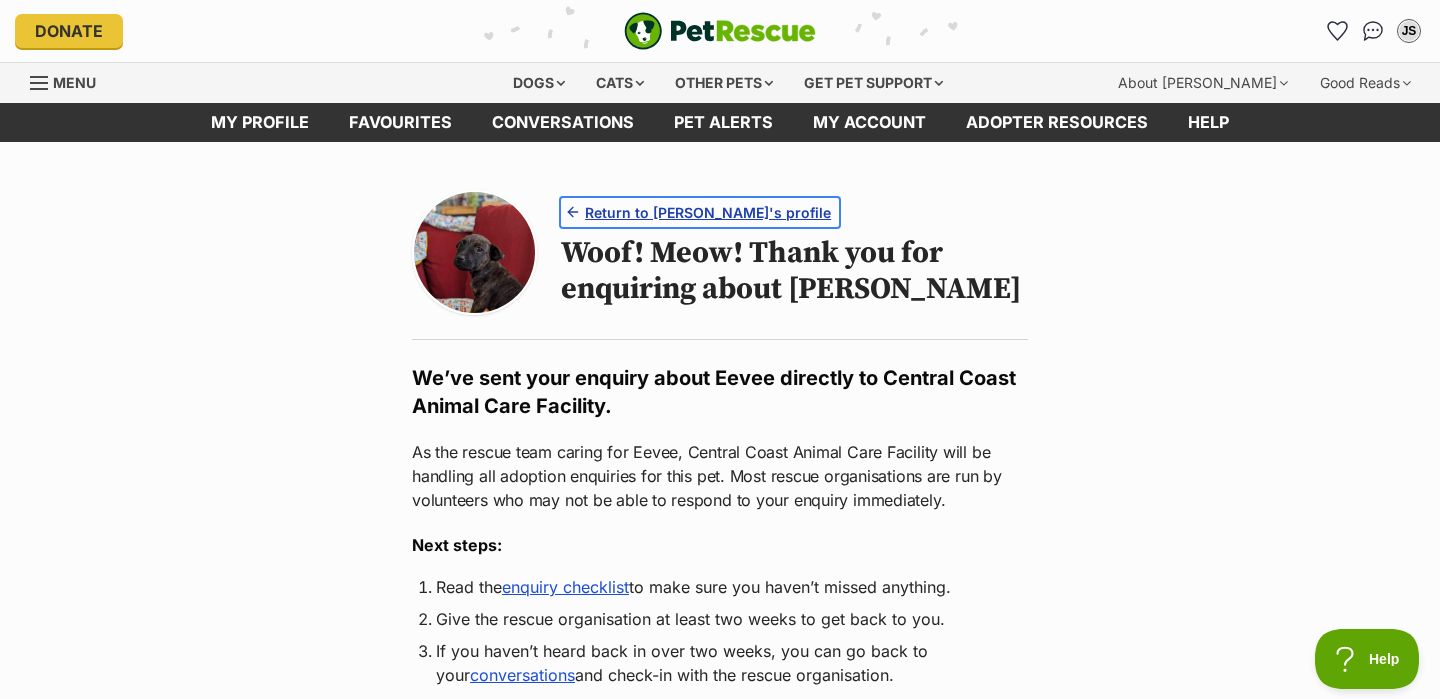 click on "Return to Eevee's profile" at bounding box center [708, 212] 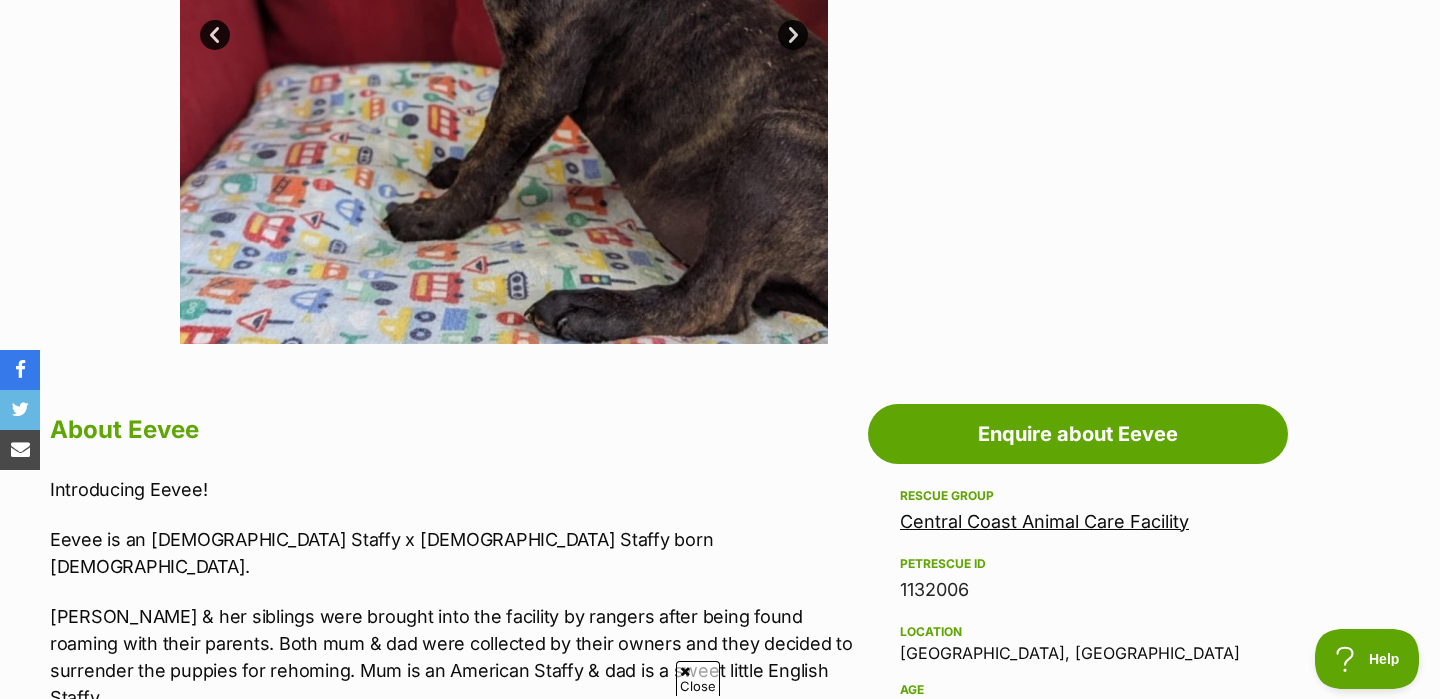 scroll, scrollTop: 814, scrollLeft: 0, axis: vertical 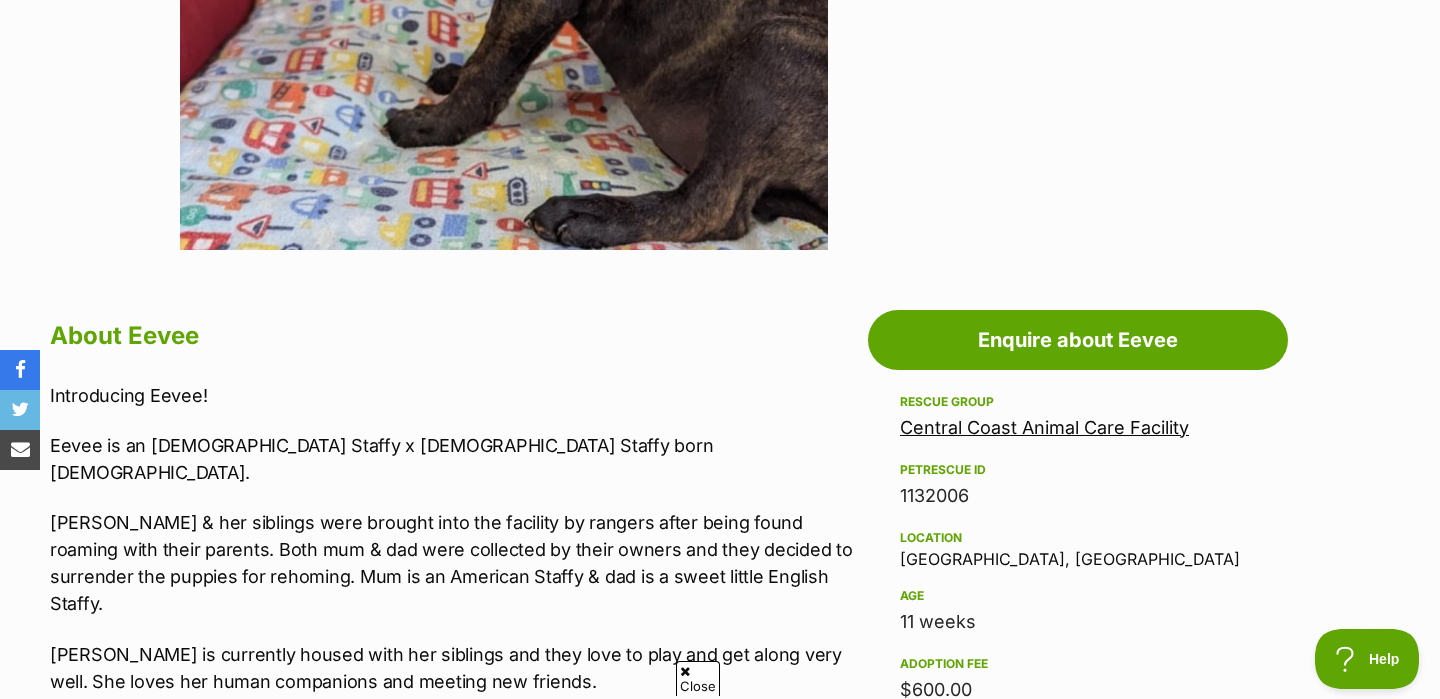 click on "[PERSON_NAME] & her siblings were brought into the facility by rangers after being found roaming with their parents. Both mum & dad were collected by their owners and they decided to surrender the puppies for rehoming. Mum is an American Staffy & dad is a sweet little English Staffy." at bounding box center [454, 563] 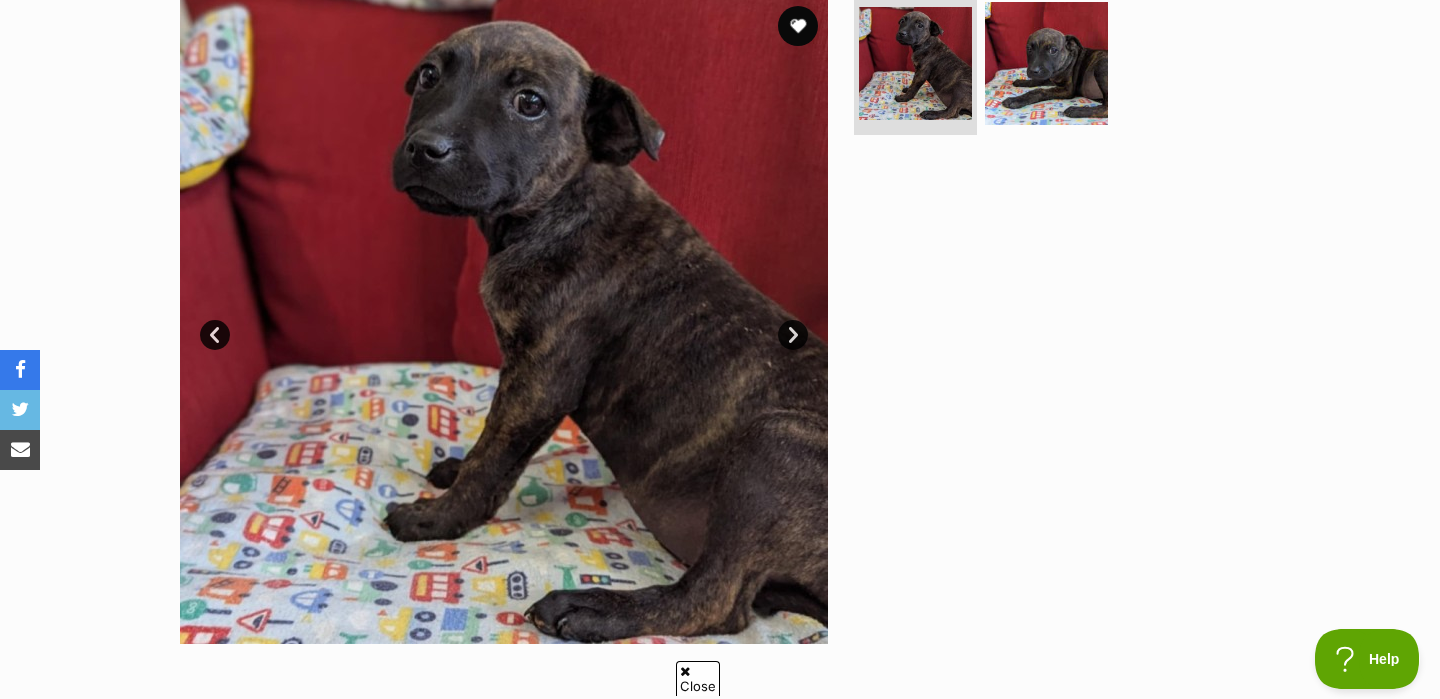 scroll, scrollTop: 398, scrollLeft: 0, axis: vertical 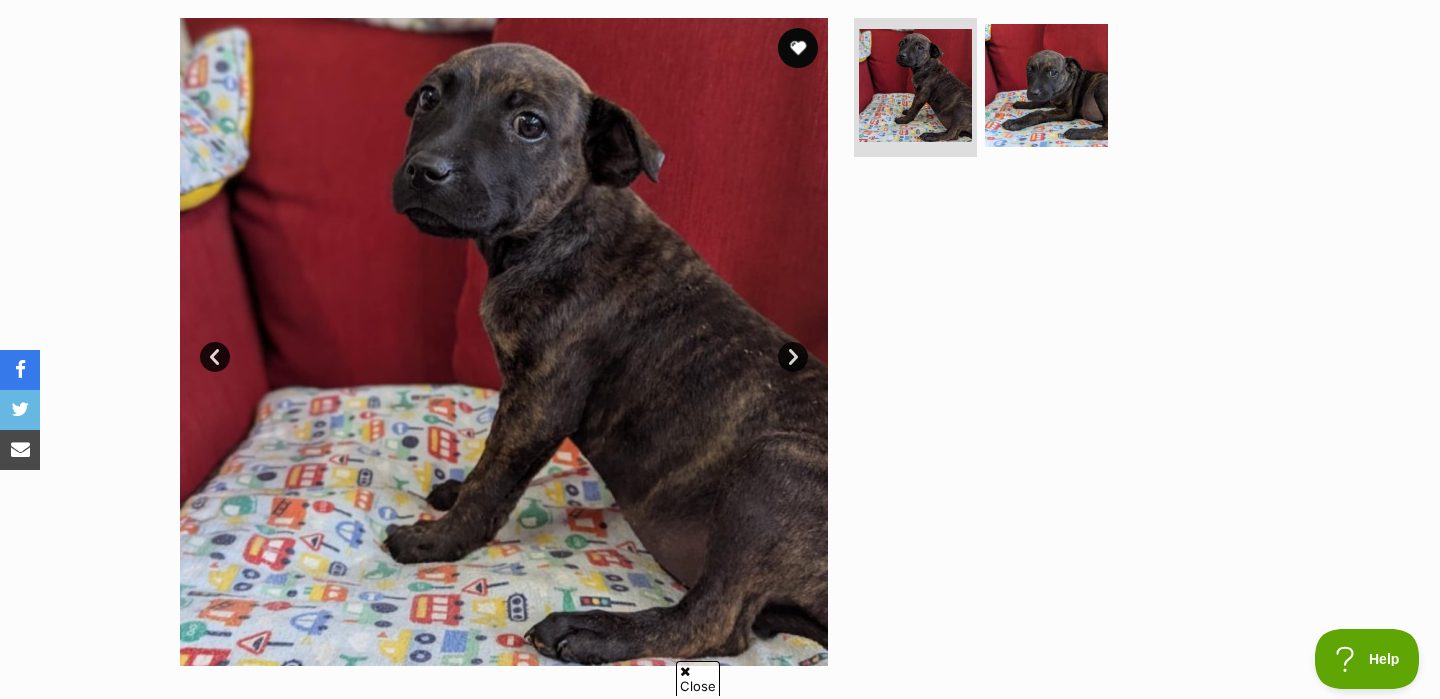 click on "Next" at bounding box center (793, 357) 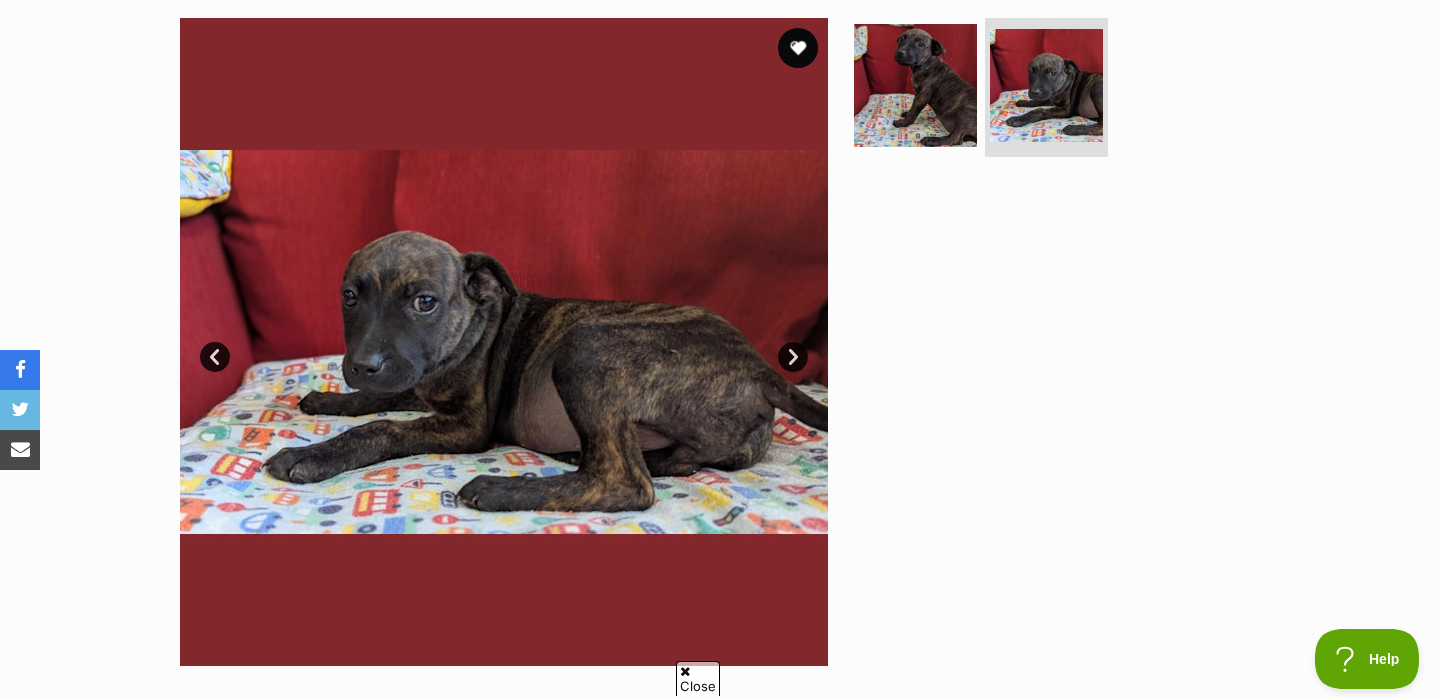 click on "Next" at bounding box center (793, 357) 